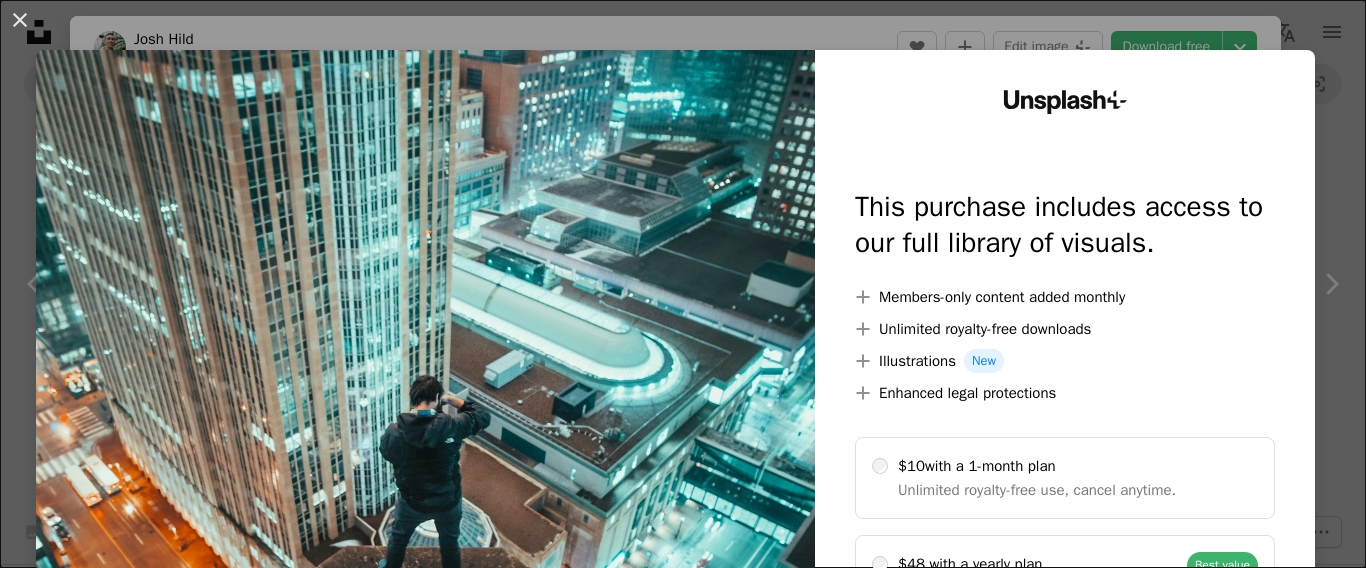 scroll, scrollTop: 700, scrollLeft: 0, axis: vertical 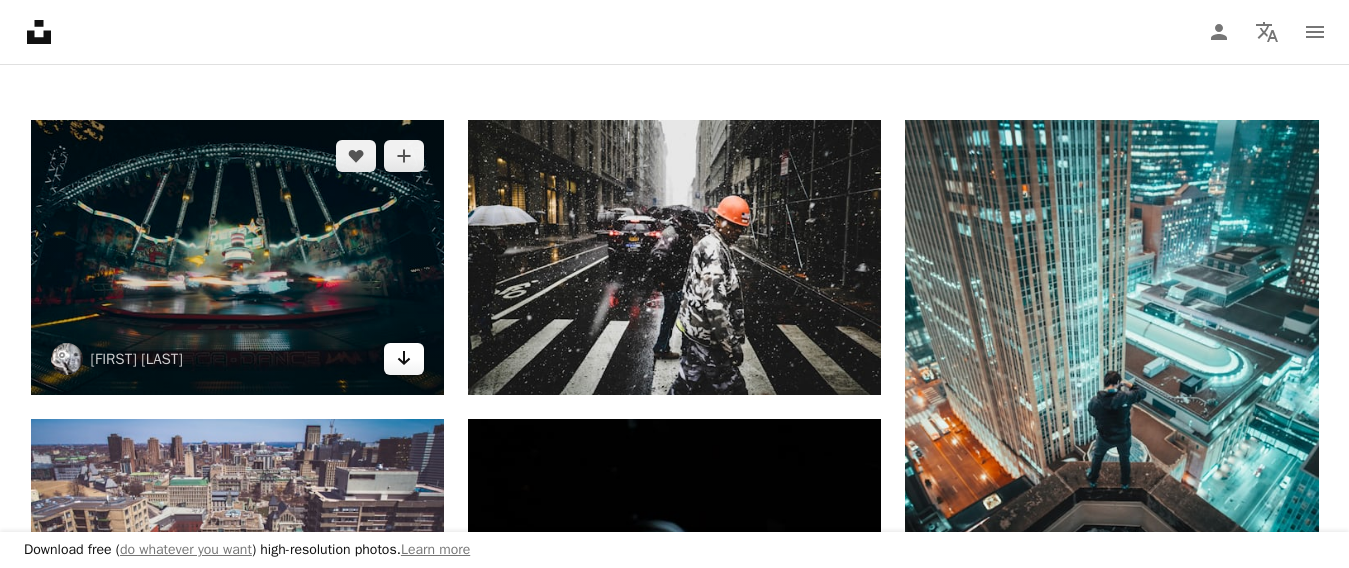 click 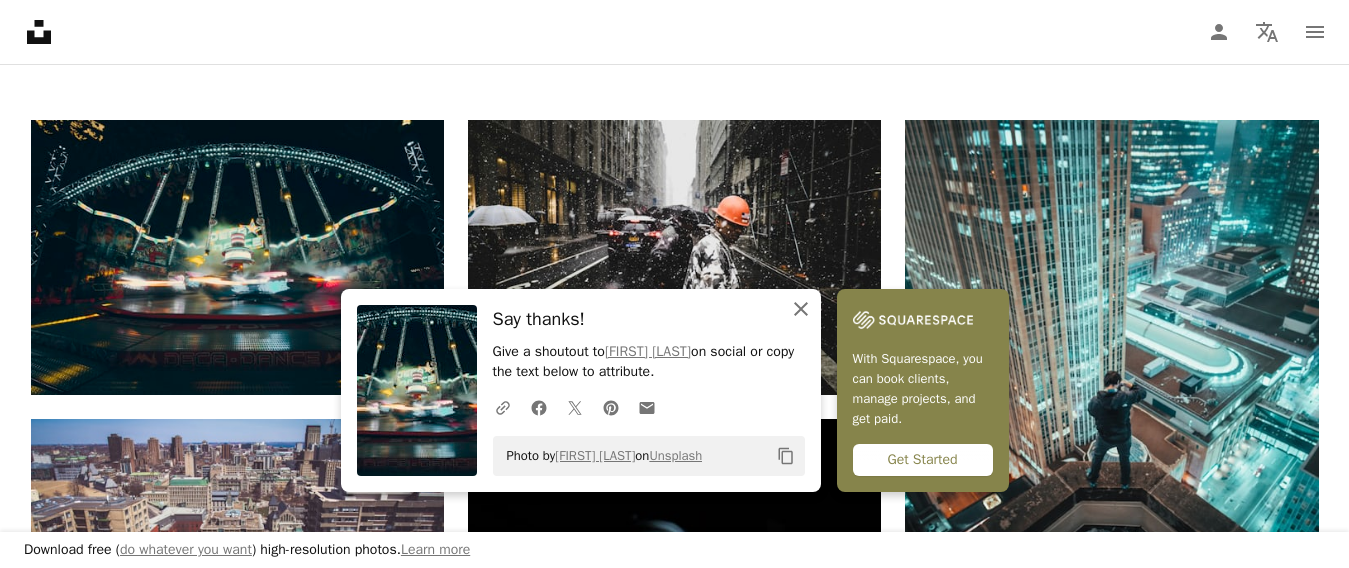 click 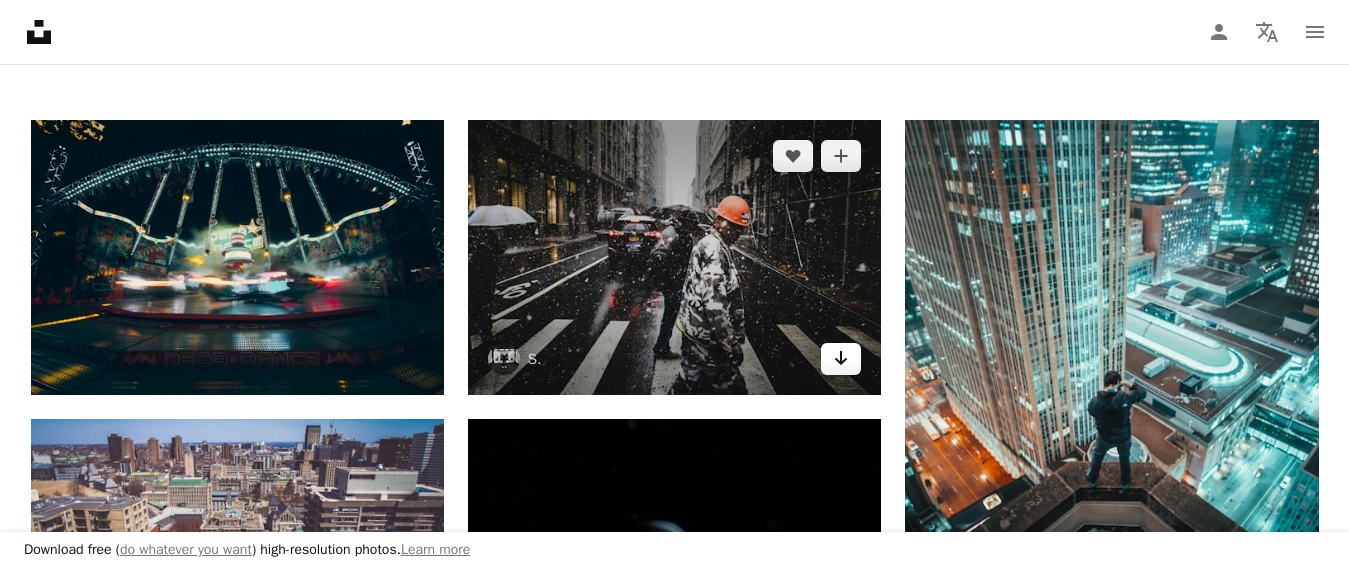 click on "Arrow pointing down" 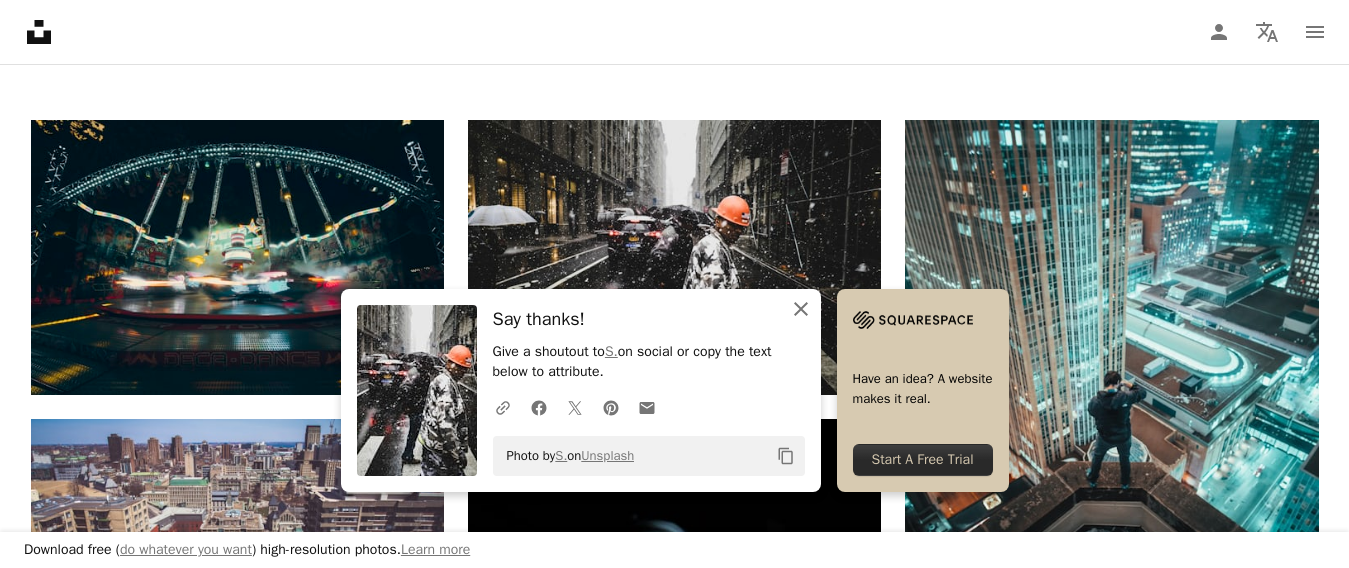 click 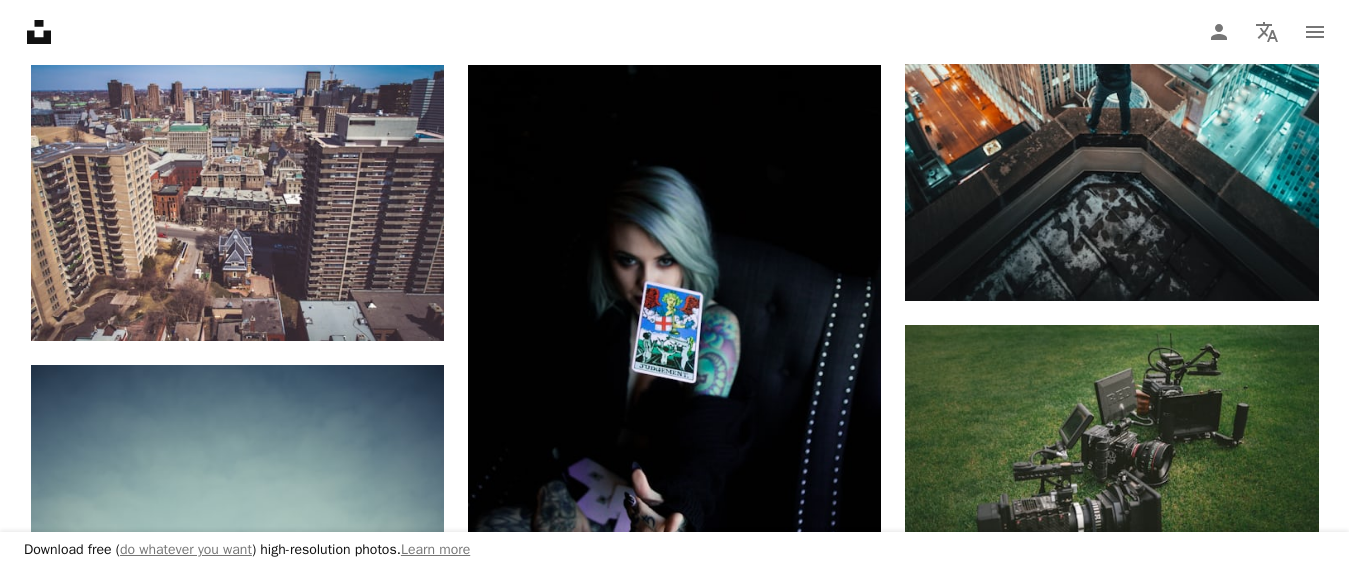 scroll, scrollTop: 900, scrollLeft: 0, axis: vertical 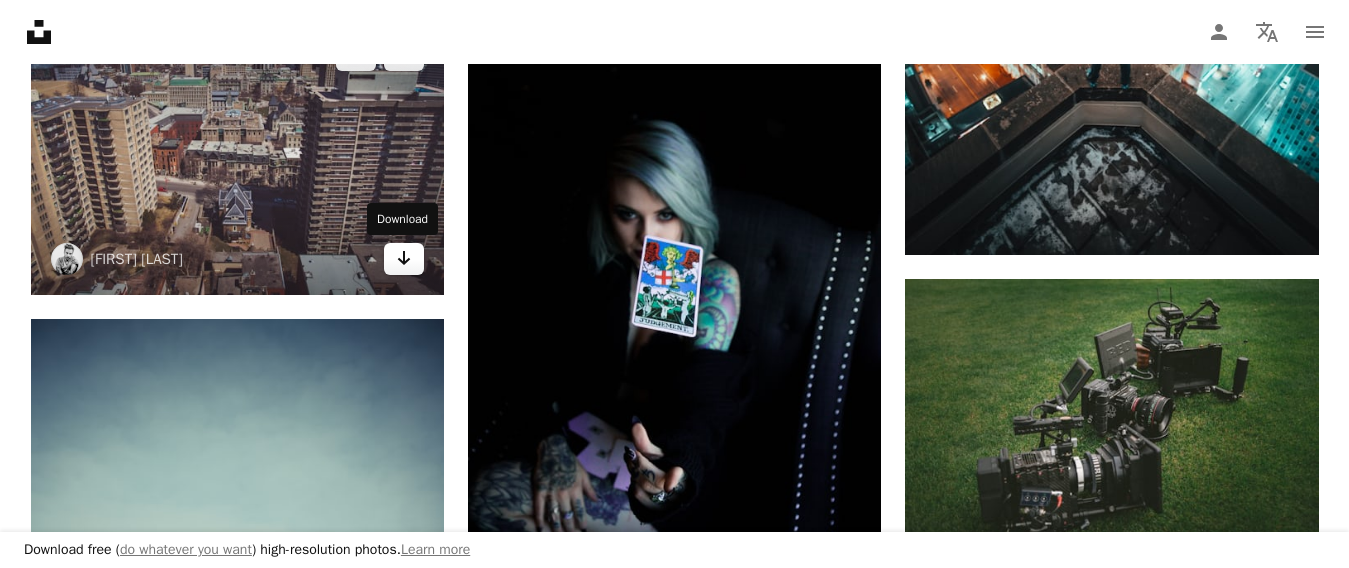 click on "Arrow pointing down" 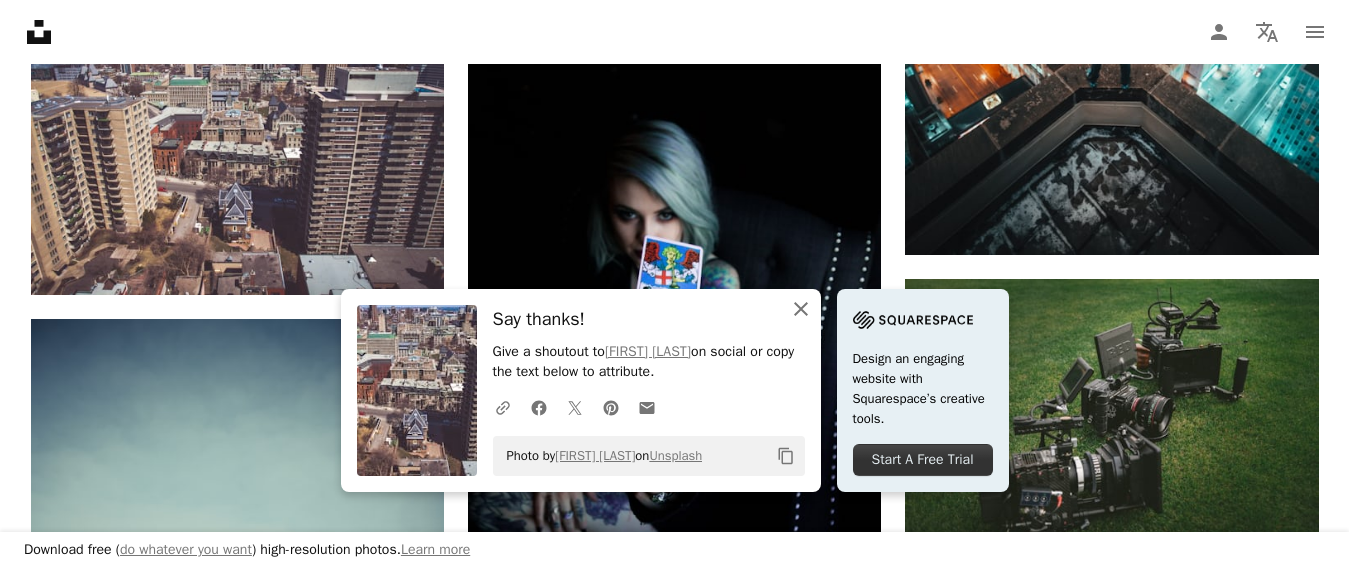 click on "An X shape" 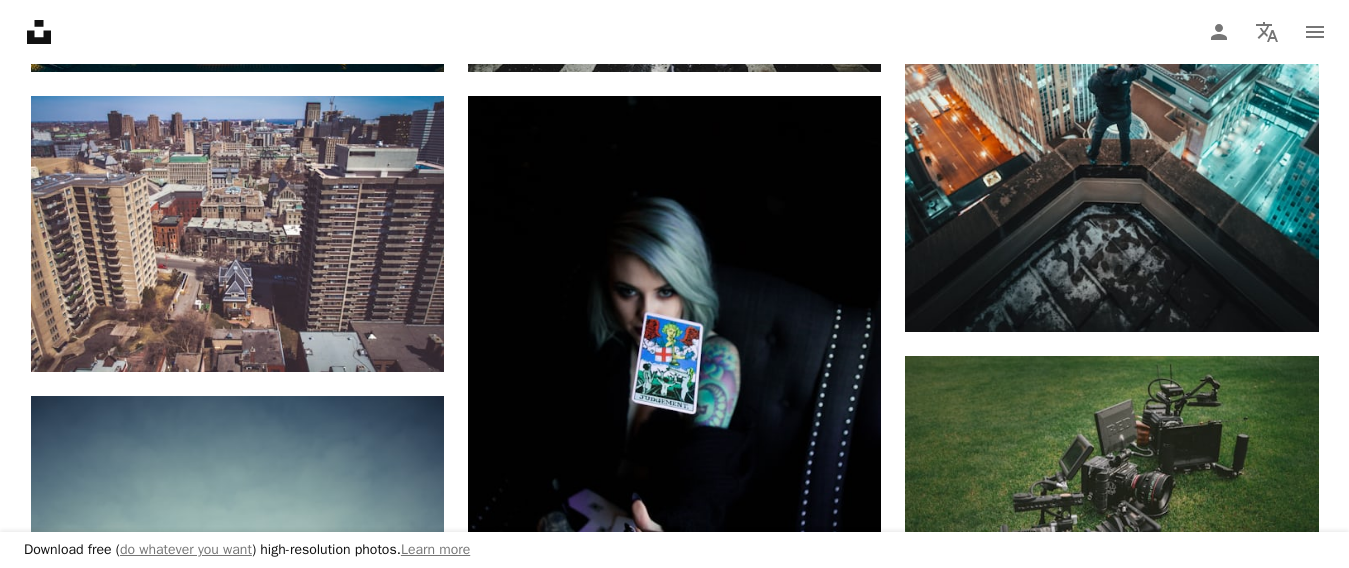 scroll, scrollTop: 800, scrollLeft: 0, axis: vertical 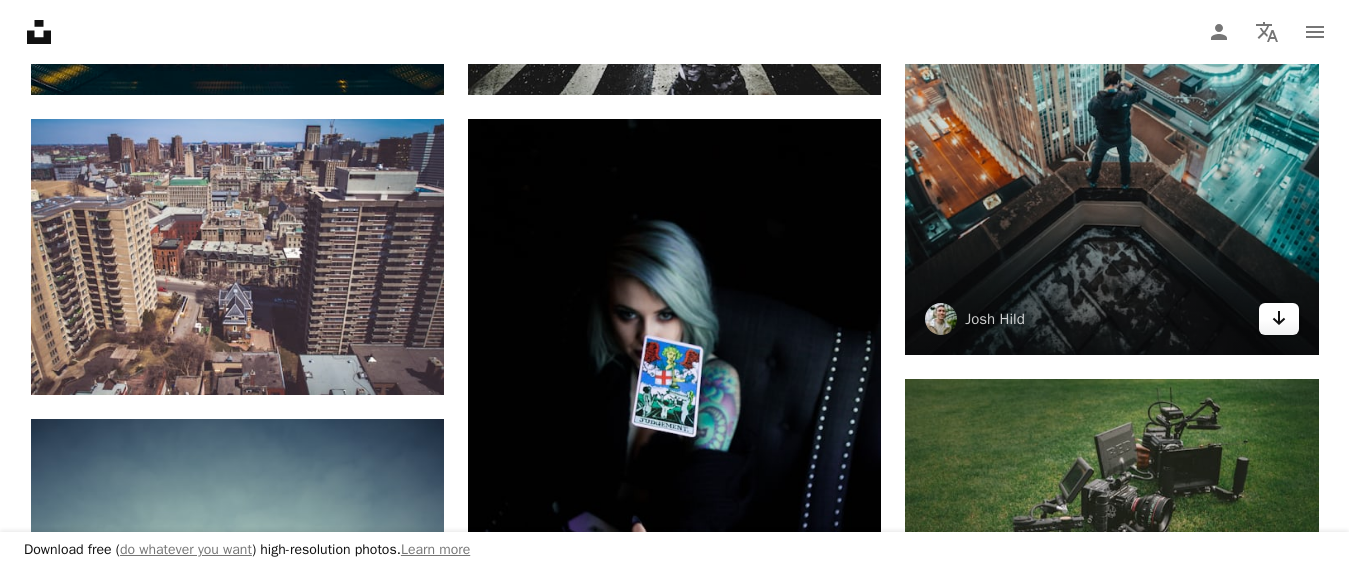 click on "Arrow pointing down" 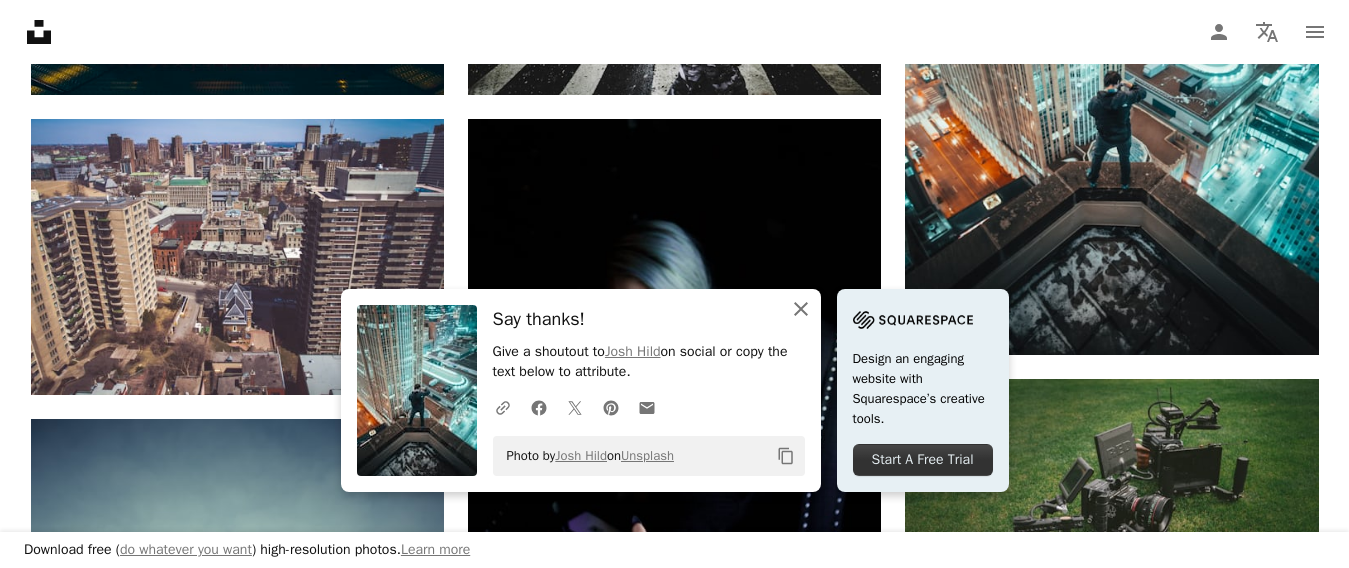 click on "An X shape" 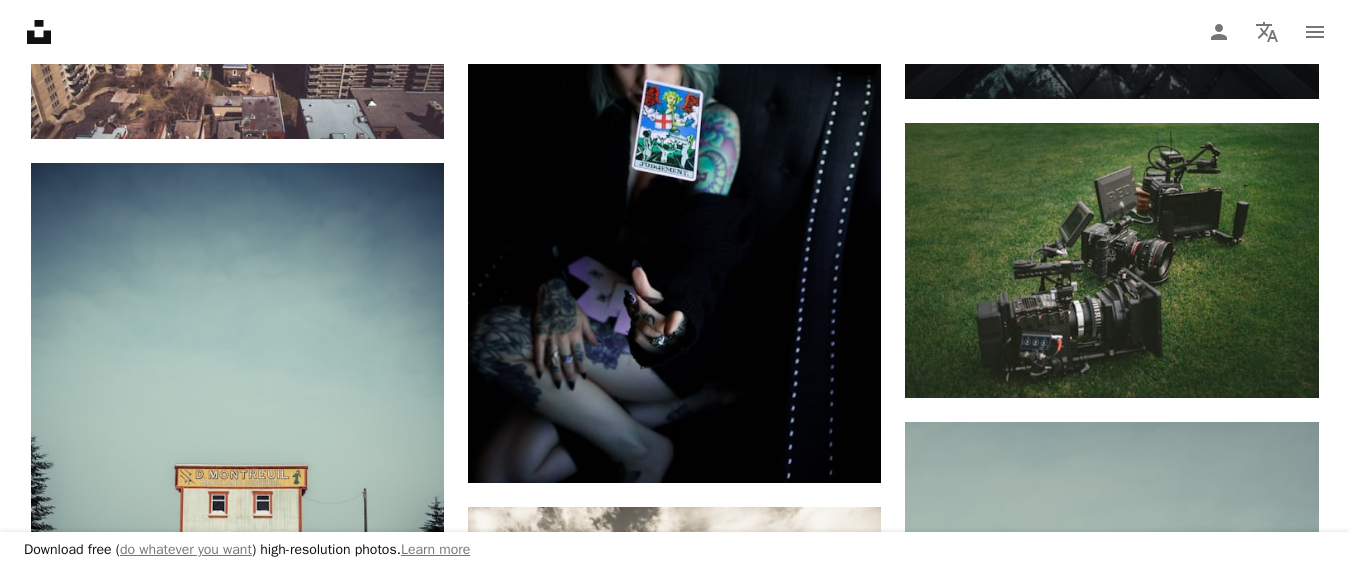 scroll, scrollTop: 1100, scrollLeft: 0, axis: vertical 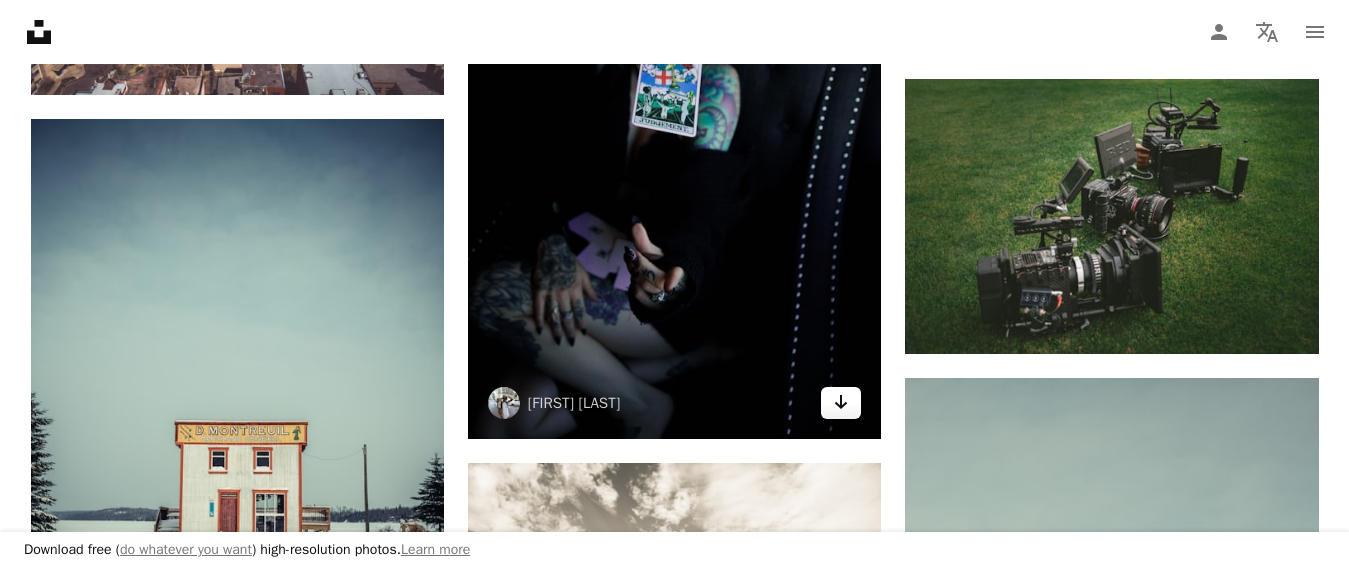 click on "Arrow pointing down" 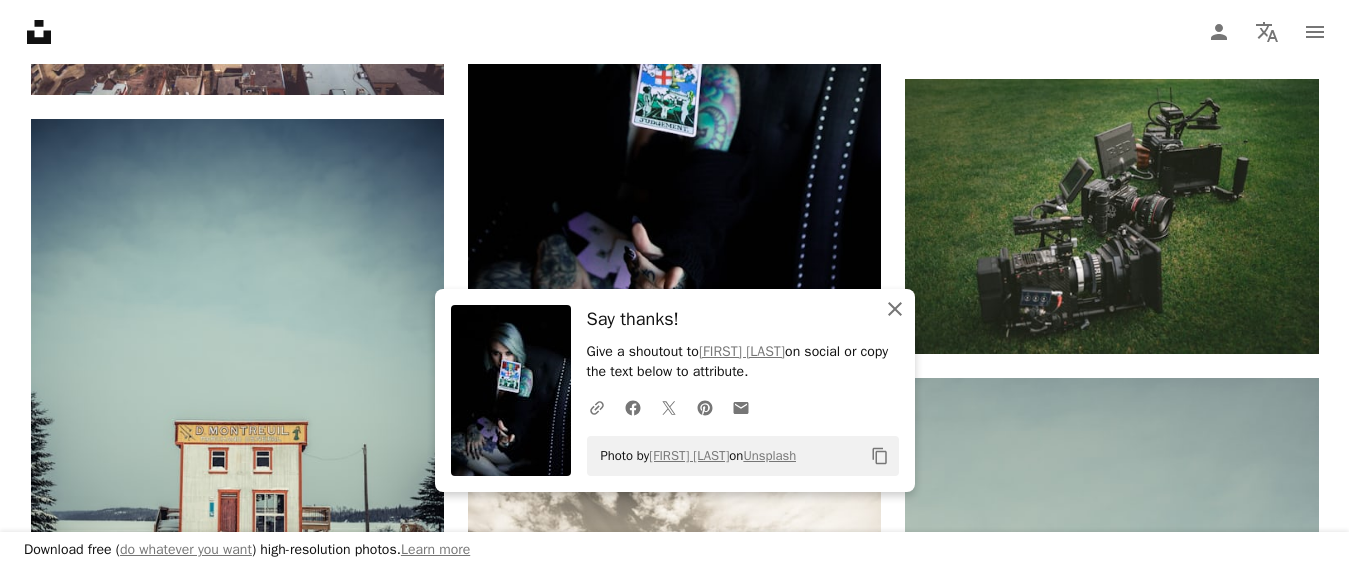 click on "An X shape" 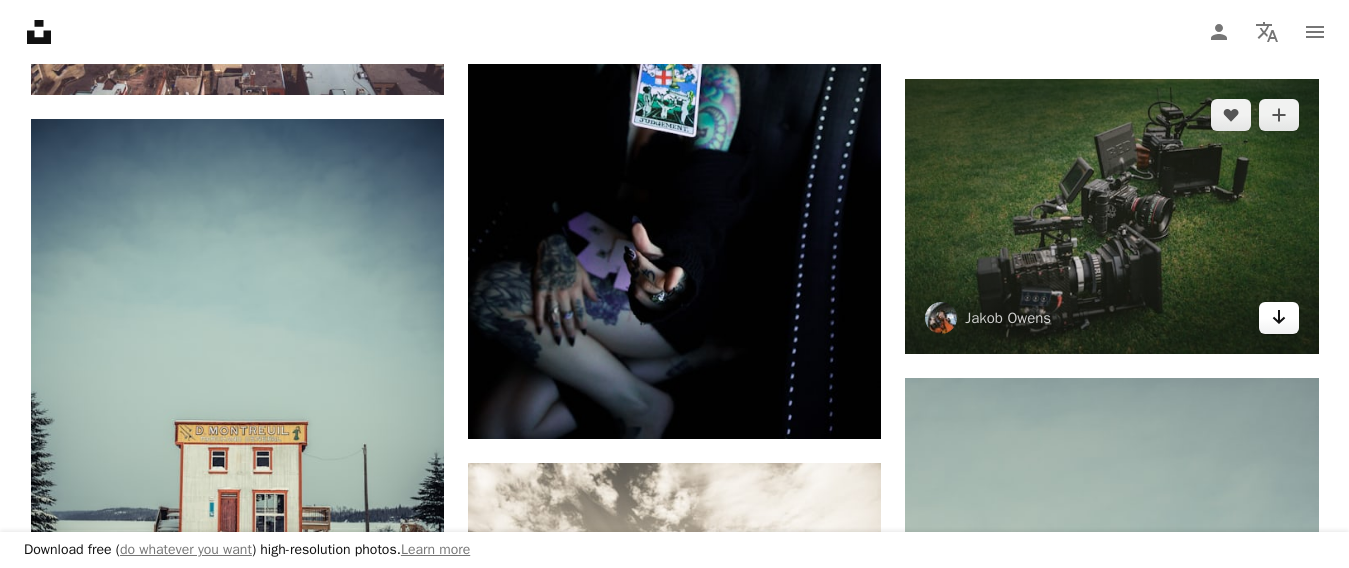 click on "Arrow pointing down" 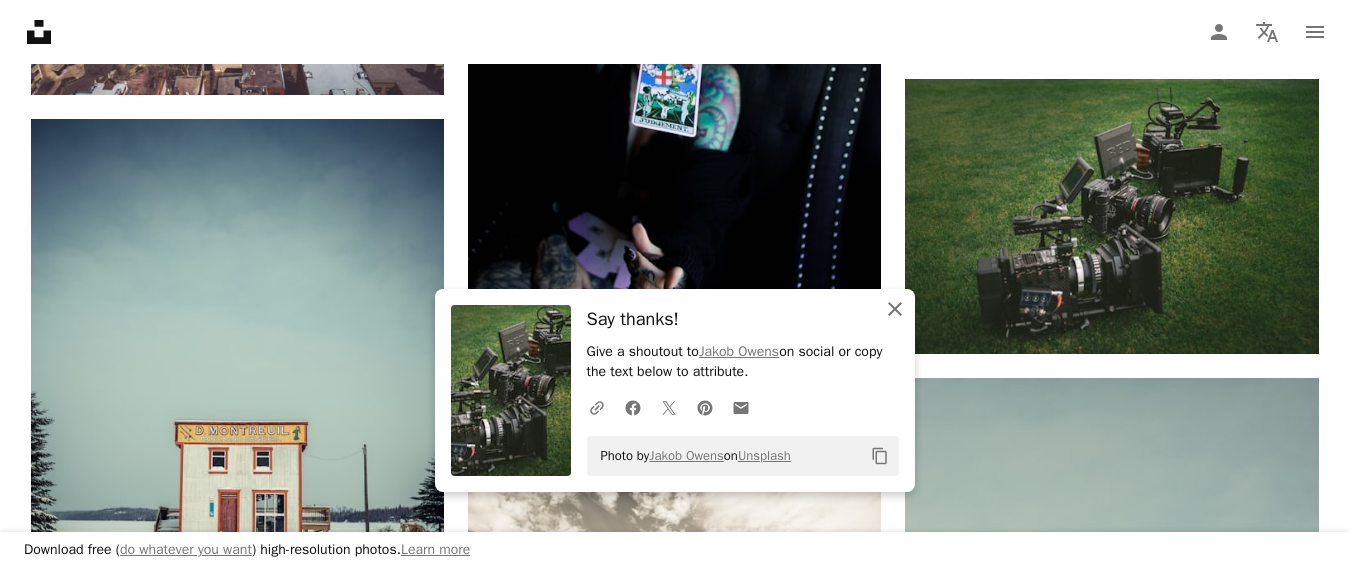 click on "An X shape" 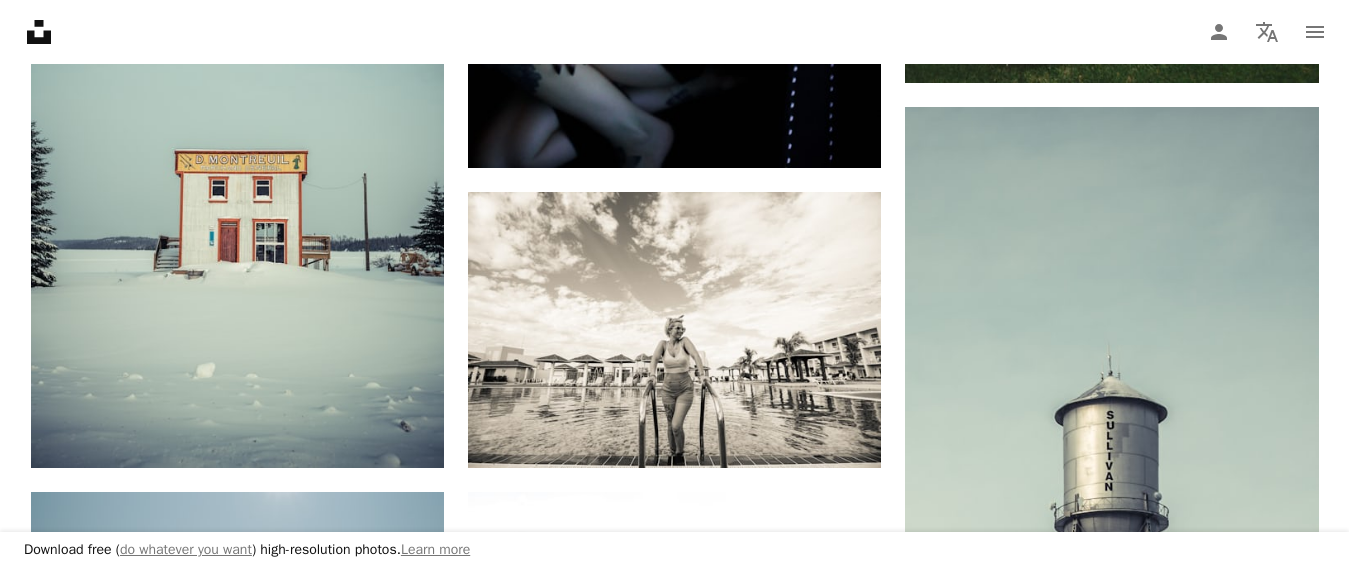 scroll, scrollTop: 1500, scrollLeft: 0, axis: vertical 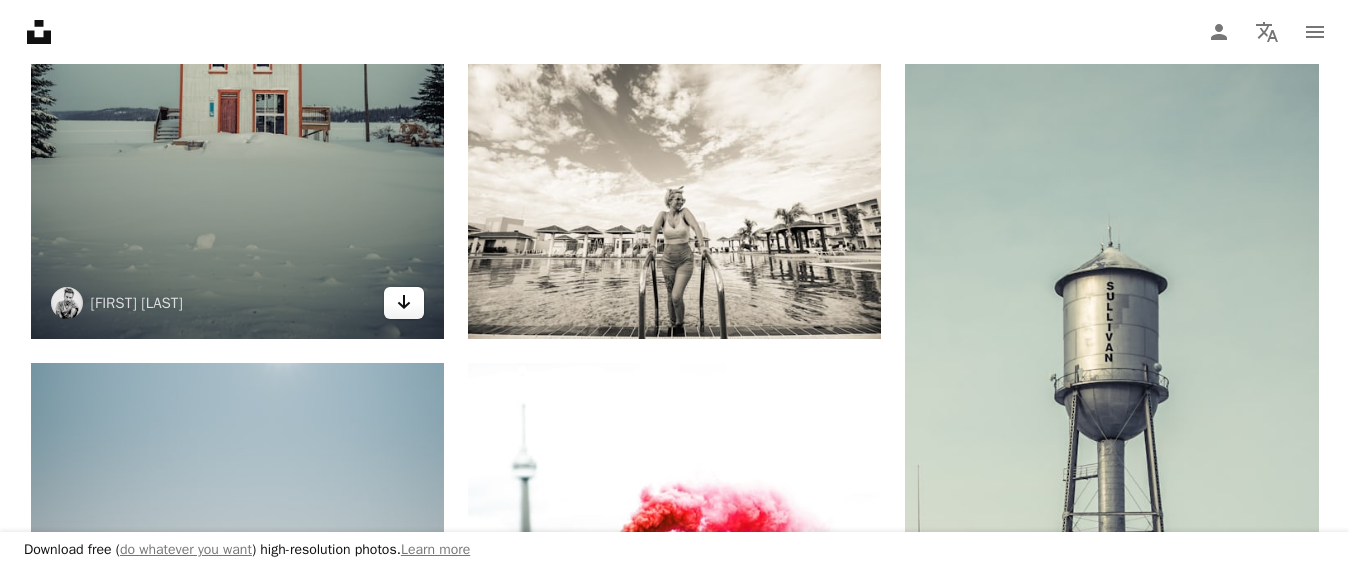 click on "Arrow pointing down" 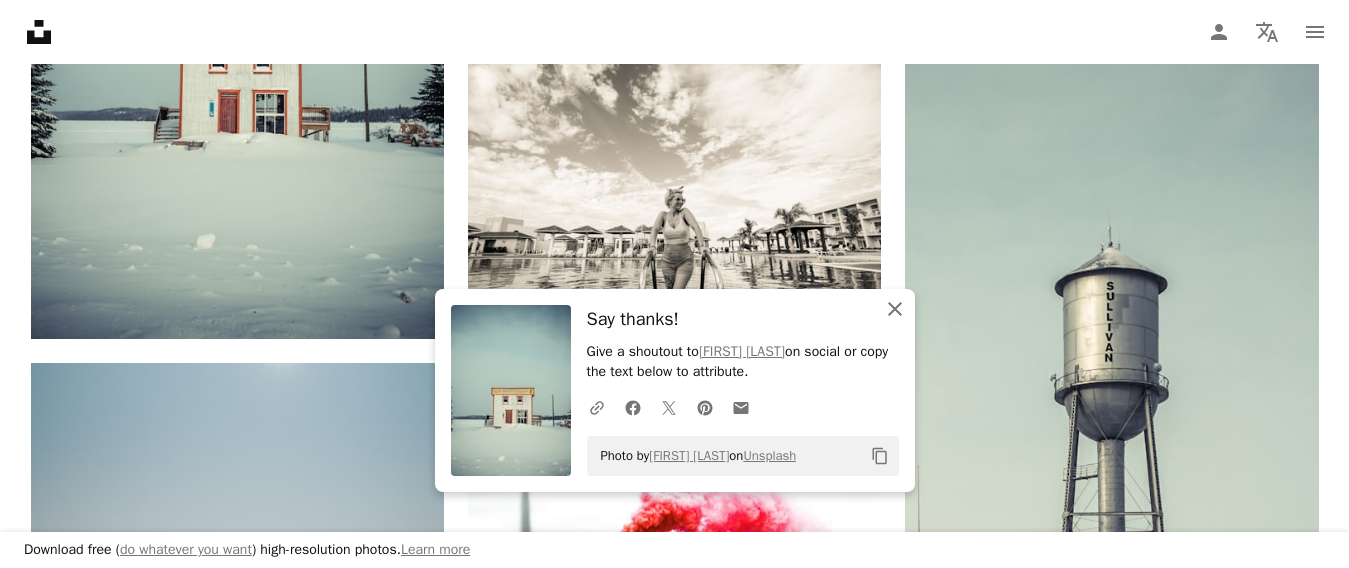 click 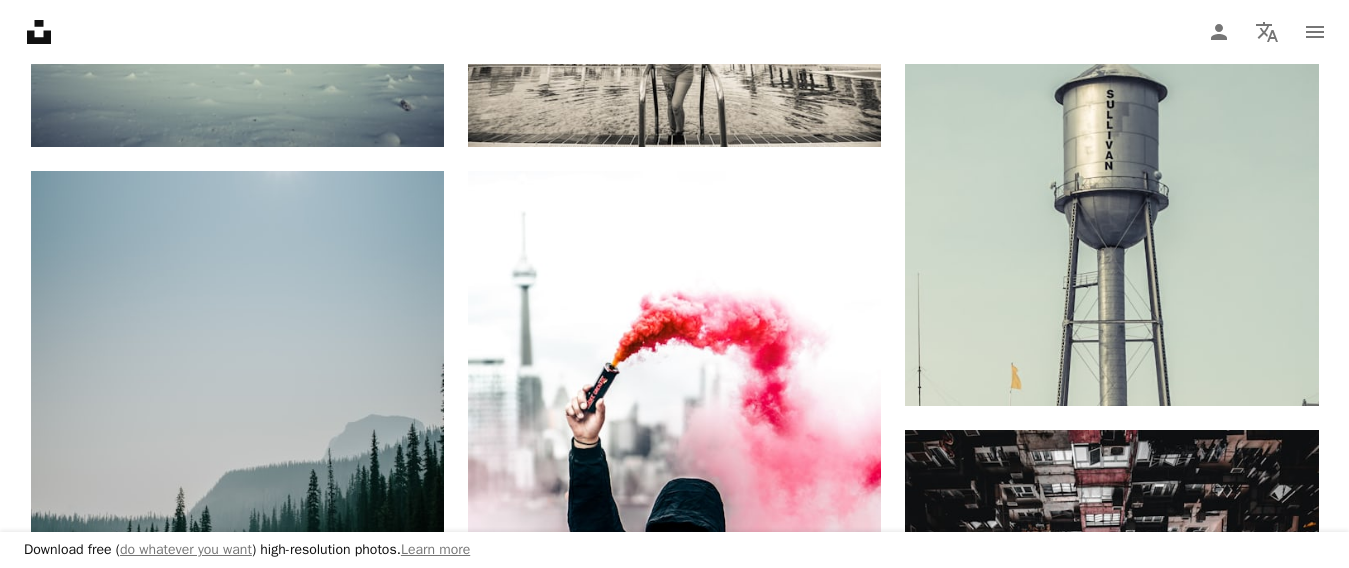 scroll, scrollTop: 1700, scrollLeft: 0, axis: vertical 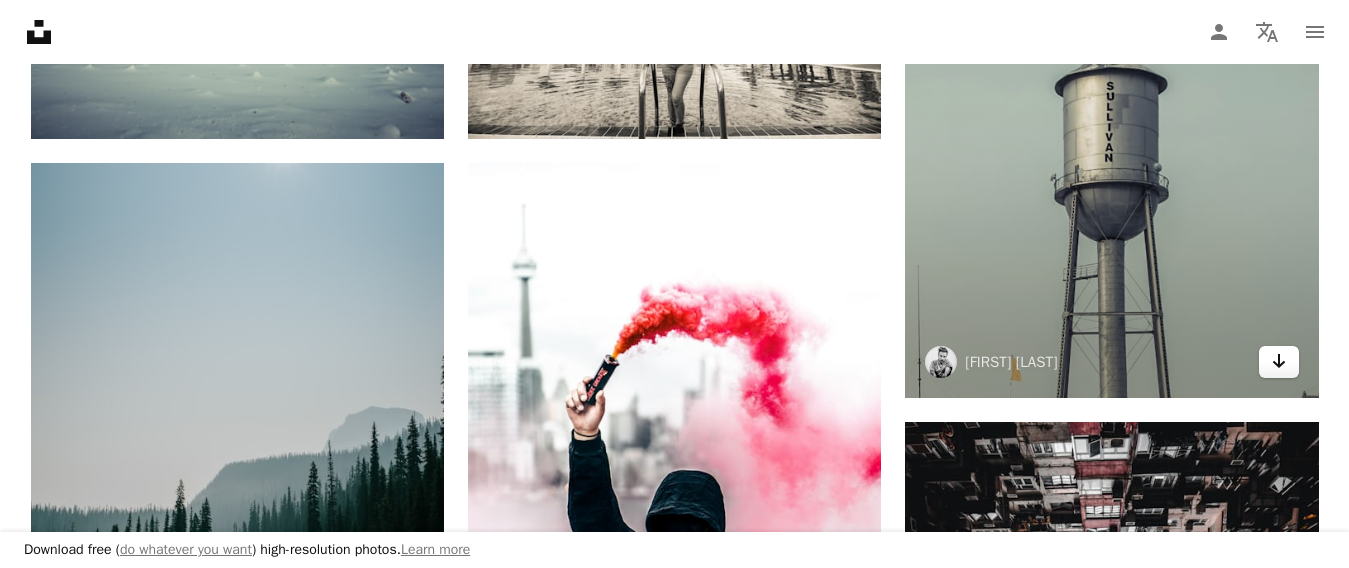 click on "Arrow pointing down" 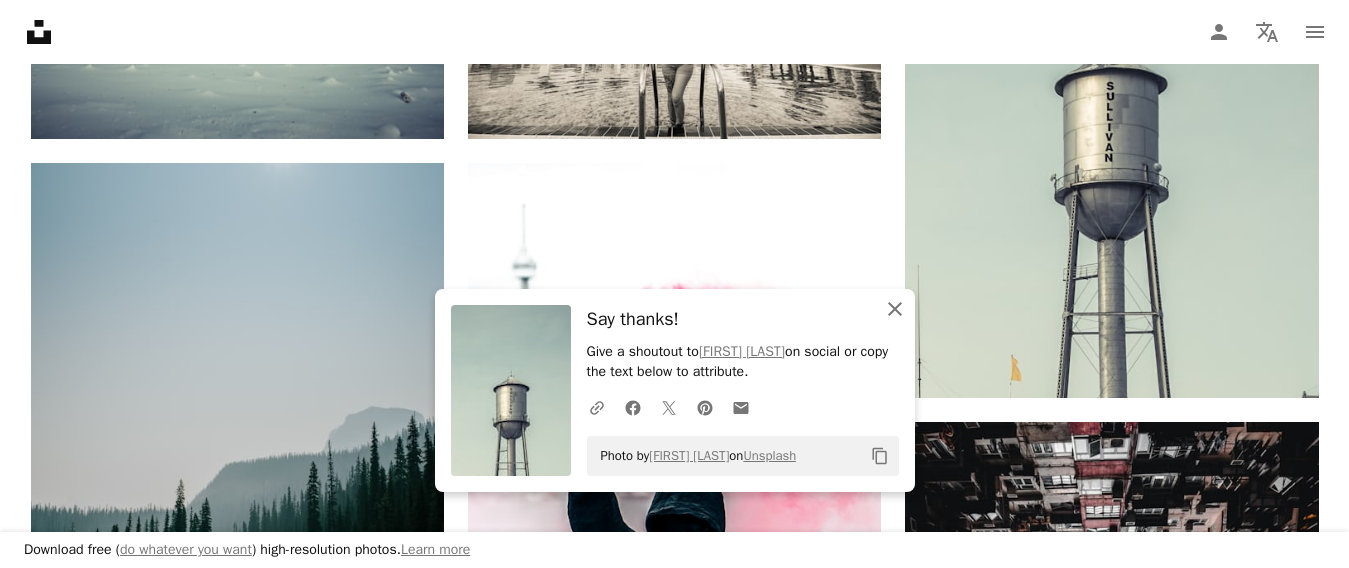 click on "An X shape" 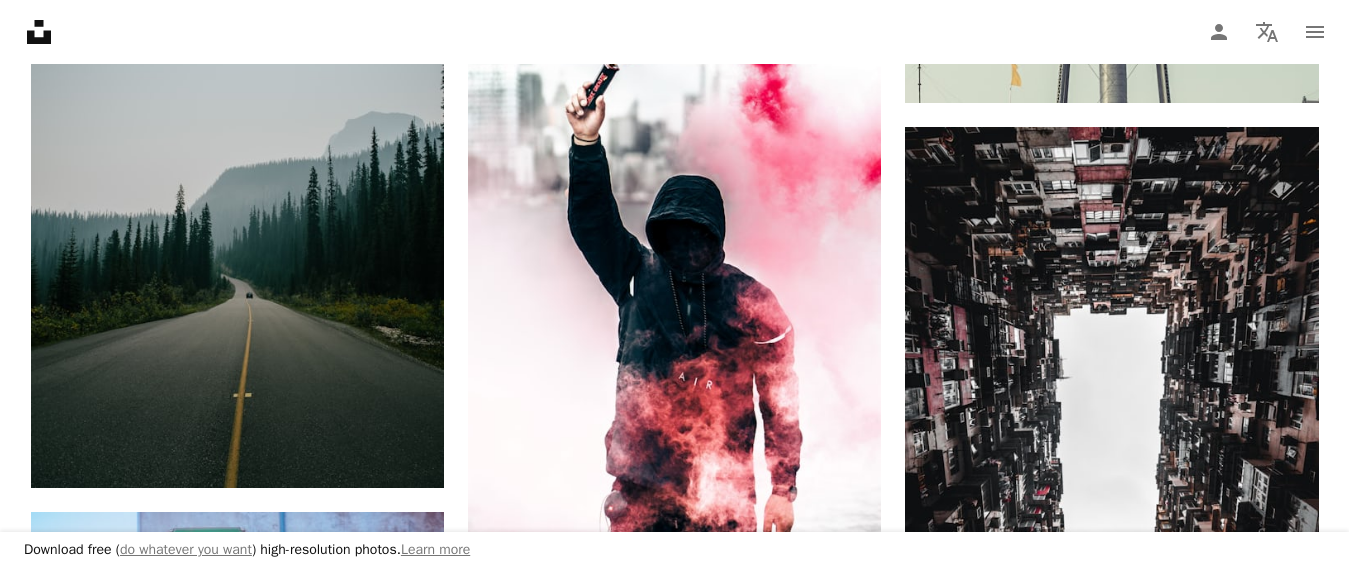 scroll, scrollTop: 2000, scrollLeft: 0, axis: vertical 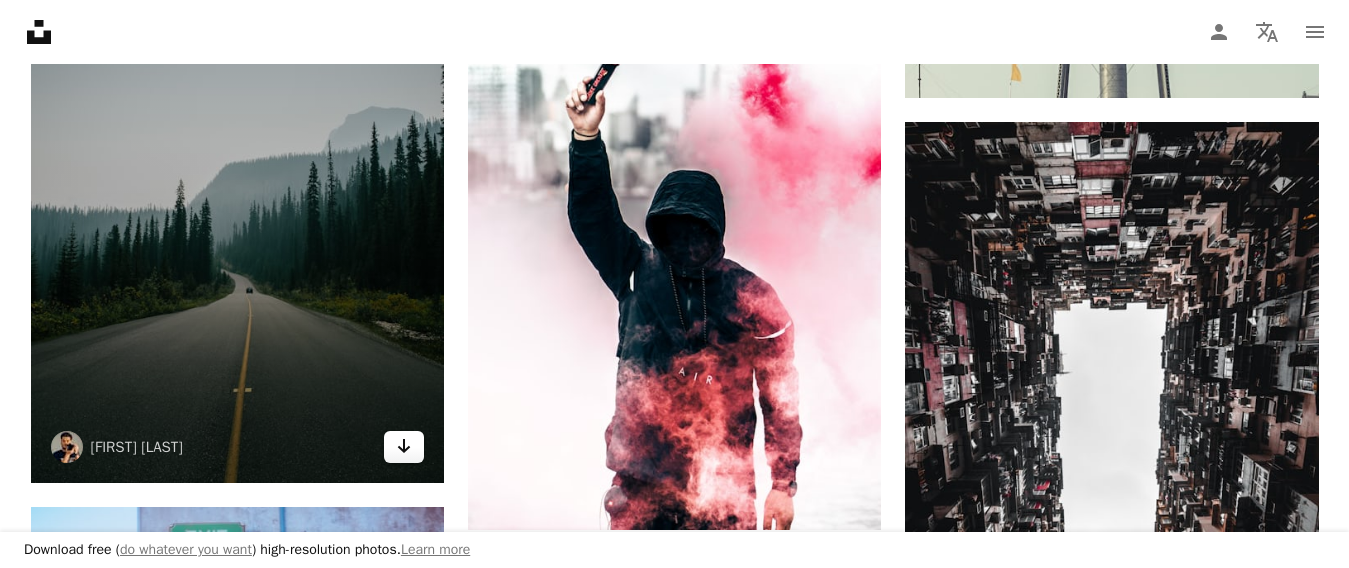click on "Arrow pointing down" 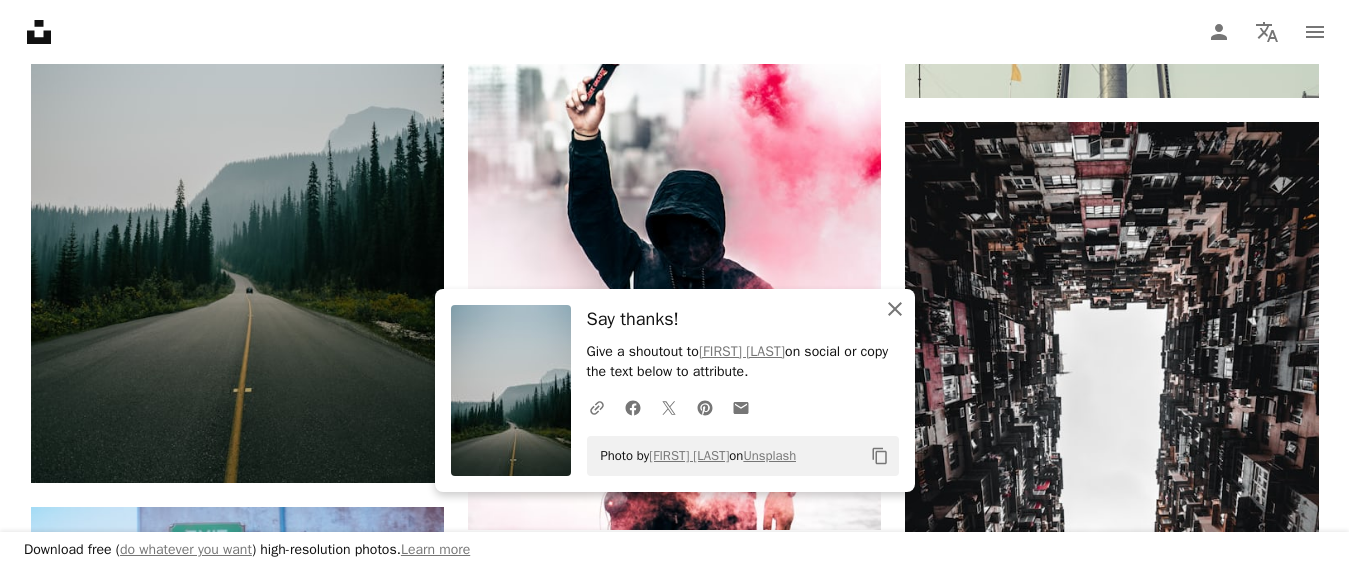 click on "An X shape" 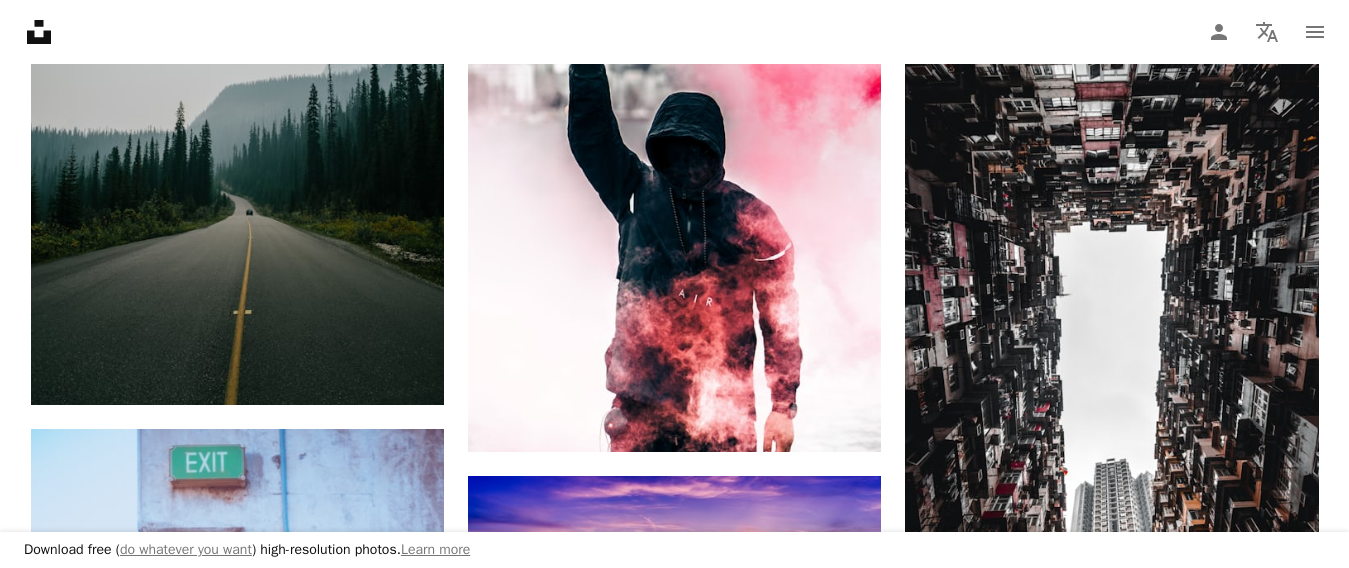 scroll, scrollTop: 2200, scrollLeft: 0, axis: vertical 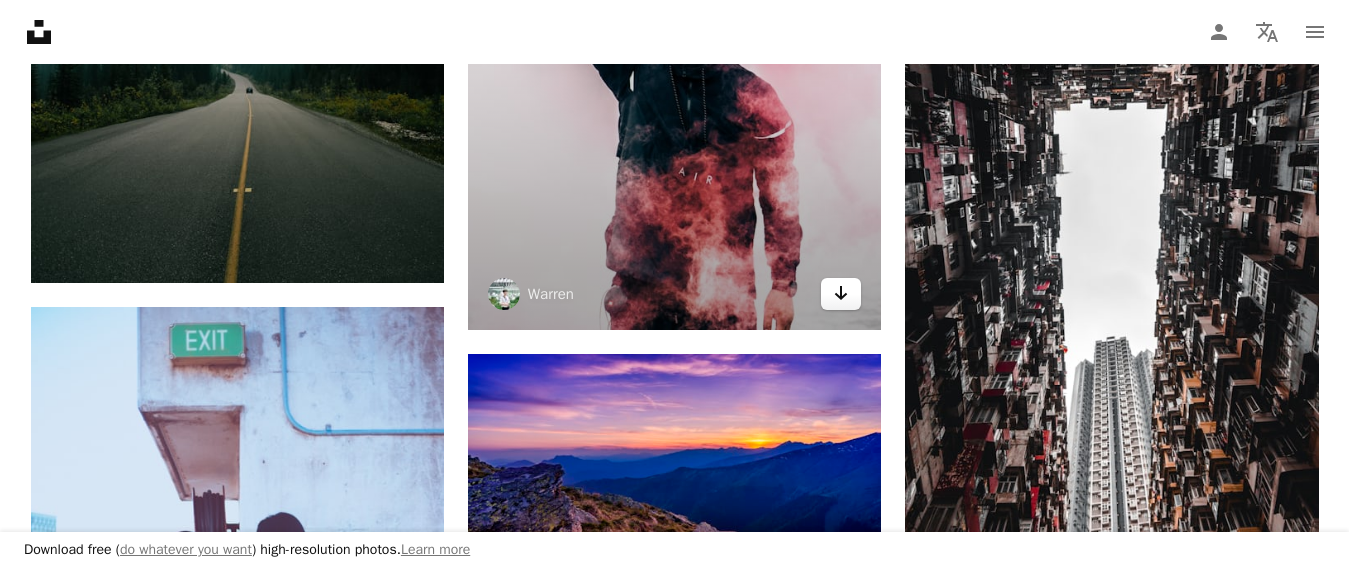 click on "Arrow pointing down" 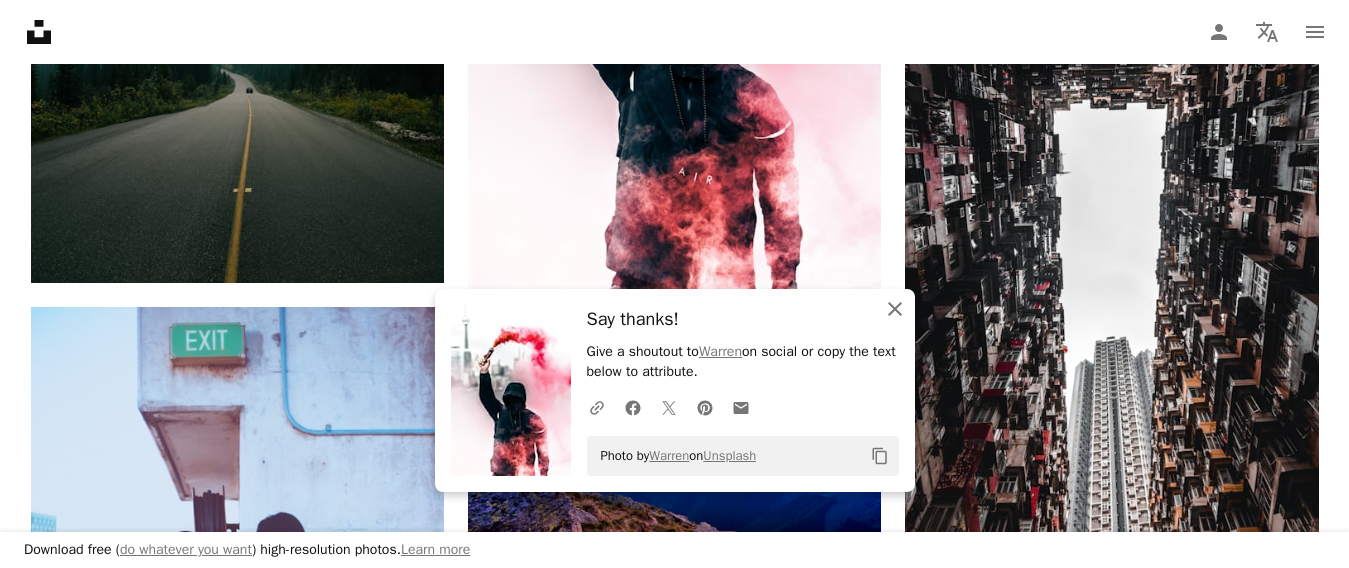 click 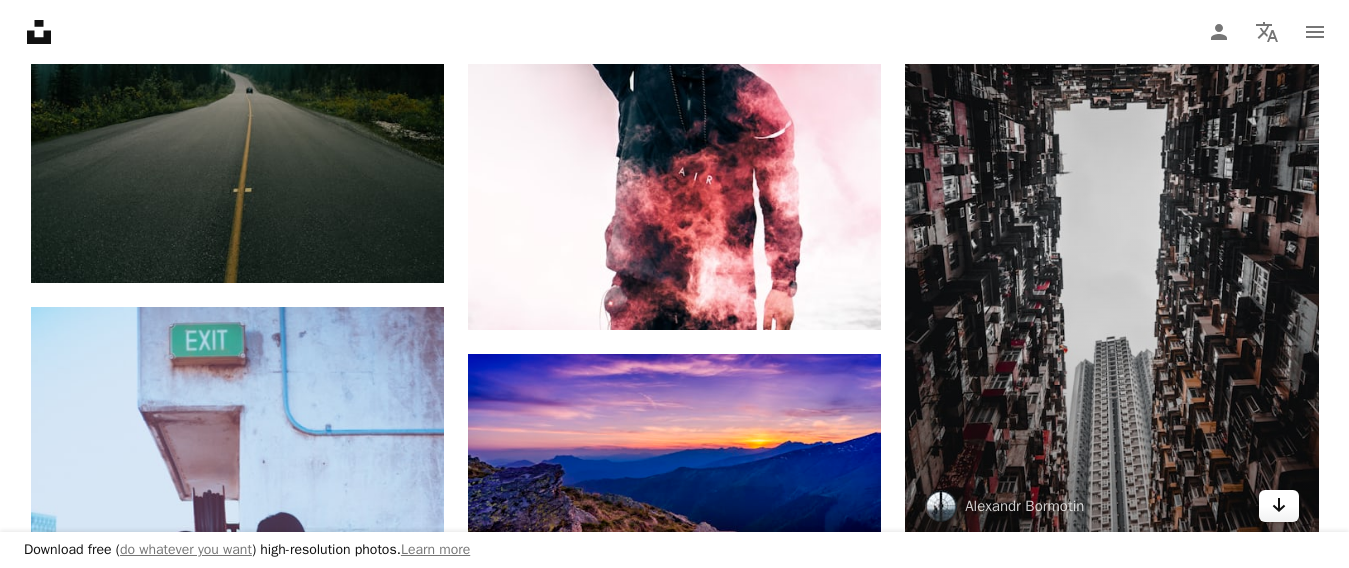 click on "Arrow pointing down" 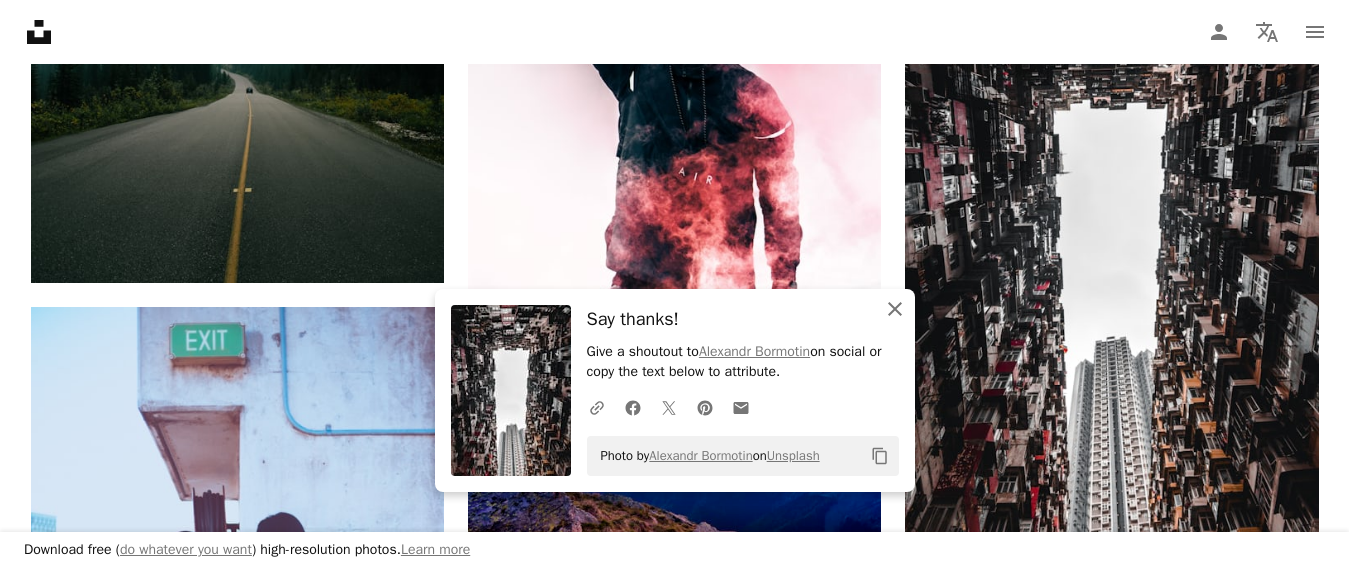 click 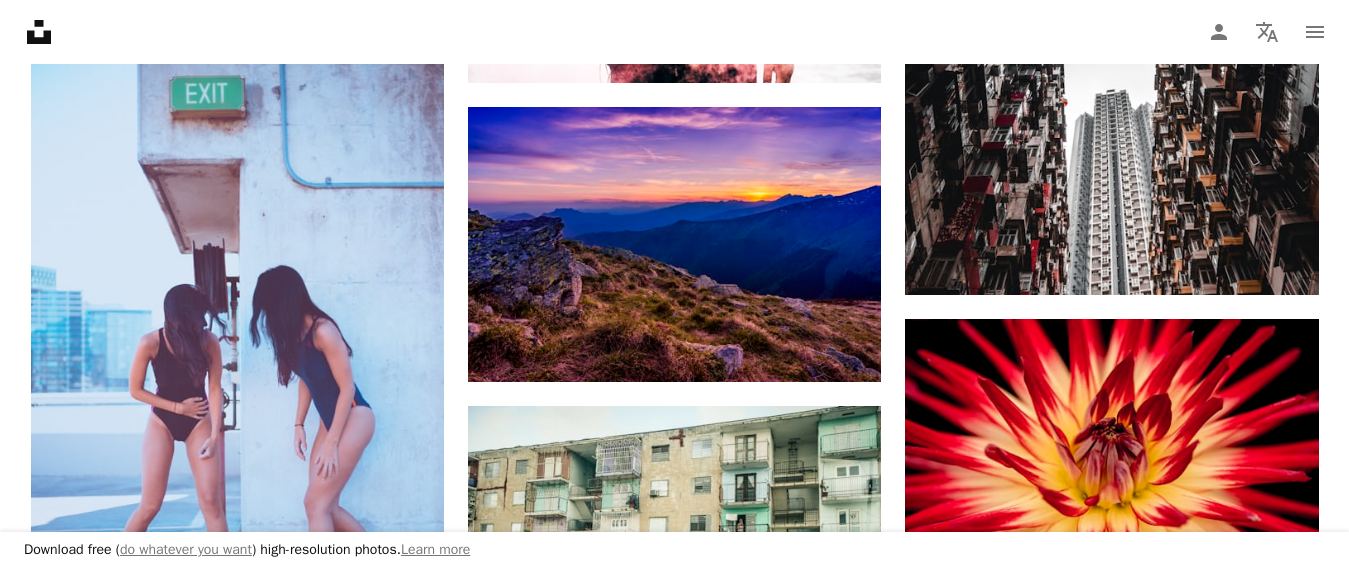 scroll, scrollTop: 2500, scrollLeft: 0, axis: vertical 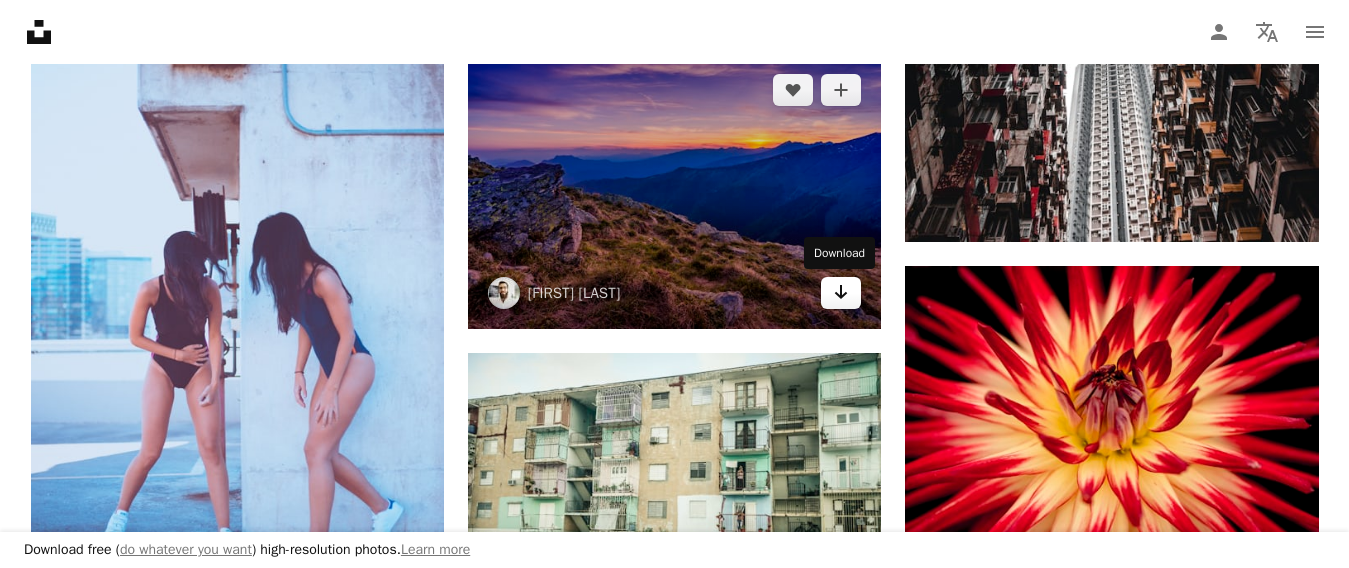 click on "Arrow pointing down" at bounding box center (841, 293) 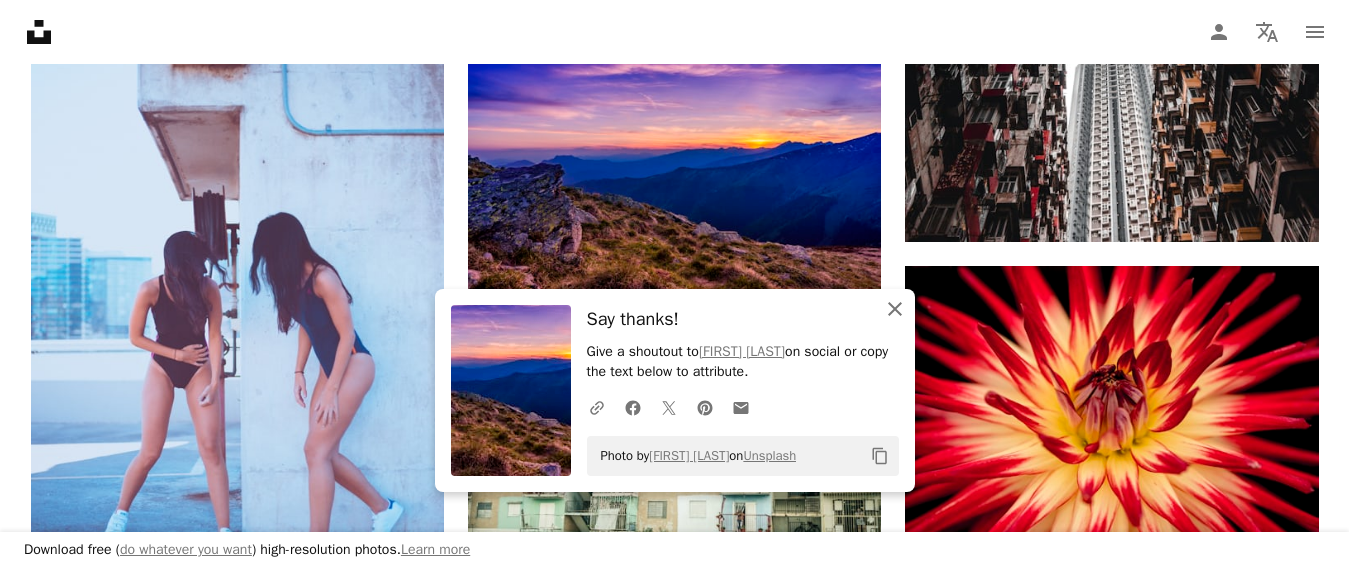 click 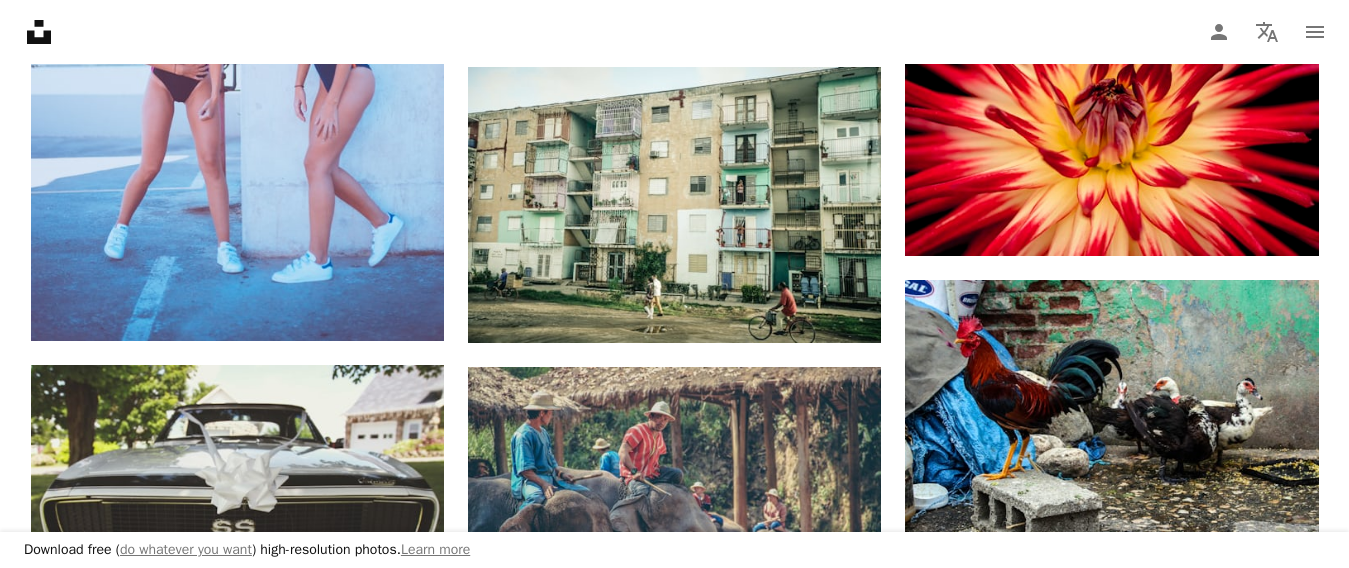 scroll, scrollTop: 2800, scrollLeft: 0, axis: vertical 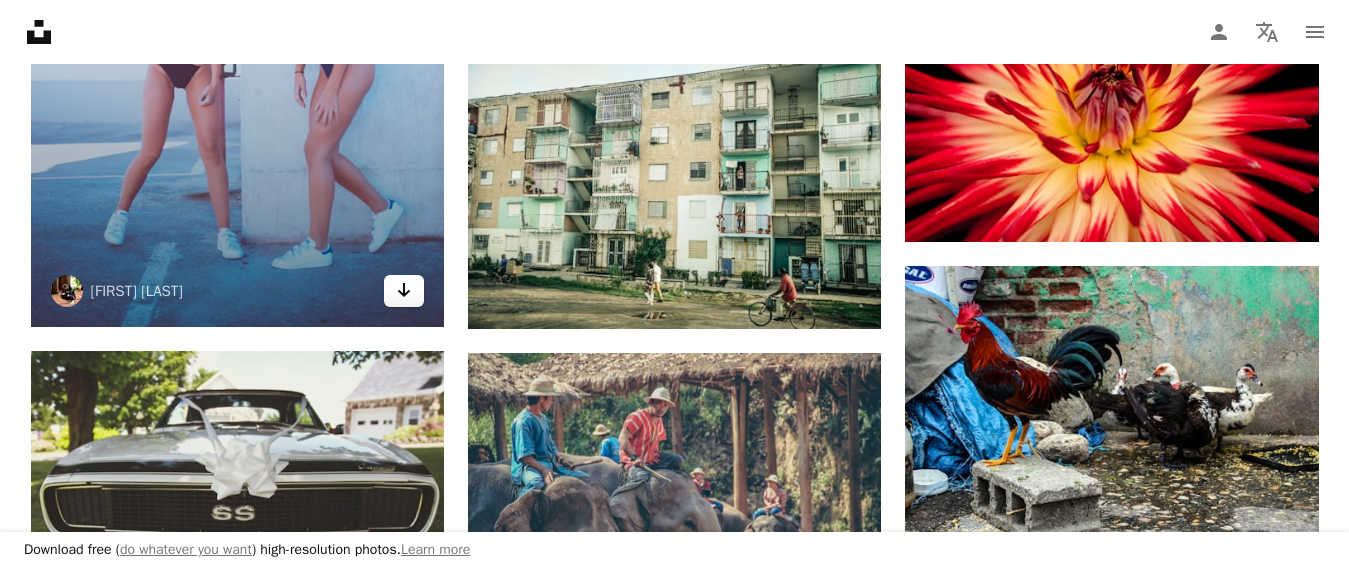 click on "Arrow pointing down" 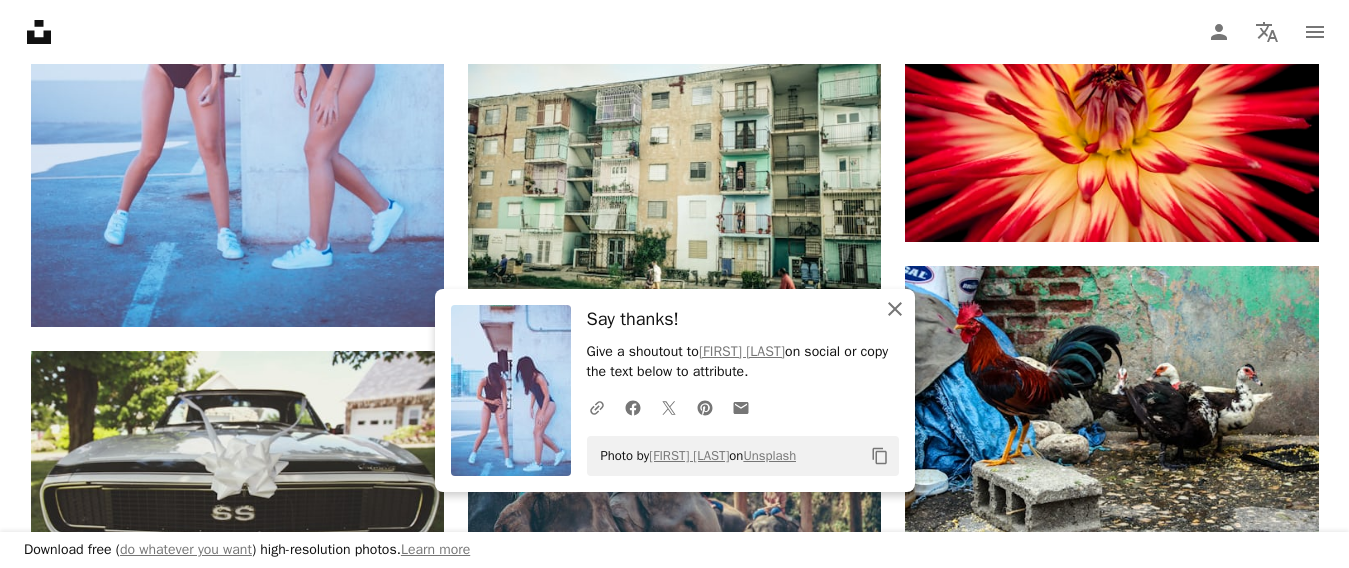 click on "An X shape" 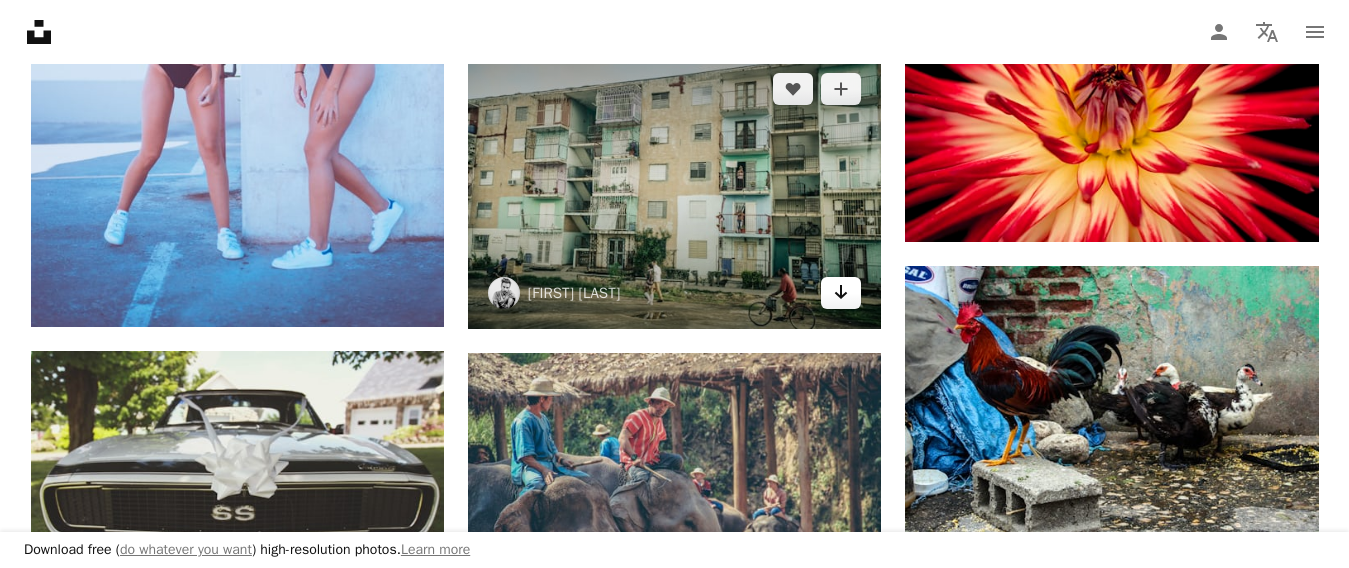click on "Arrow pointing down" 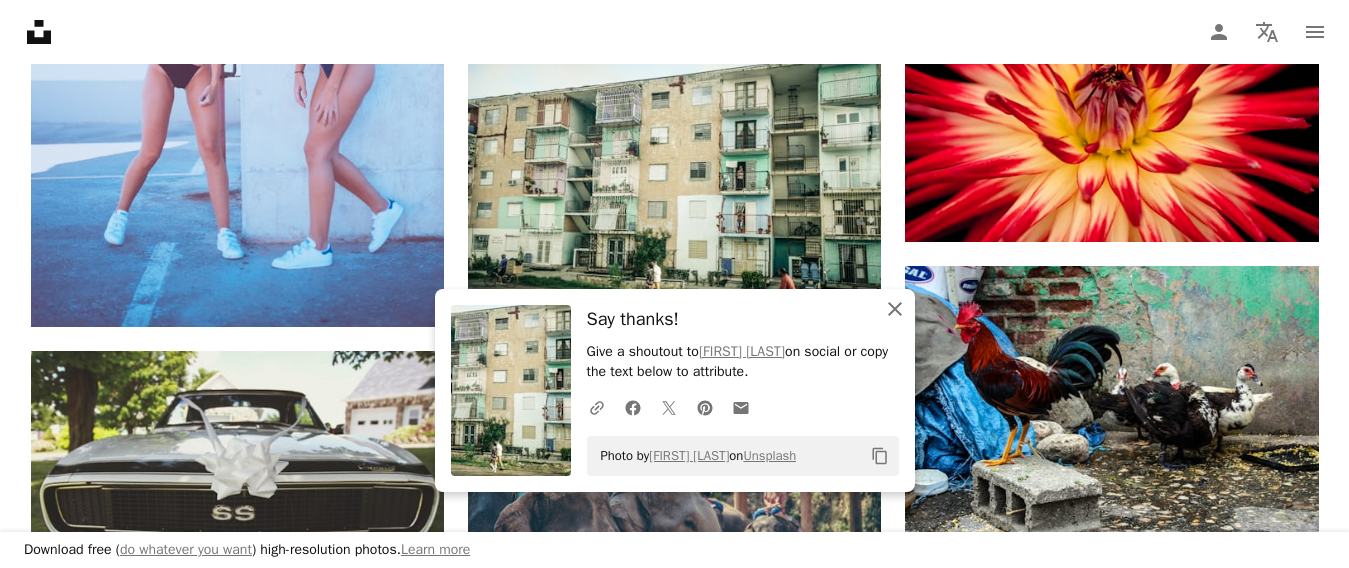 click 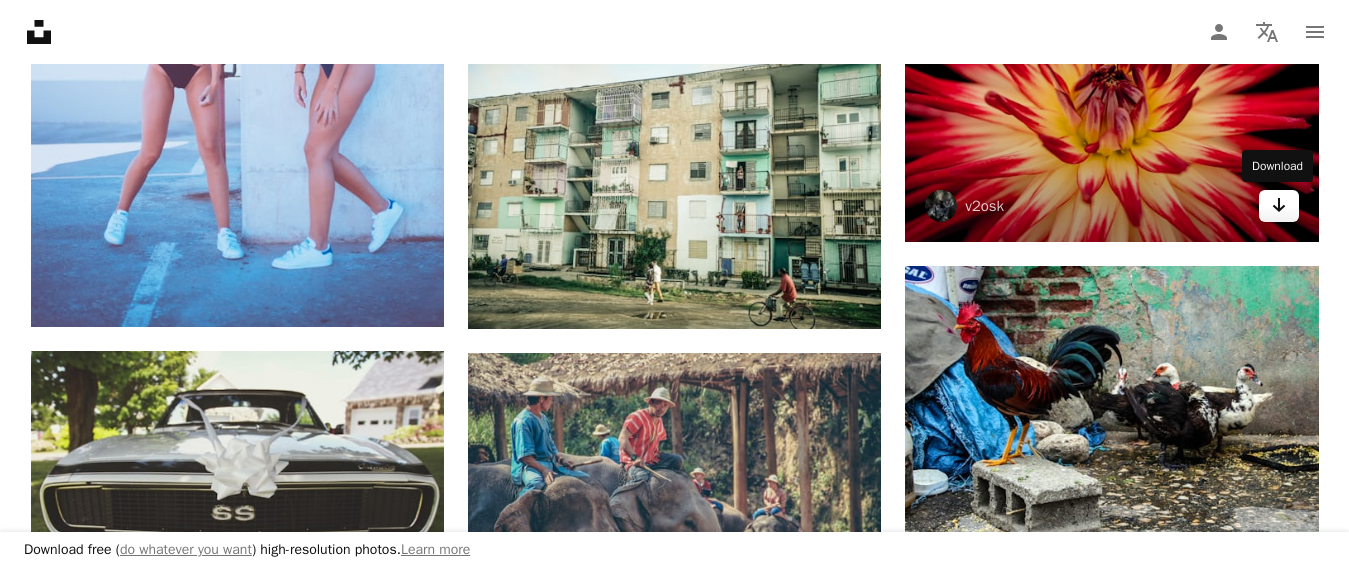 click on "Arrow pointing down" 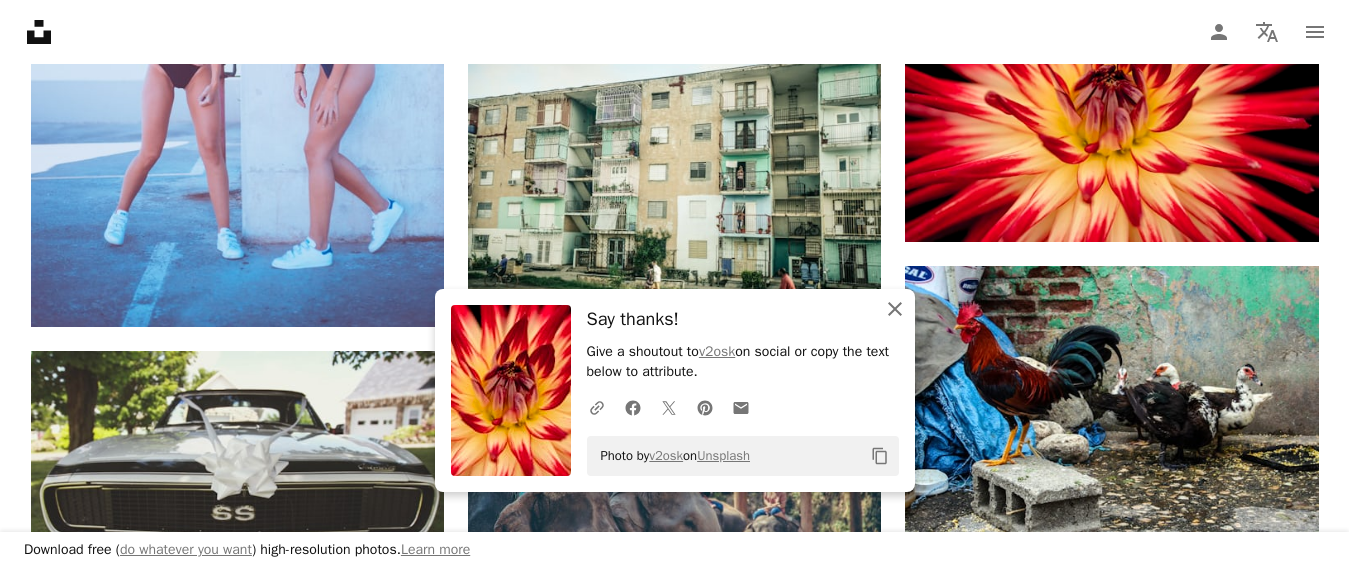 click 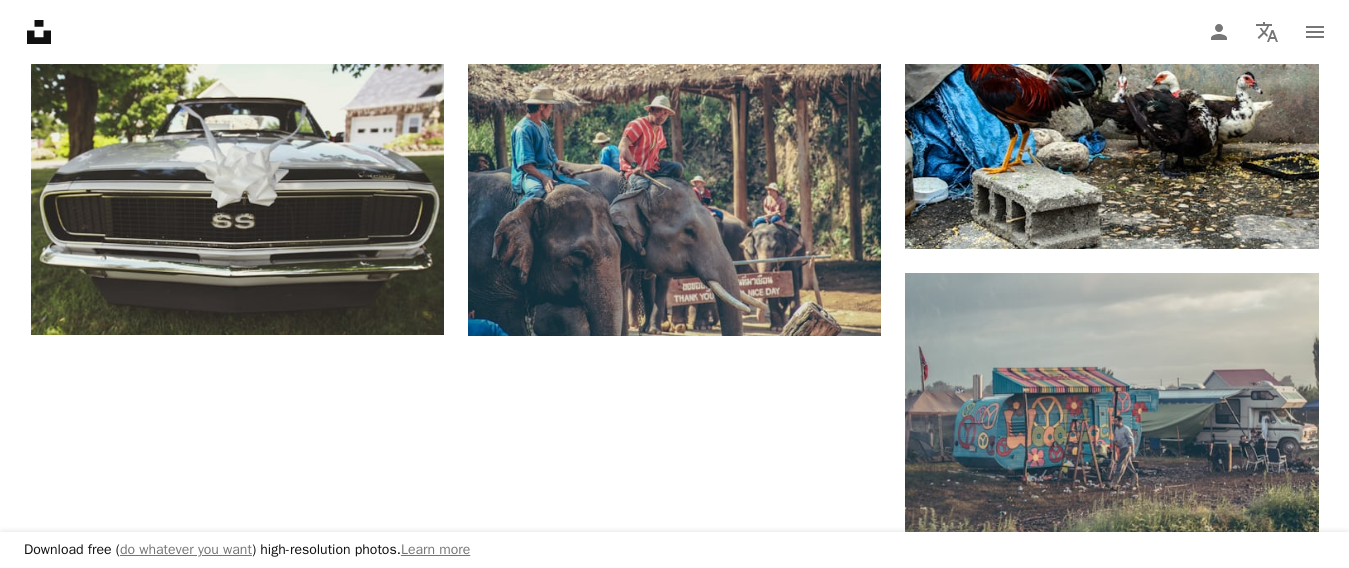 scroll, scrollTop: 3100, scrollLeft: 0, axis: vertical 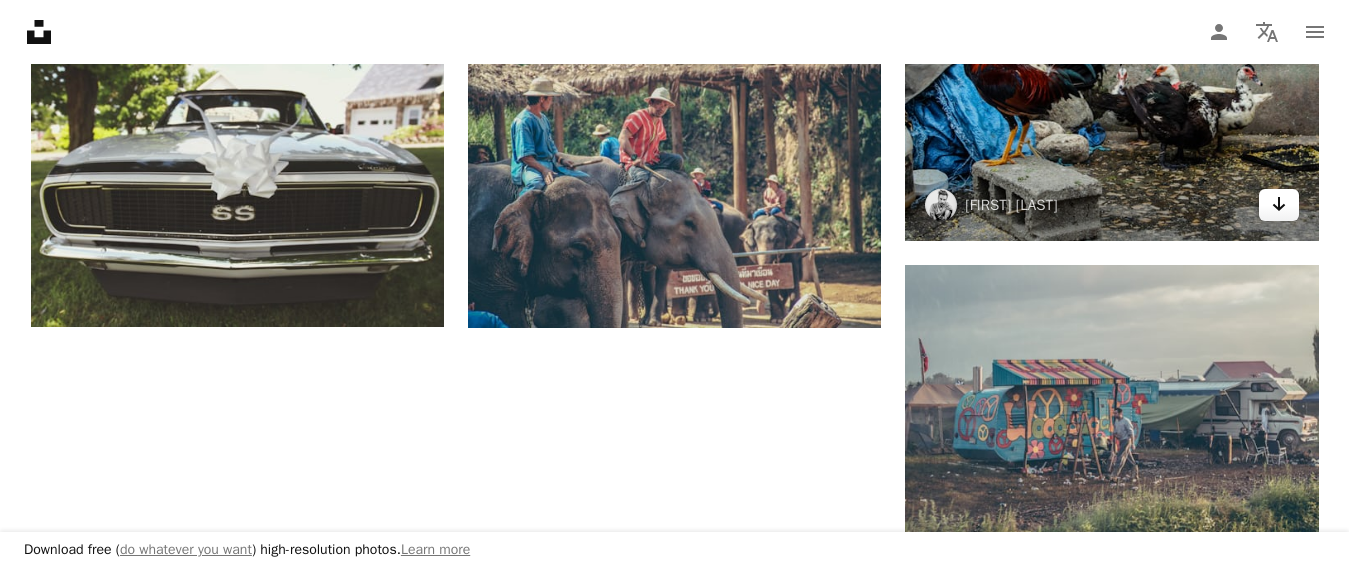 click on "Arrow pointing down" 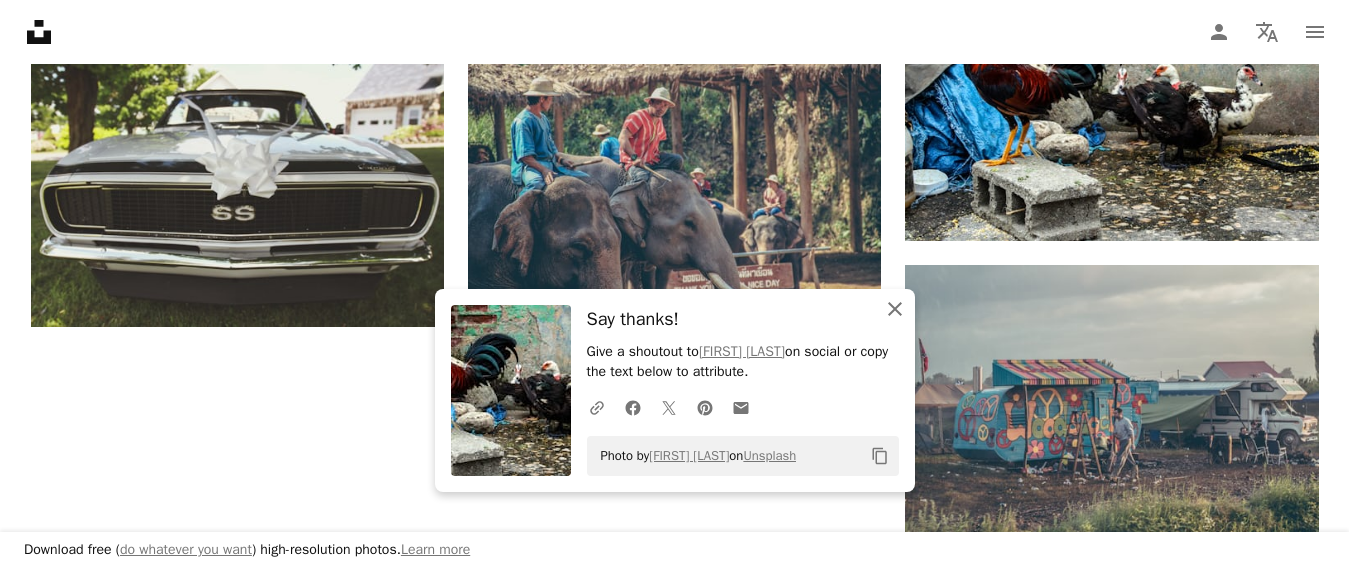 click on "An X shape" 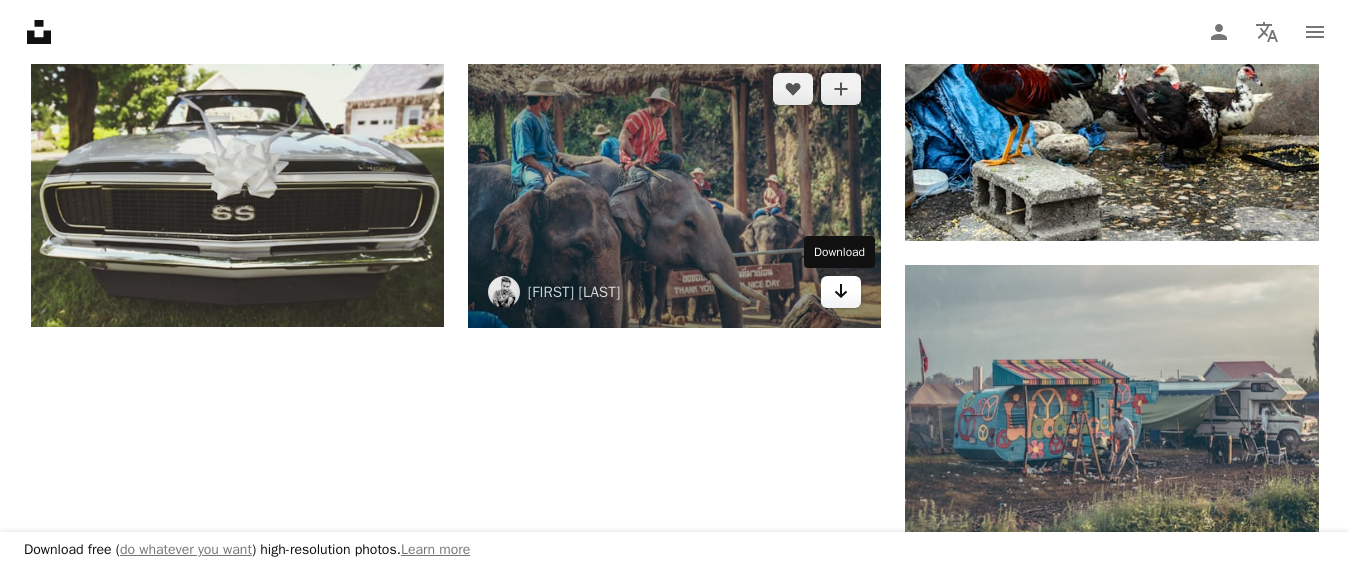 click 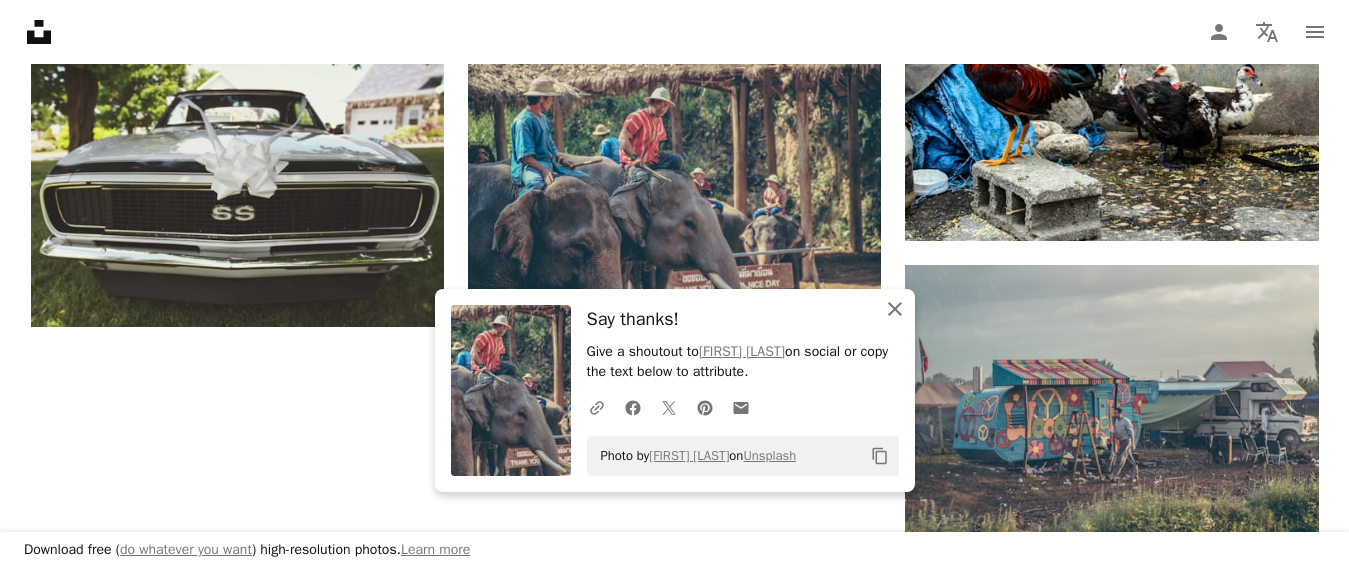 click 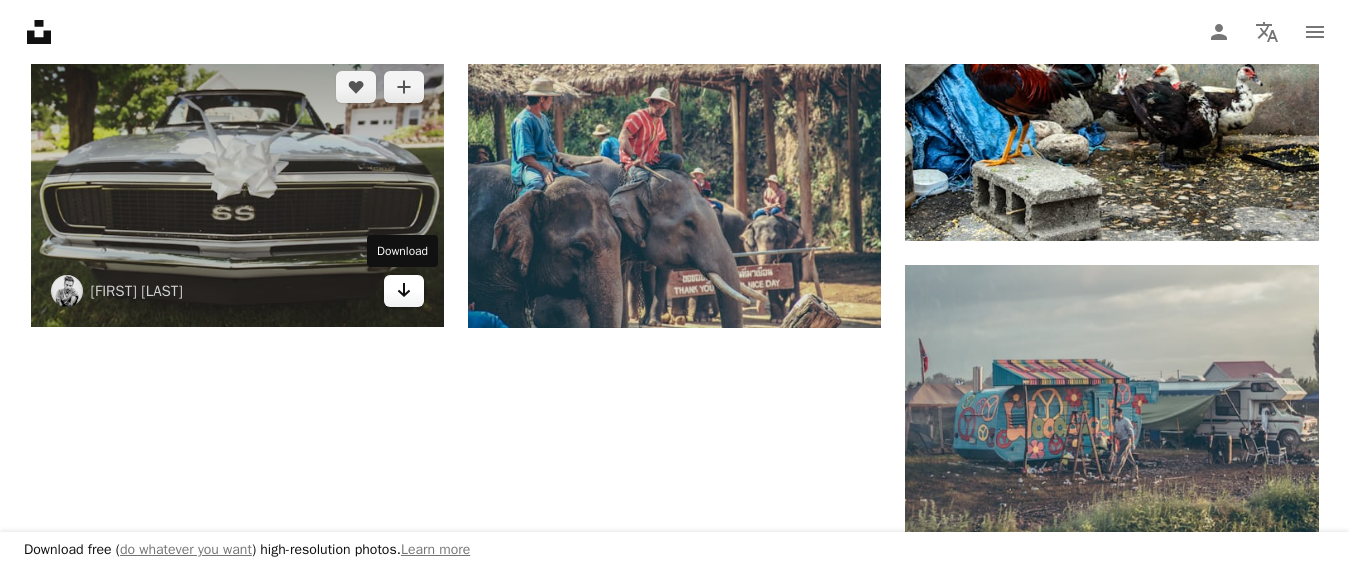 click on "Arrow pointing down" 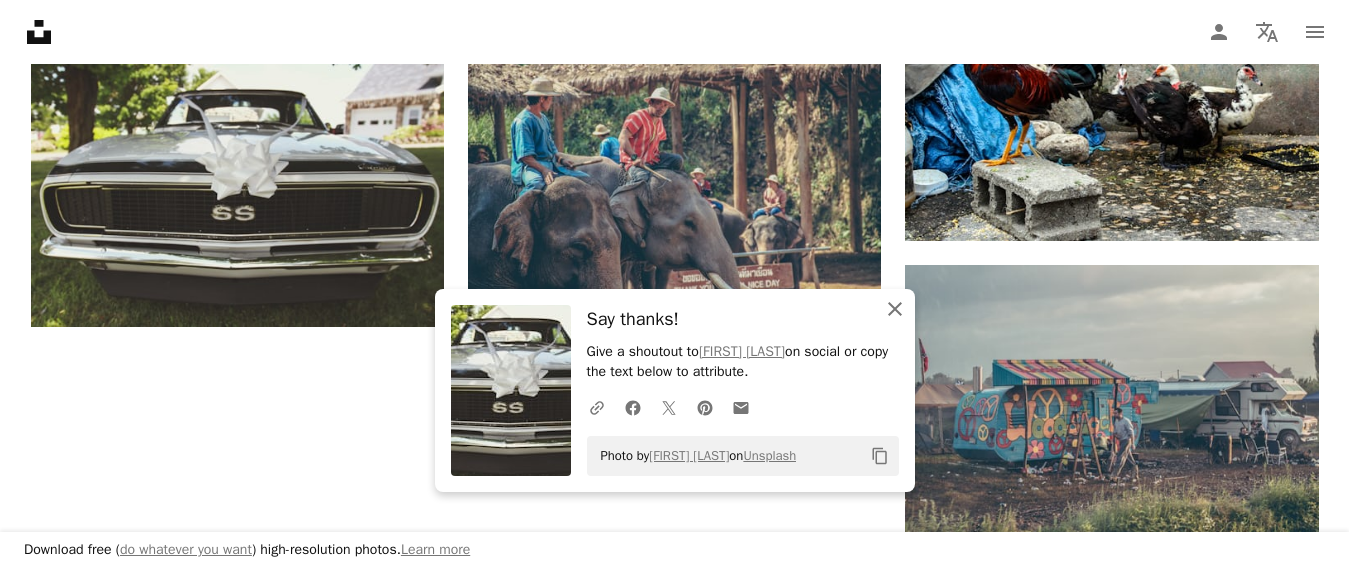 click on "An X shape" 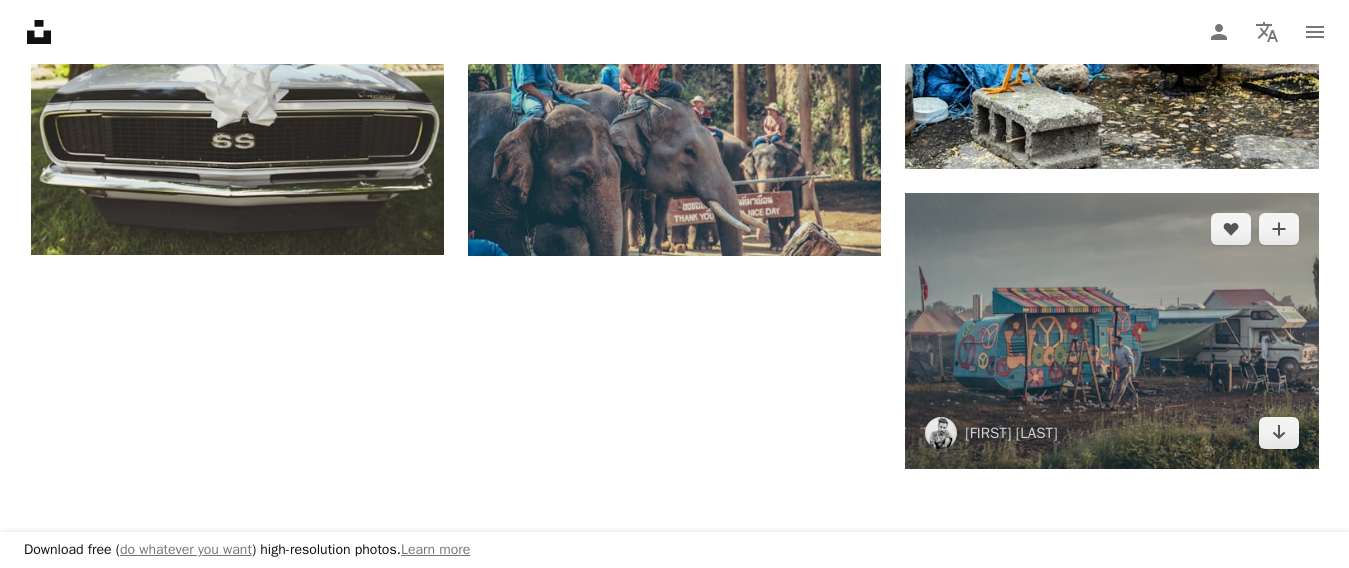 scroll, scrollTop: 3200, scrollLeft: 0, axis: vertical 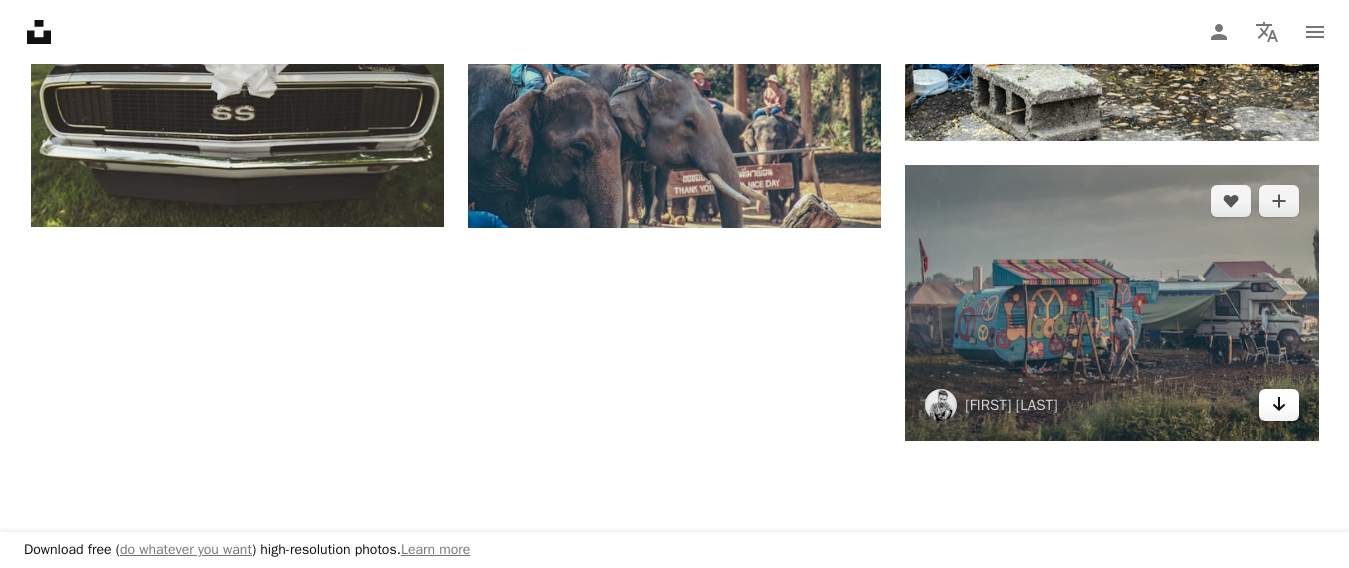 click on "Arrow pointing down" 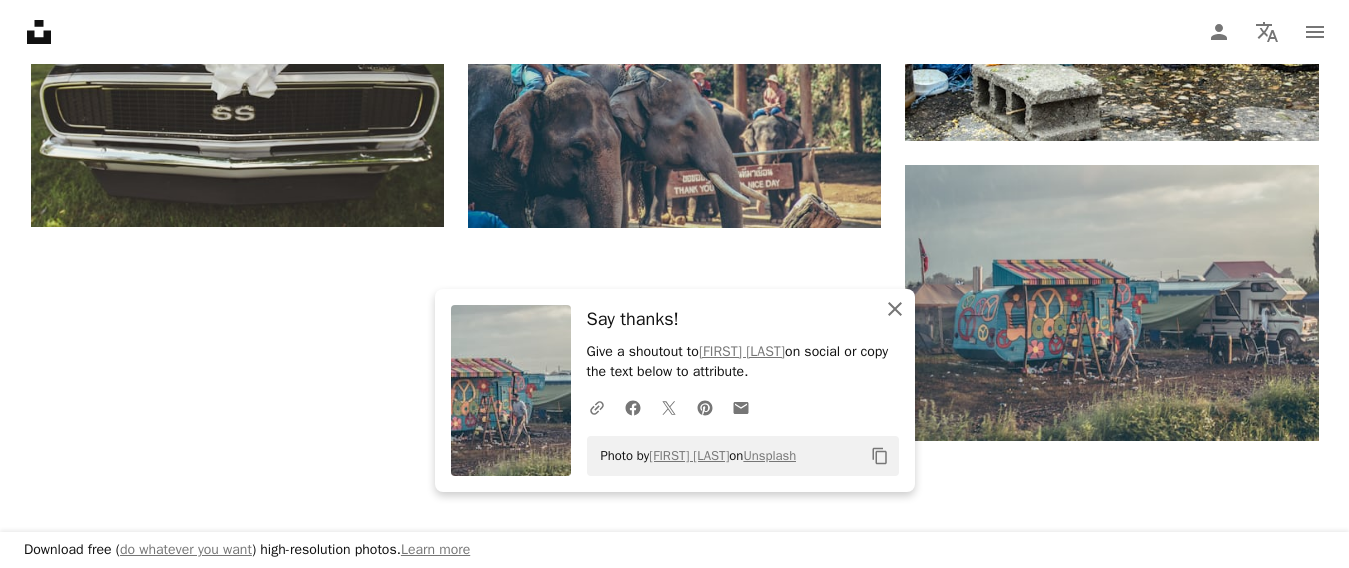 click on "An X shape" 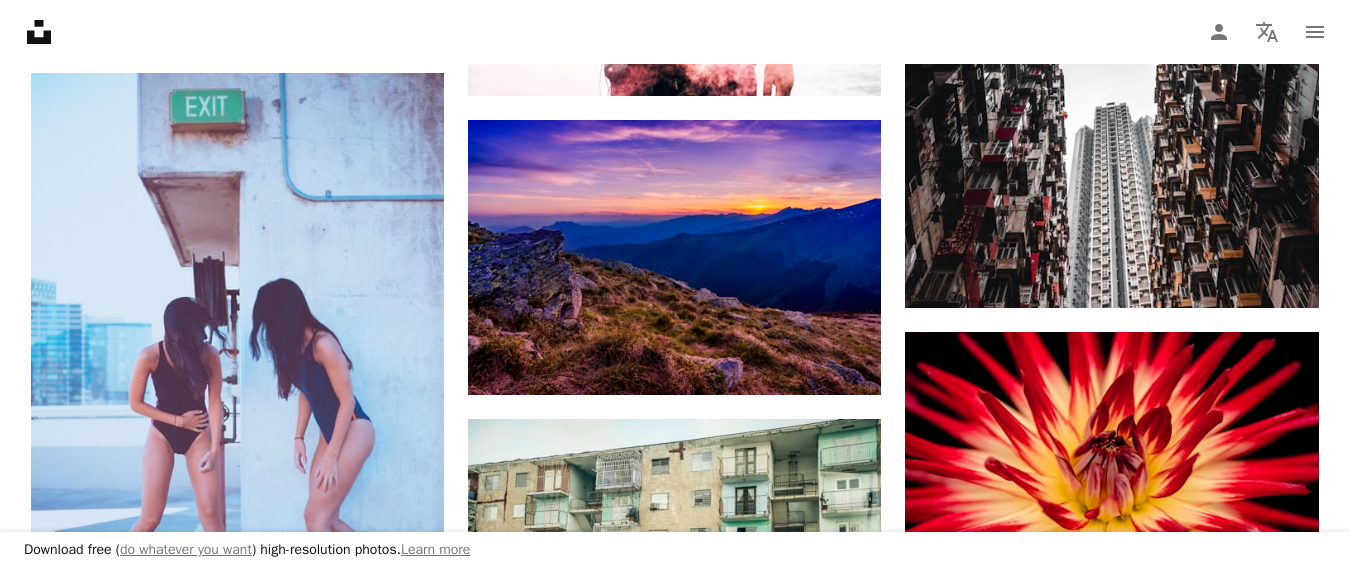 scroll, scrollTop: 2400, scrollLeft: 0, axis: vertical 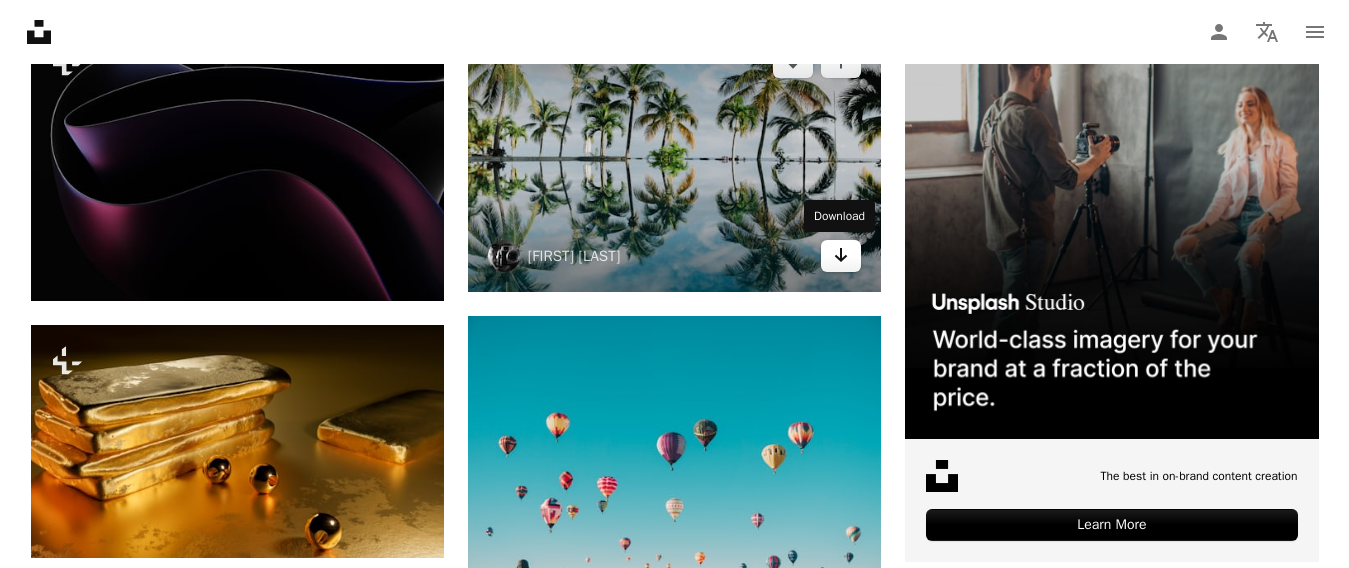 click on "Arrow pointing down" 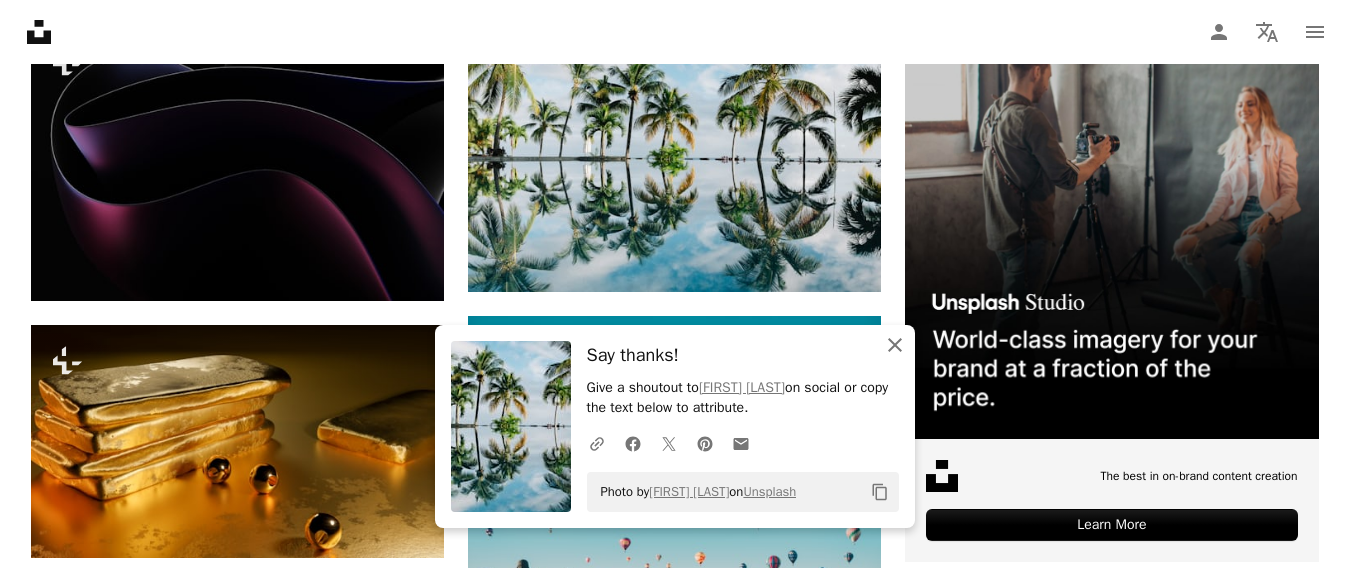 click on "An X shape" 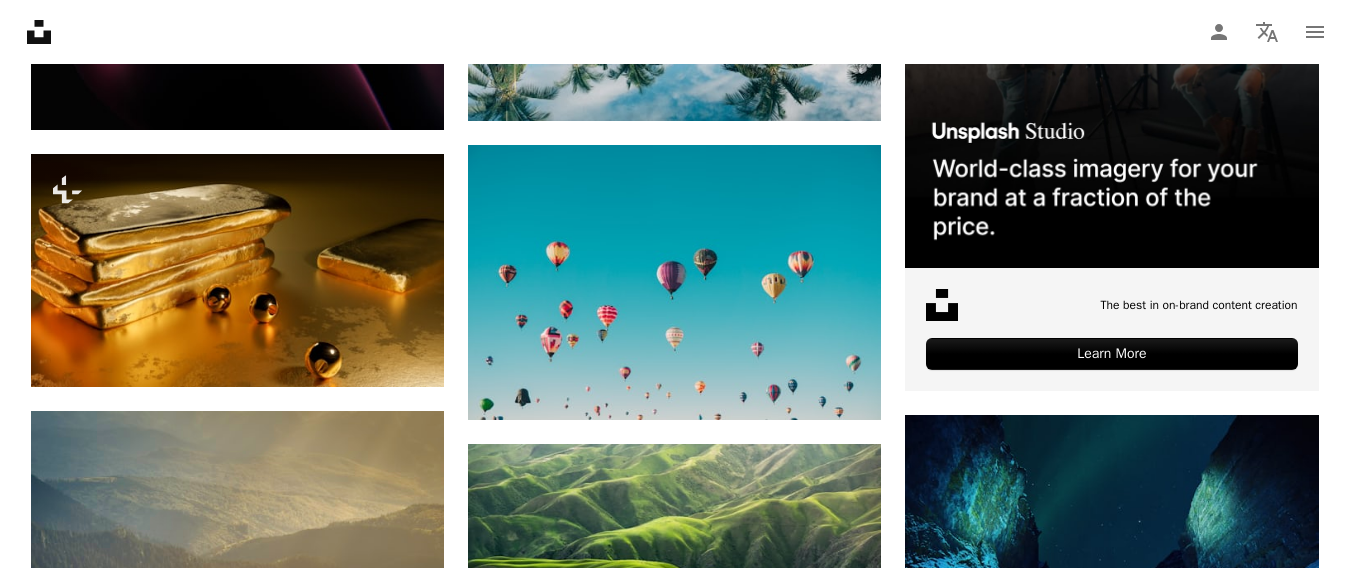 scroll, scrollTop: 500, scrollLeft: 0, axis: vertical 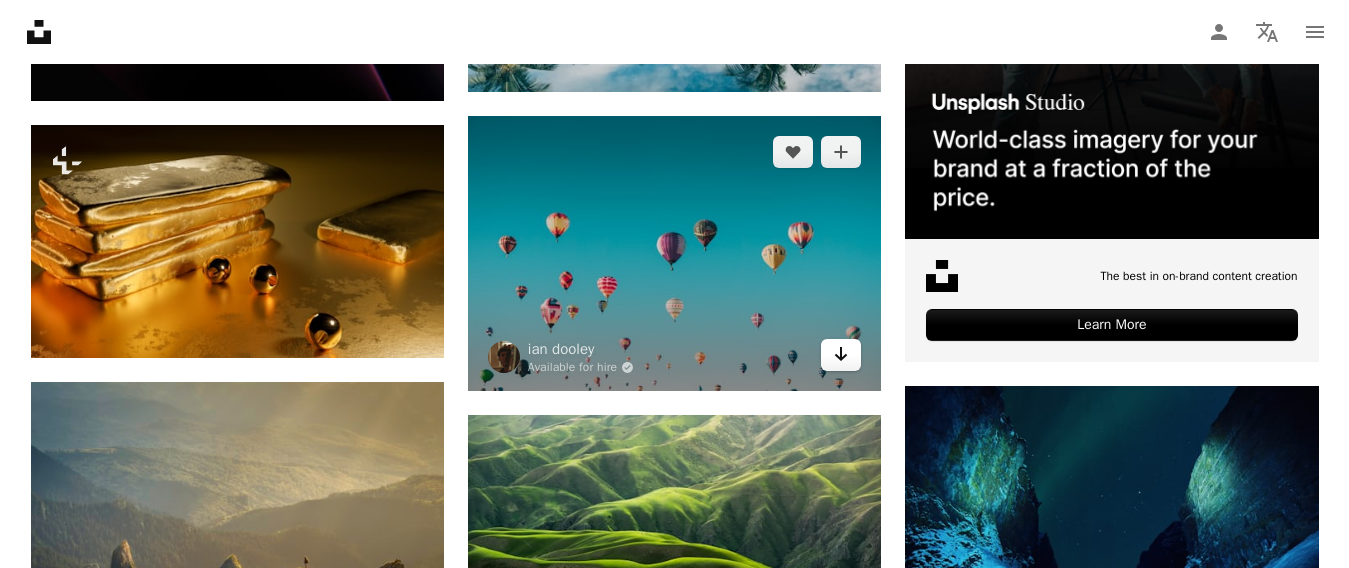 click on "Arrow pointing down" 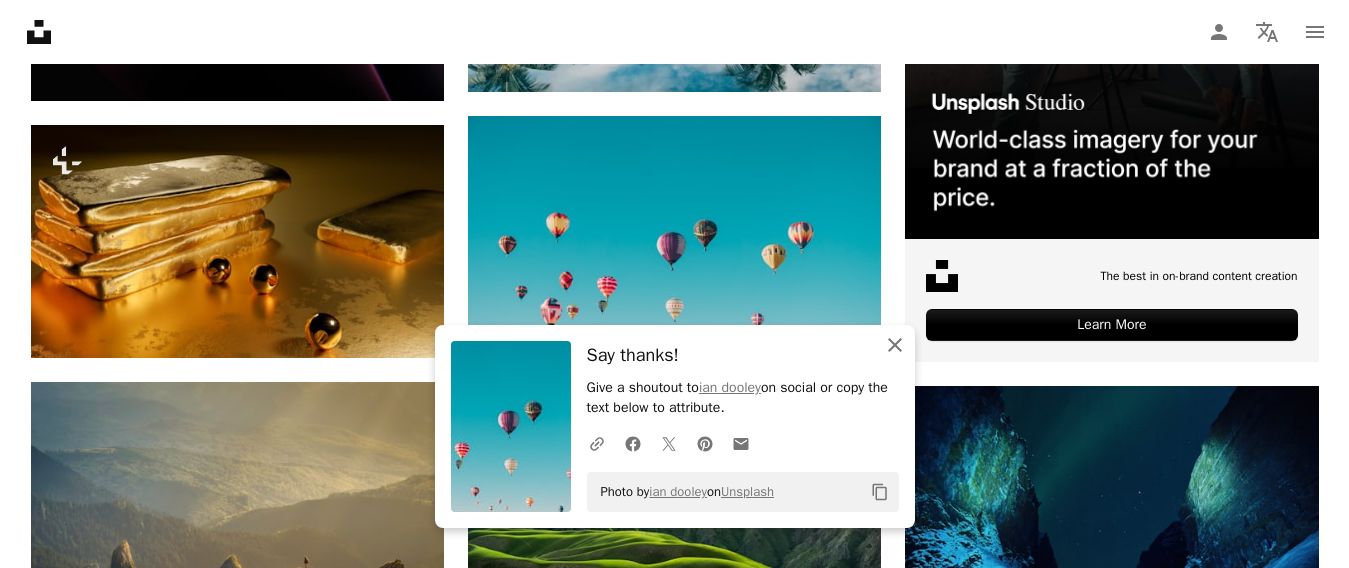 click on "An X shape" 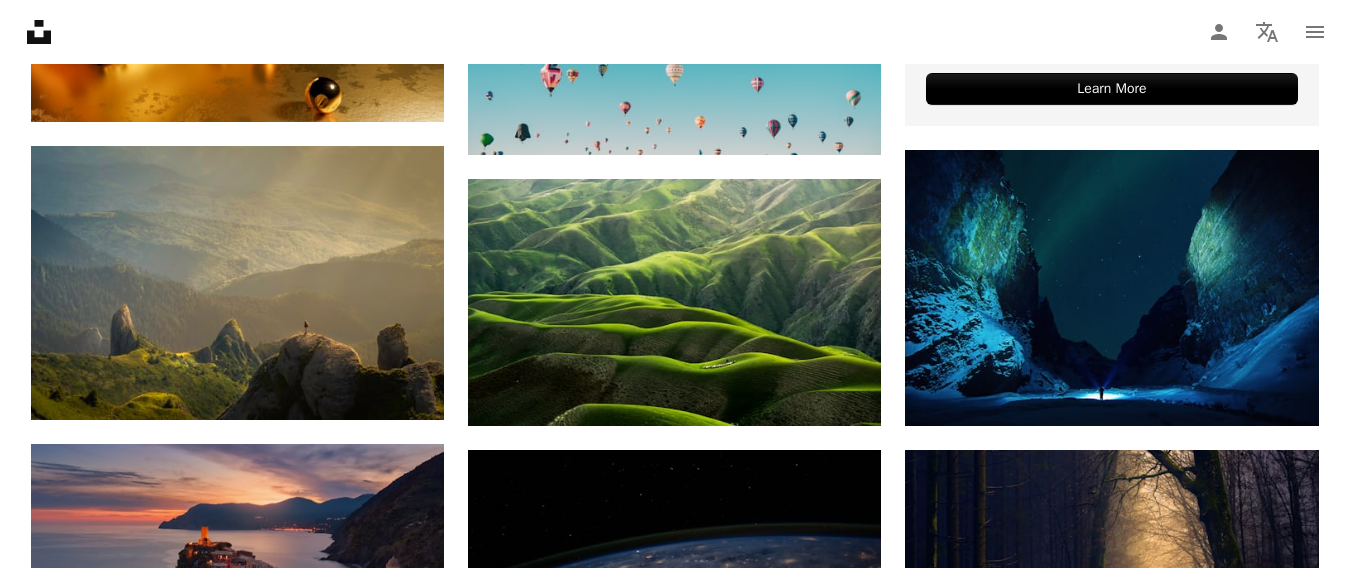 scroll, scrollTop: 800, scrollLeft: 0, axis: vertical 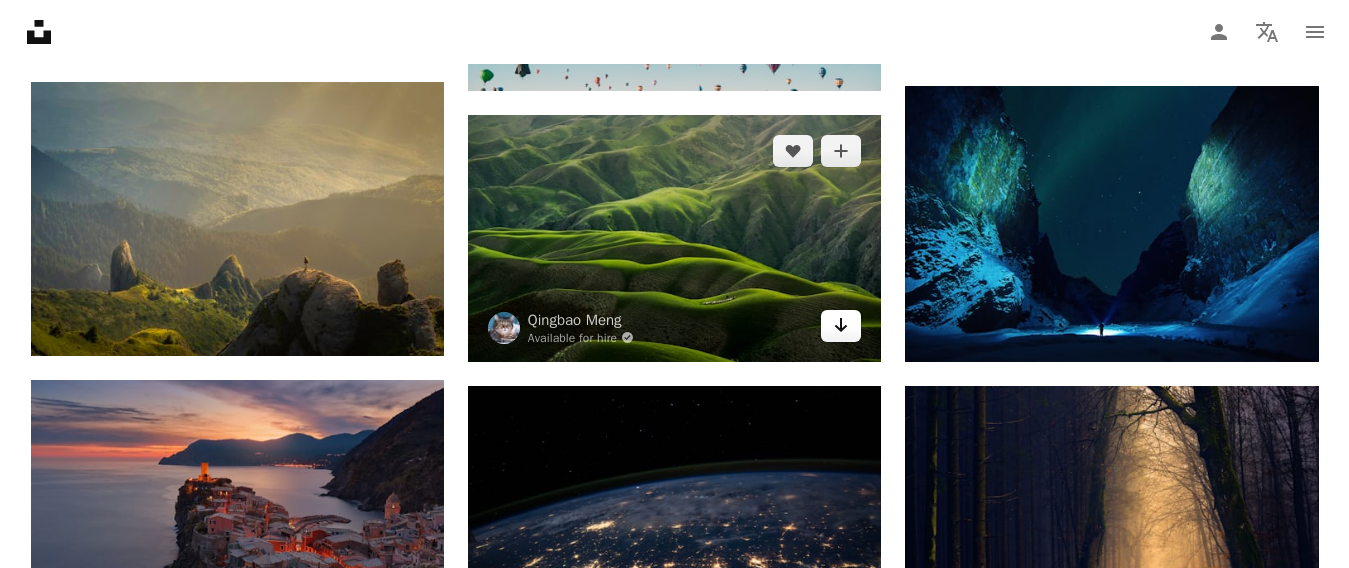 click on "Arrow pointing down" 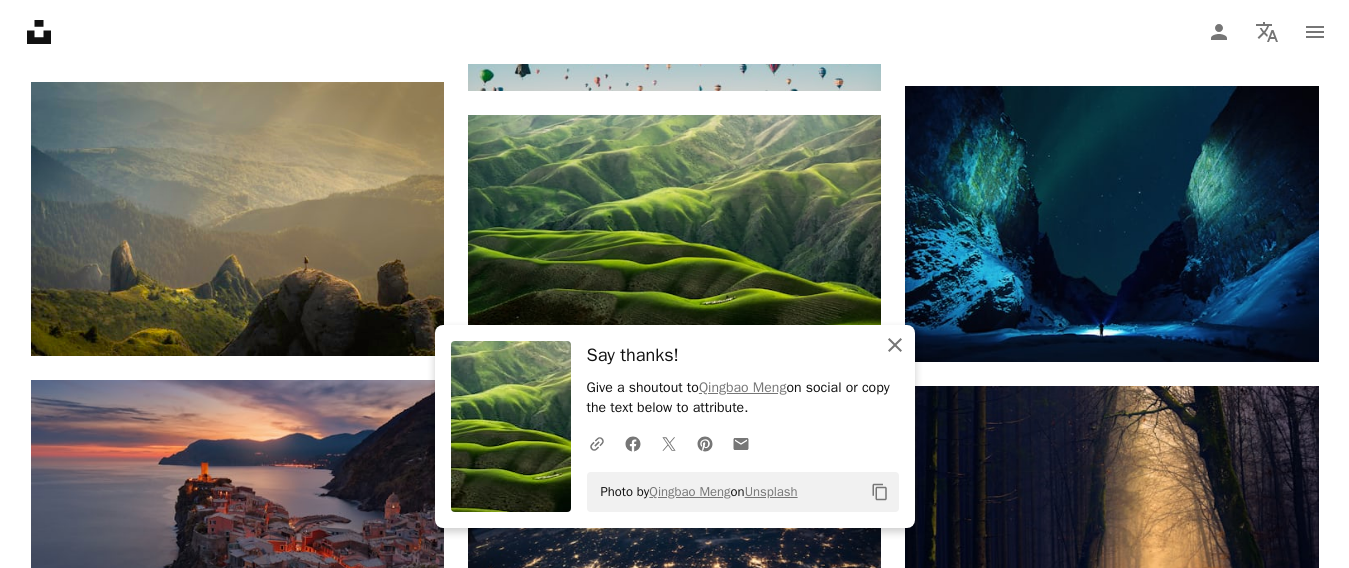 click on "An X shape" 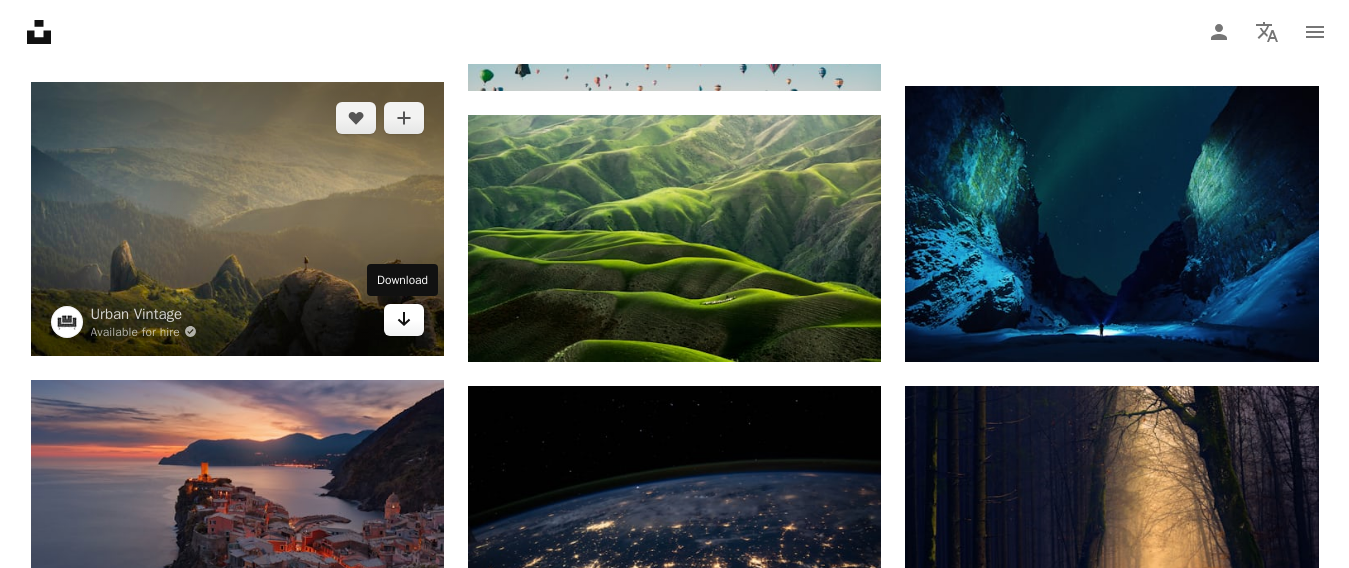 click on "Arrow pointing down" 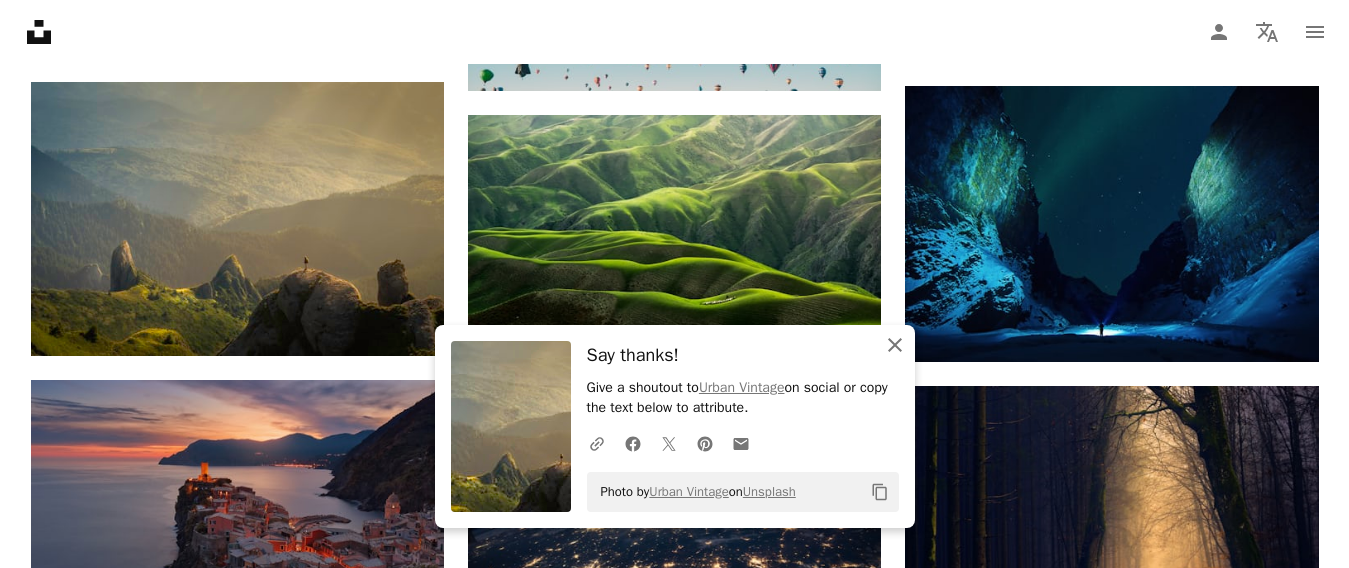 click 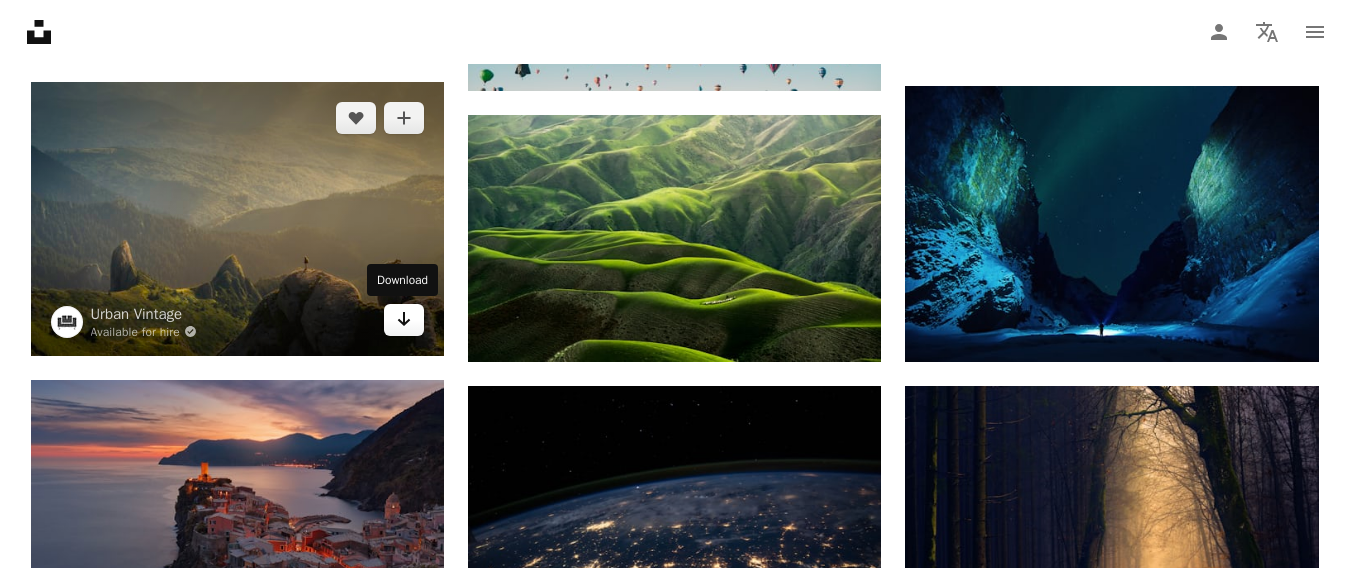 click on "Arrow pointing down" 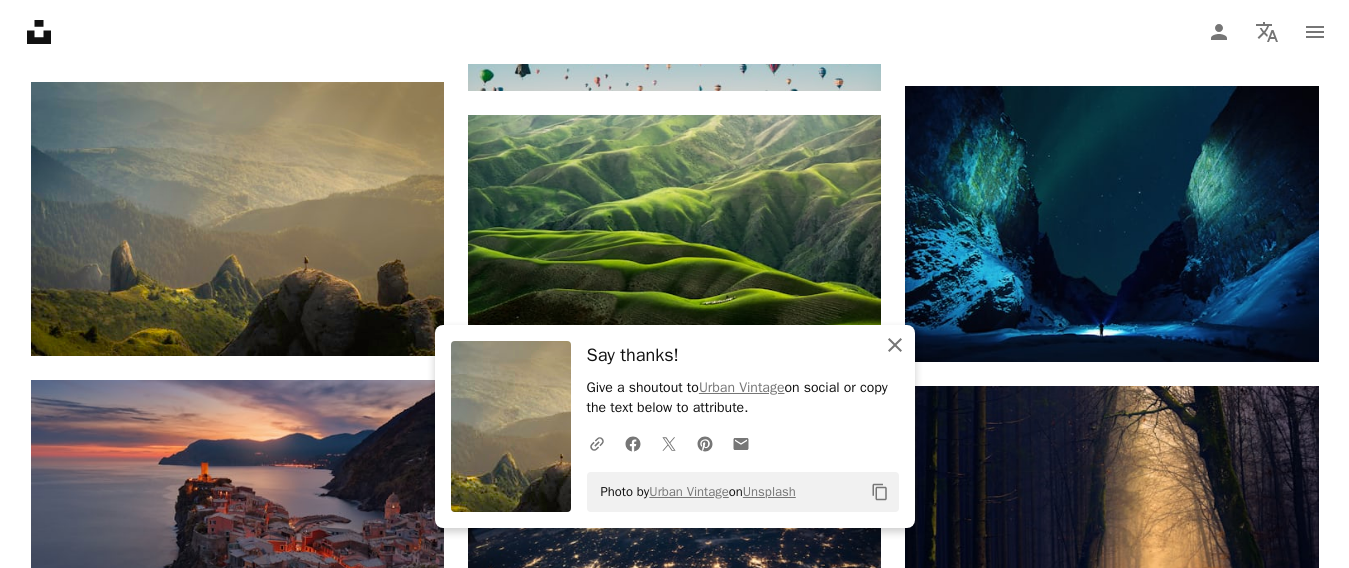 click 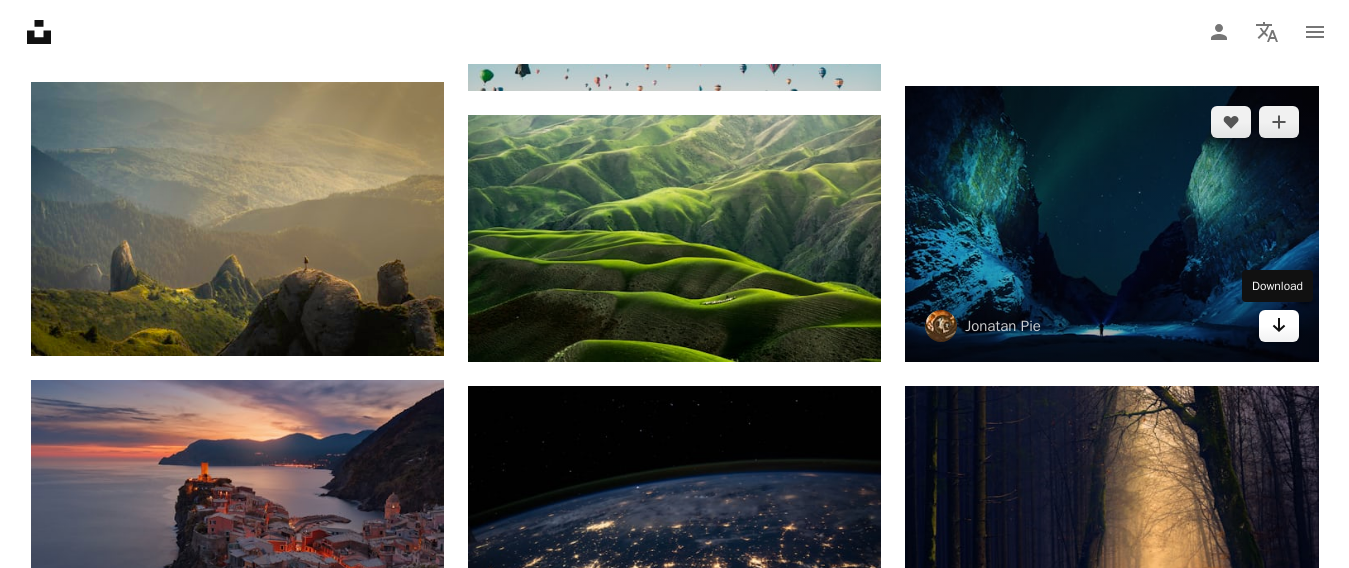 click 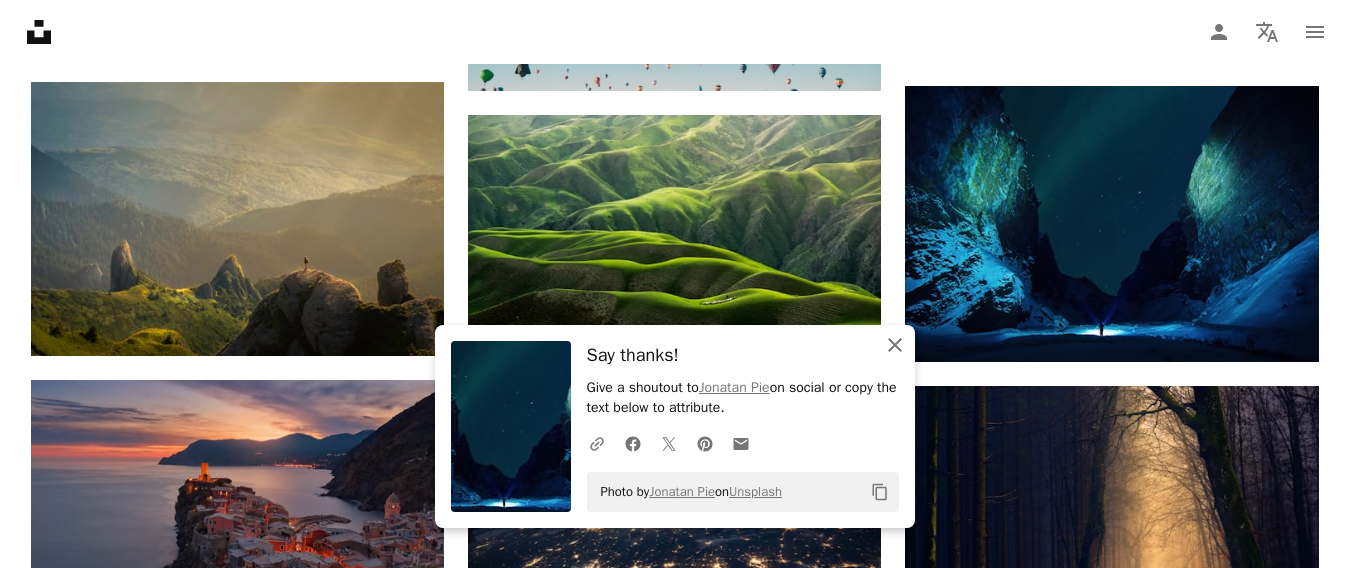 click 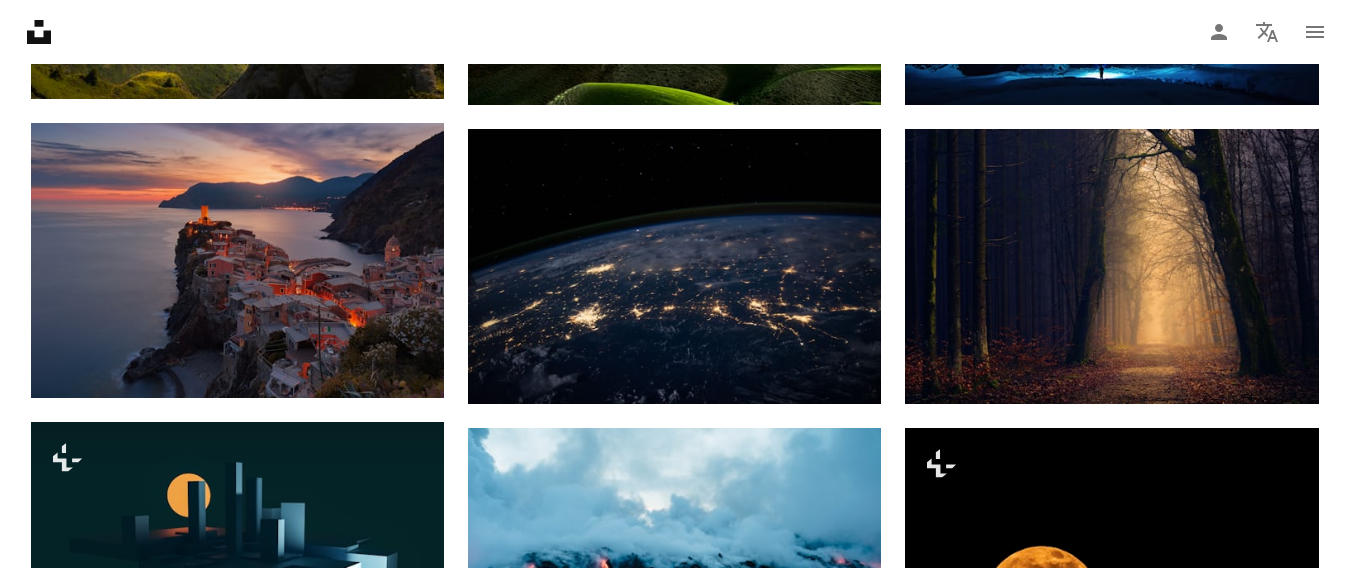 scroll, scrollTop: 1100, scrollLeft: 0, axis: vertical 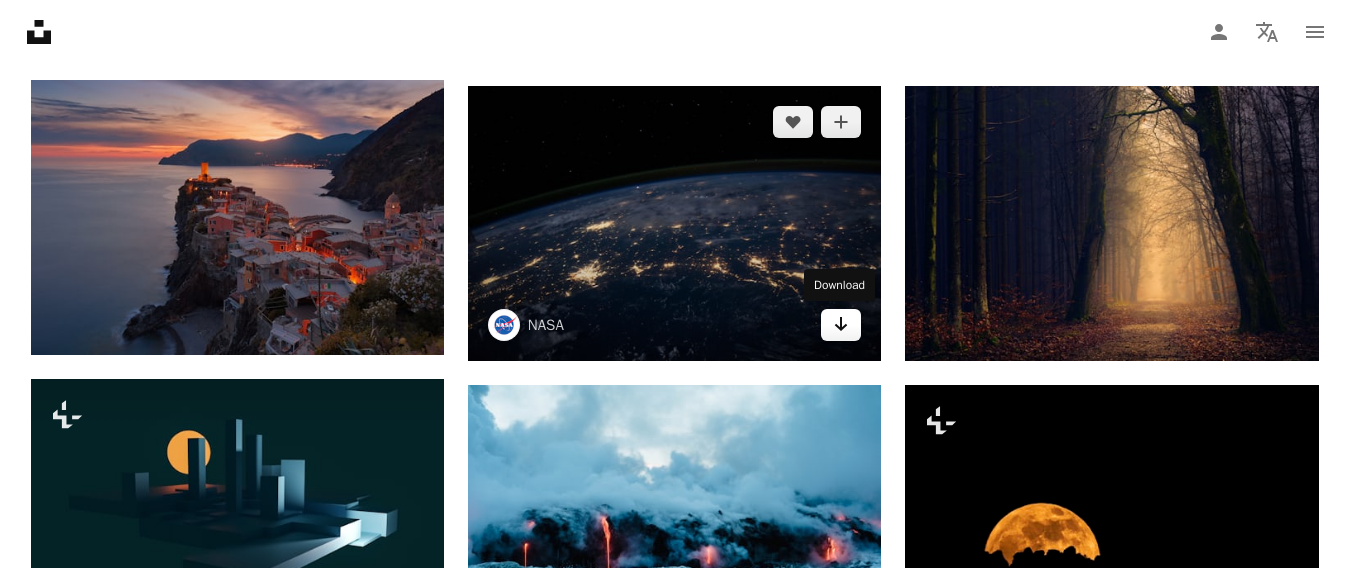 click 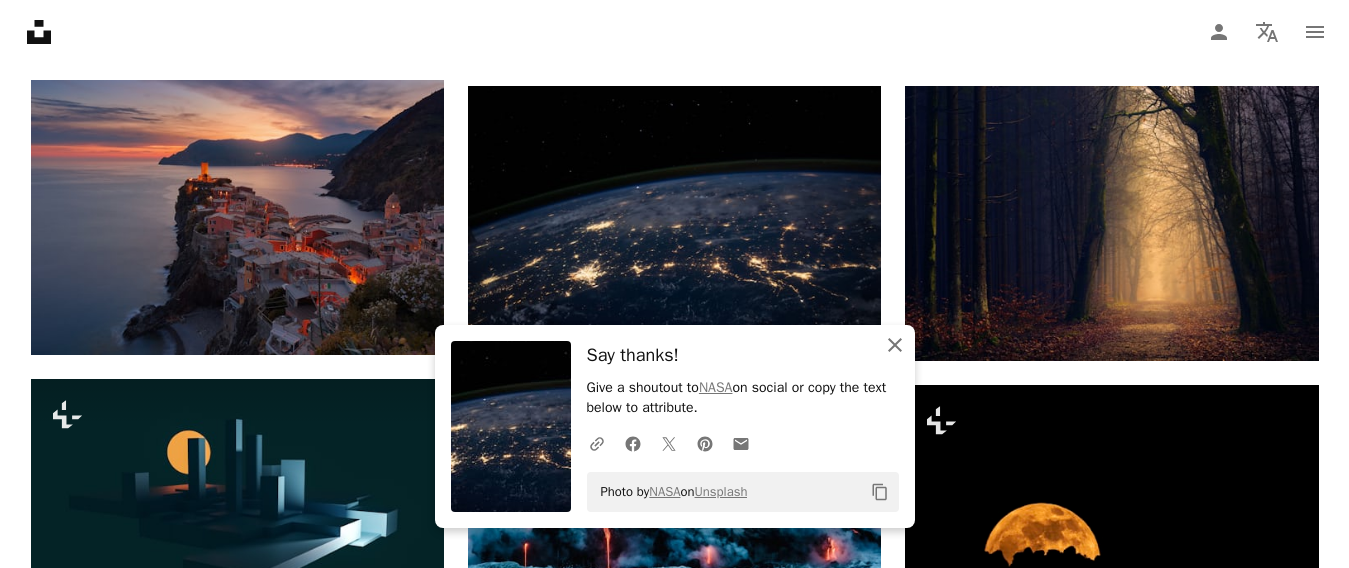 click on "An X shape" 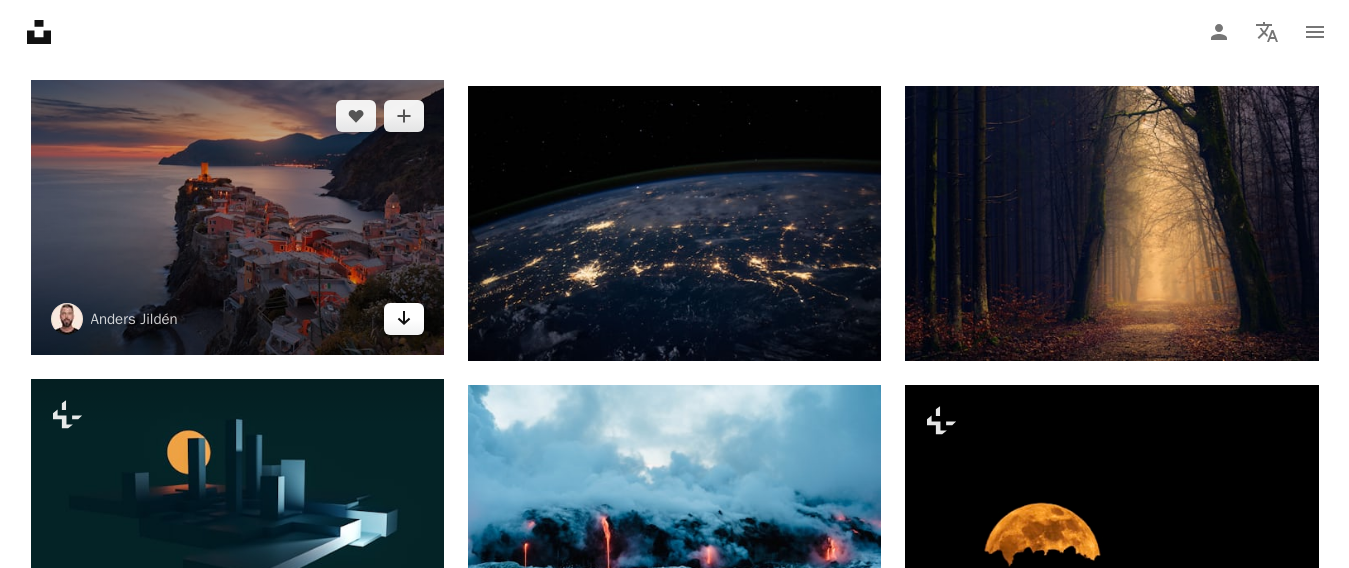 click on "Arrow pointing down" 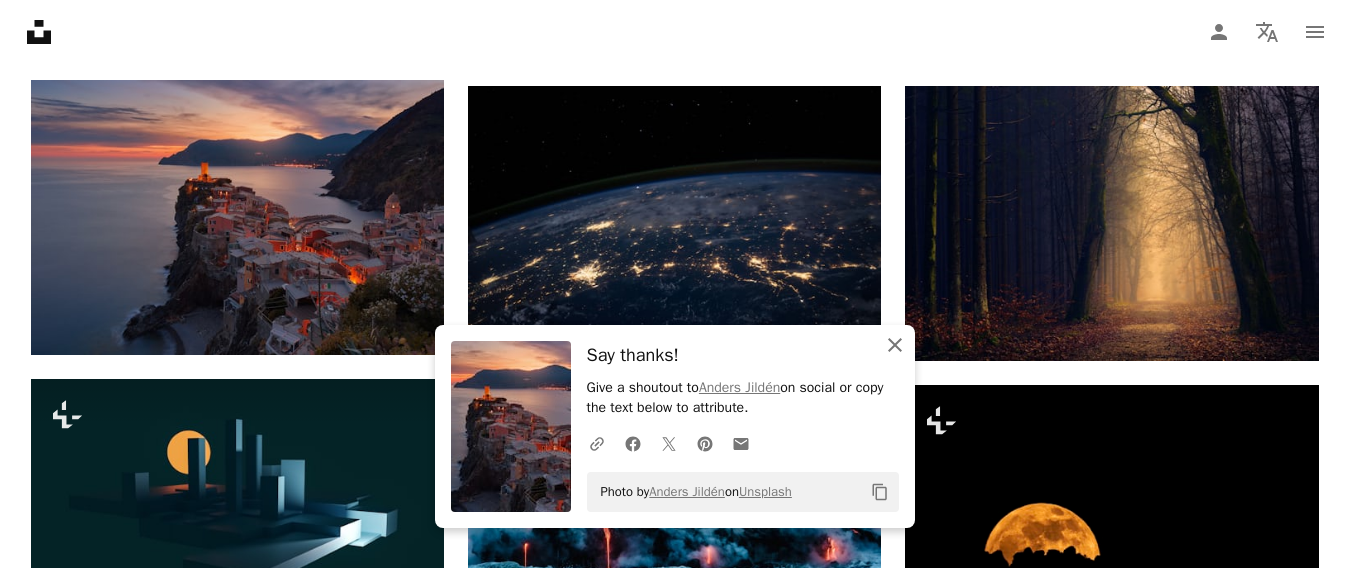 click 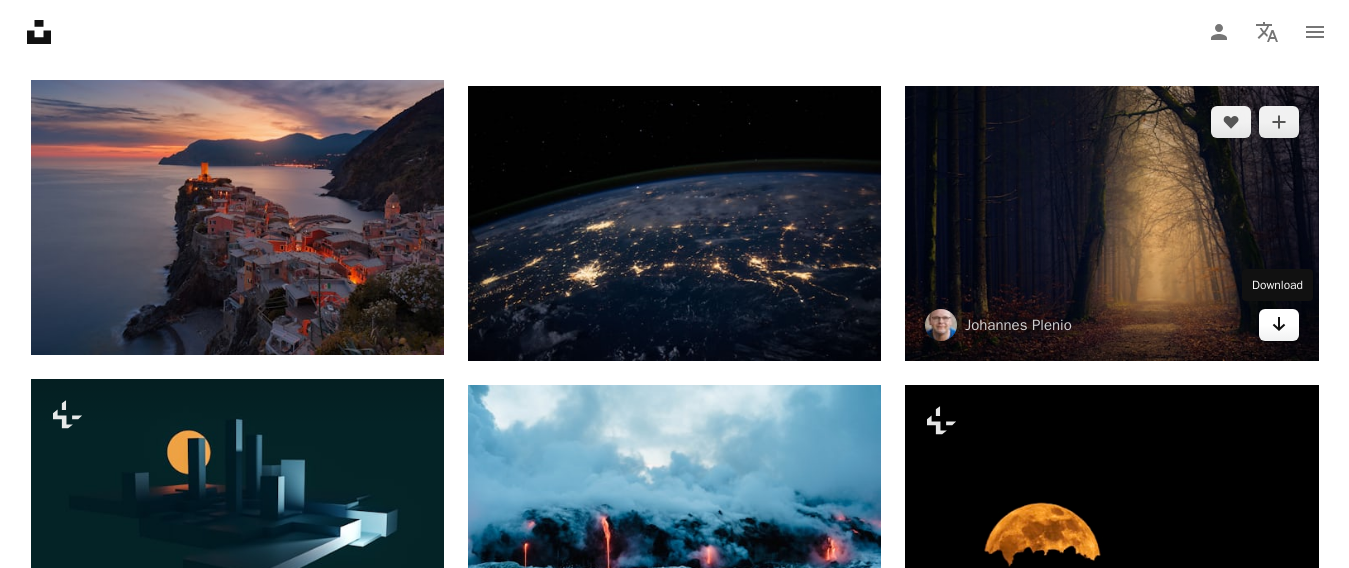 click on "Arrow pointing down" 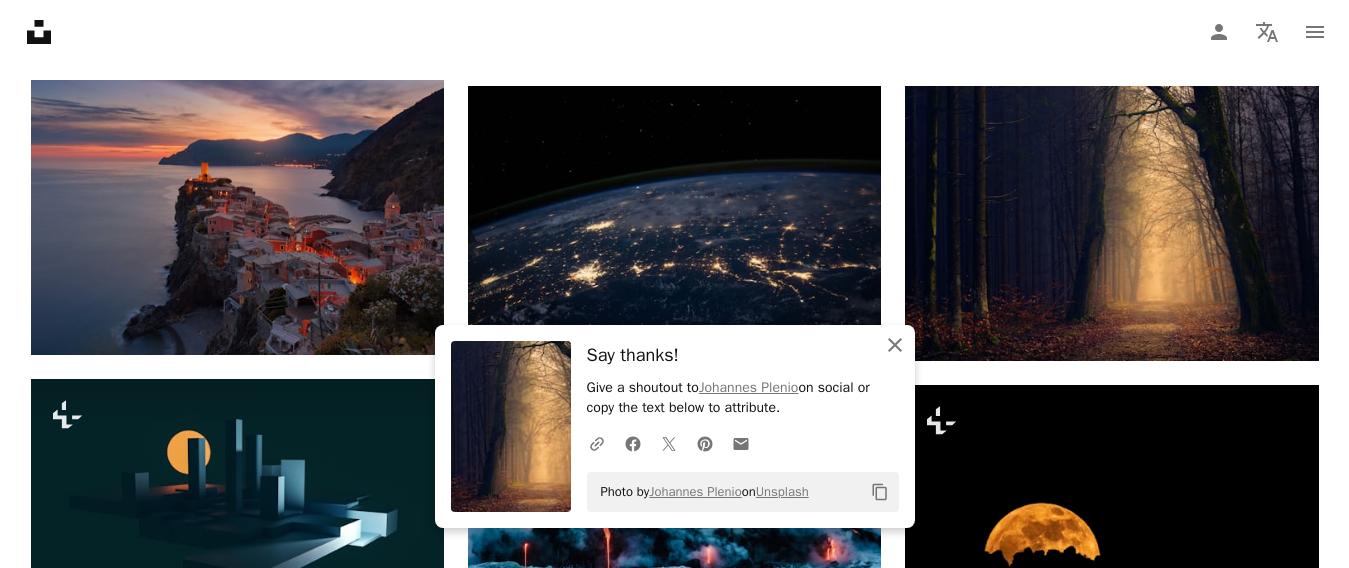 click 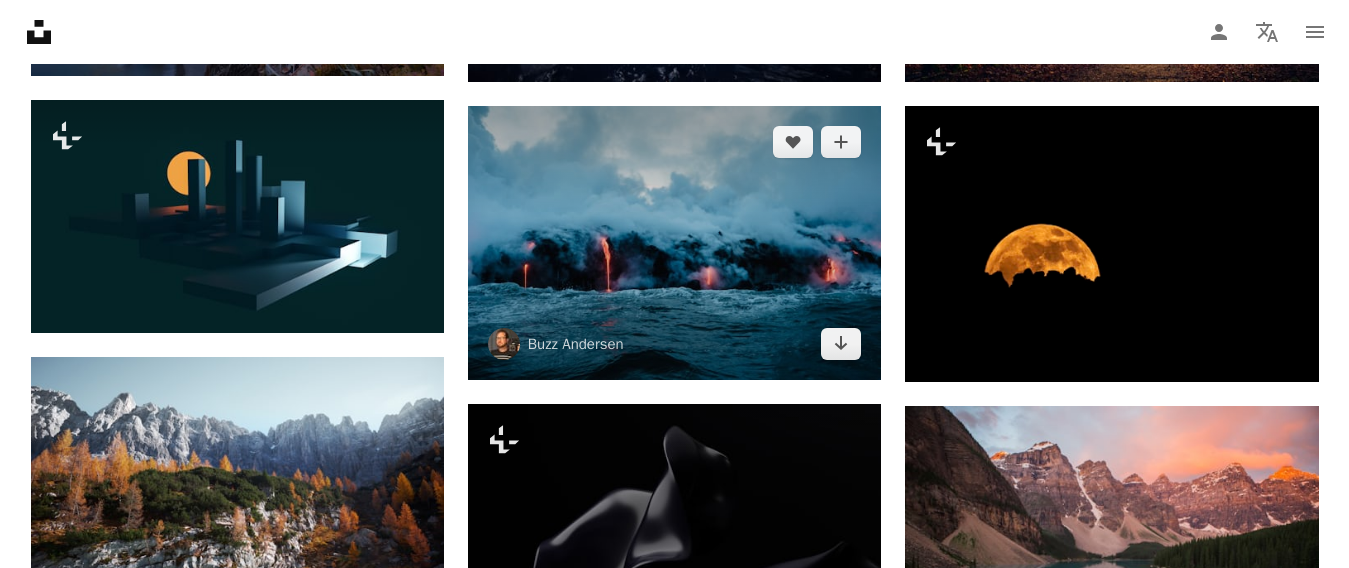 scroll, scrollTop: 1400, scrollLeft: 0, axis: vertical 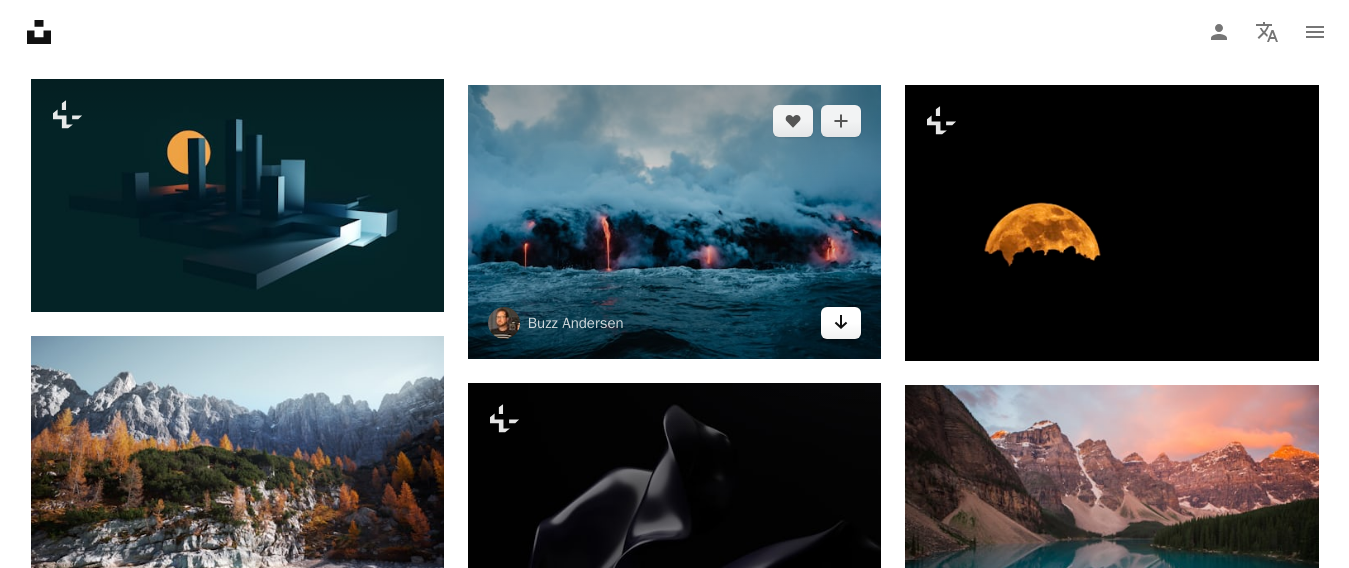 click on "Arrow pointing down" 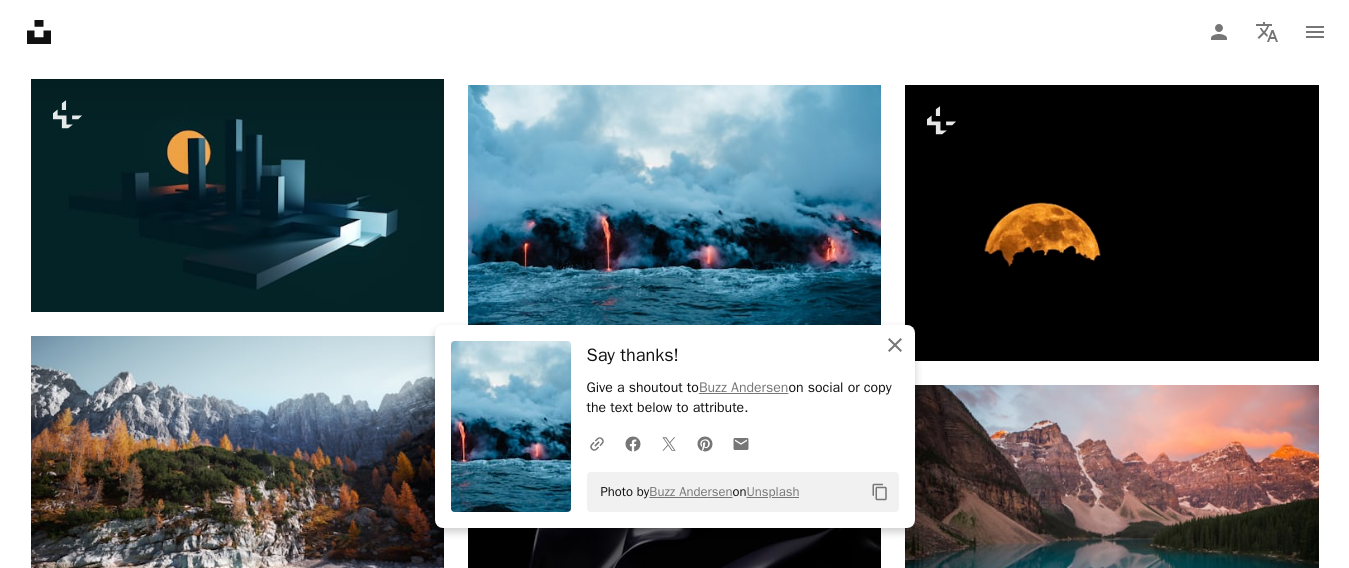 click on "An X shape" 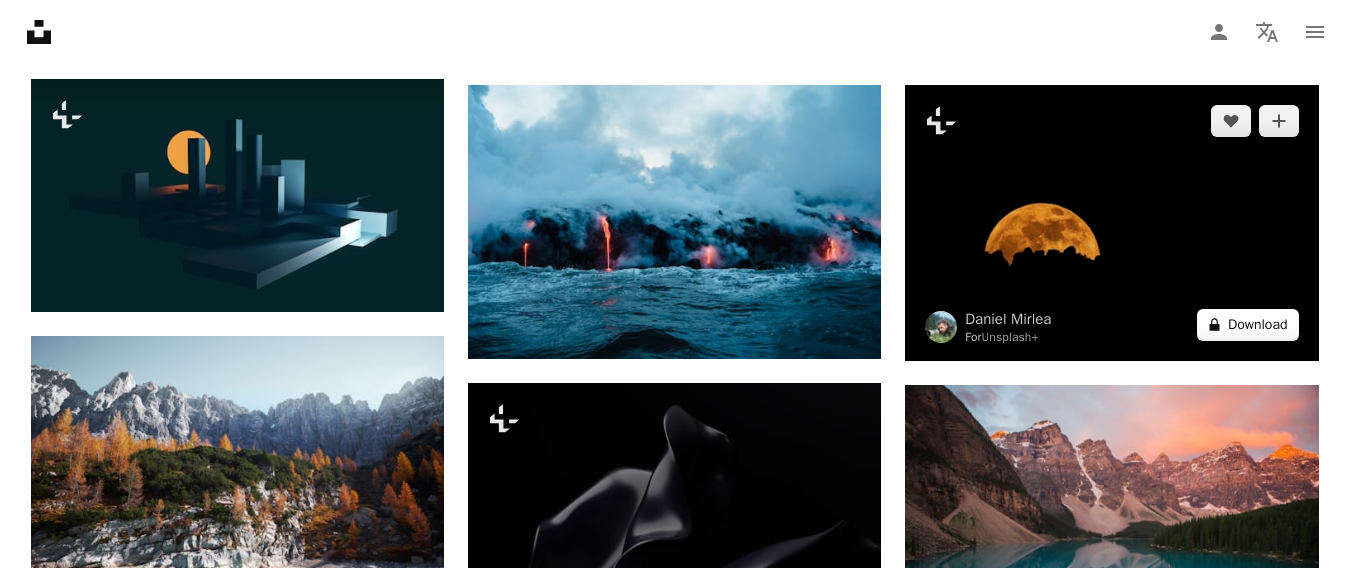 click on "A lock   Download" at bounding box center [1248, 325] 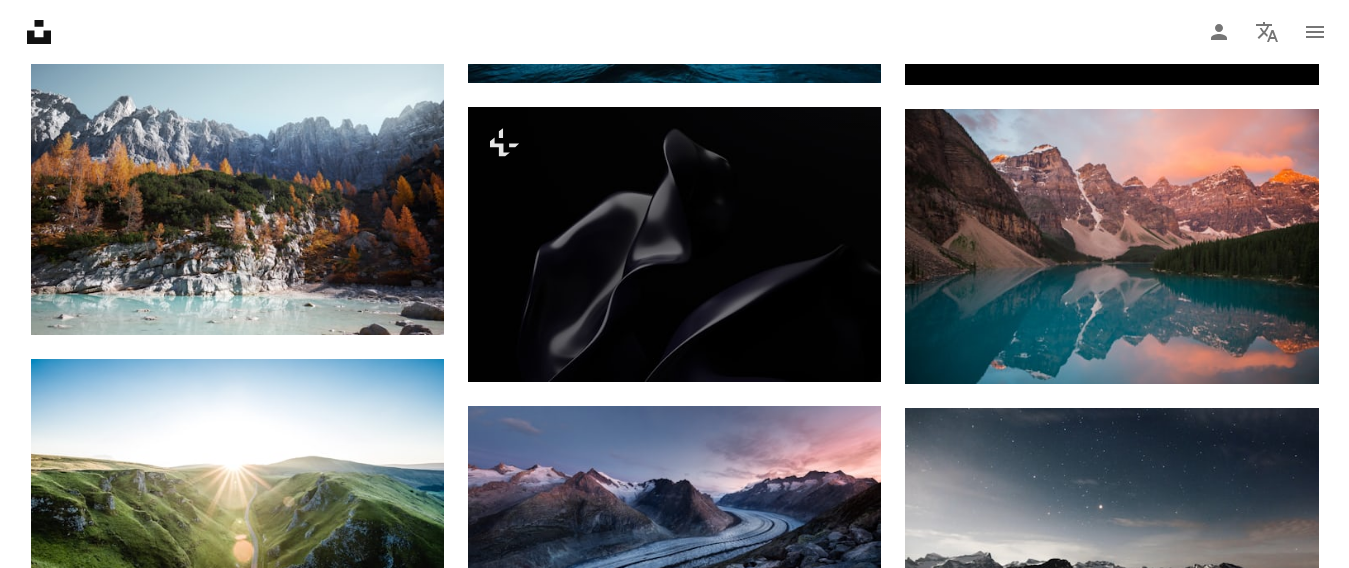 scroll, scrollTop: 1700, scrollLeft: 0, axis: vertical 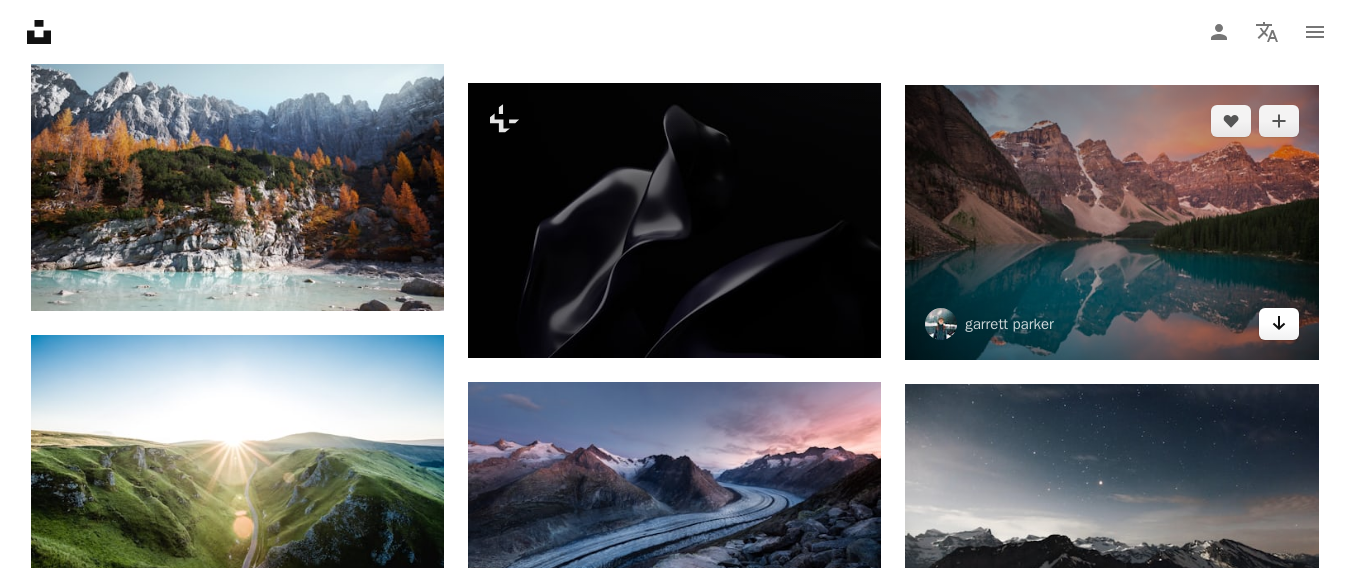 click 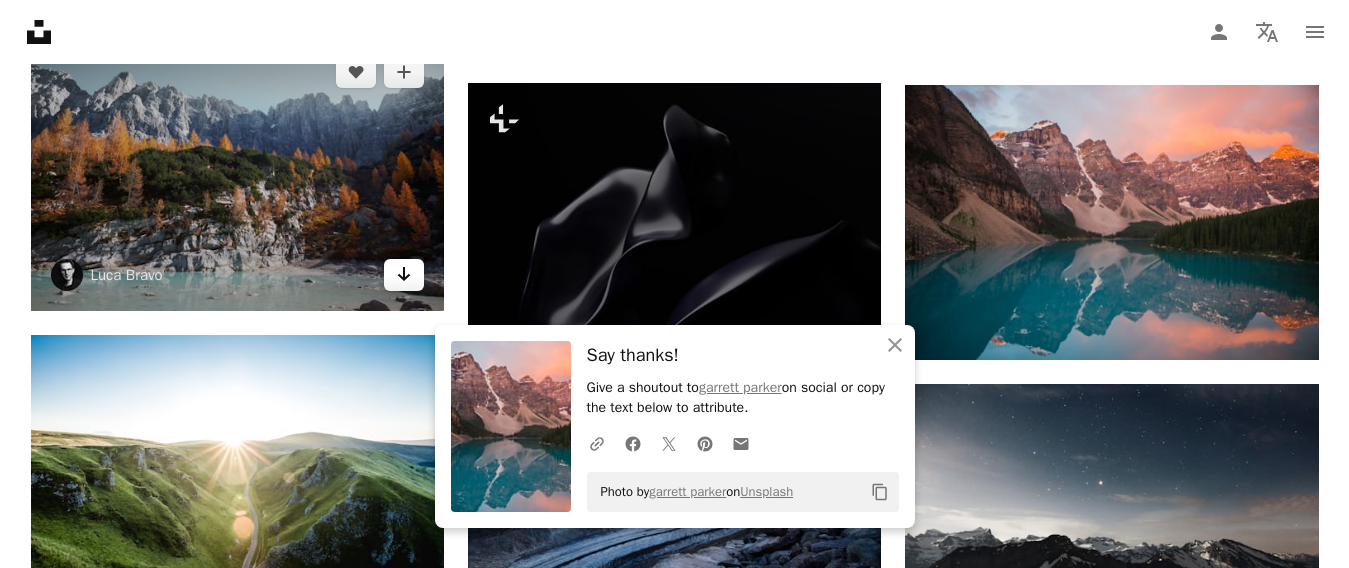click 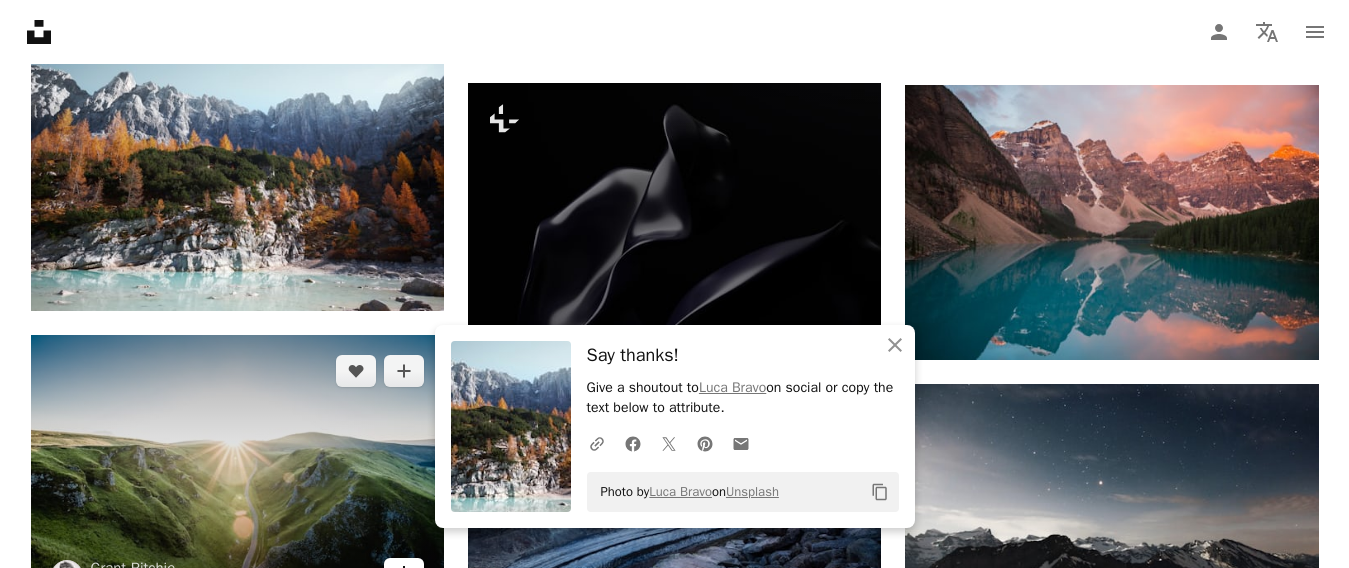 click on "Arrow pointing down" 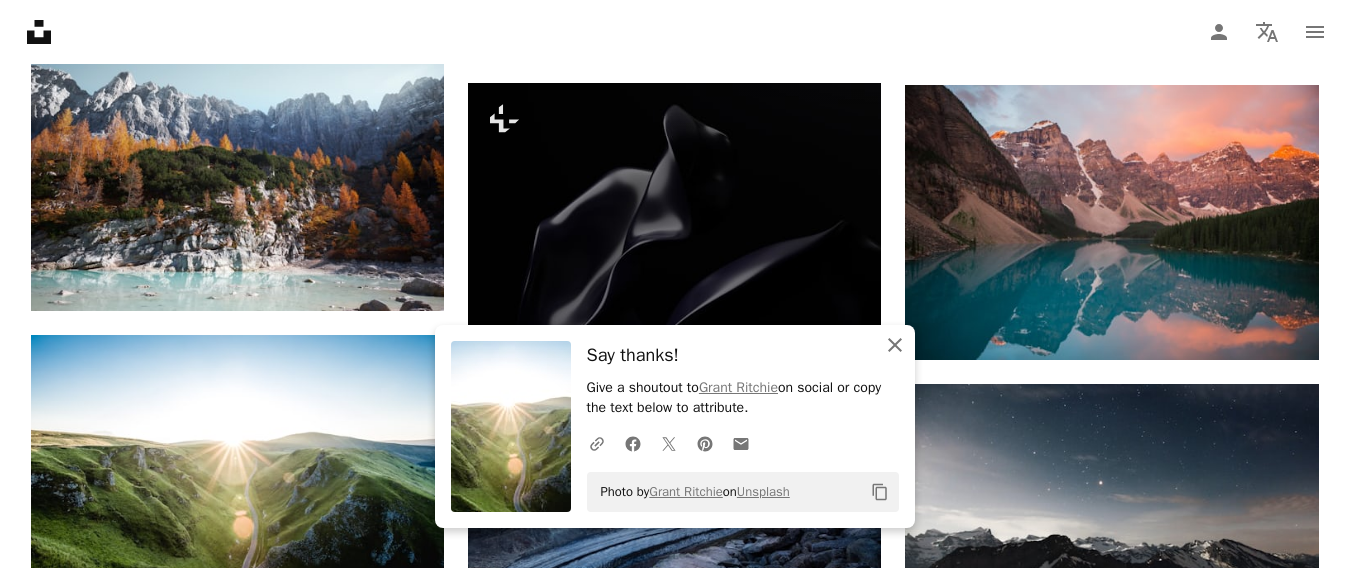 click on "An X shape" 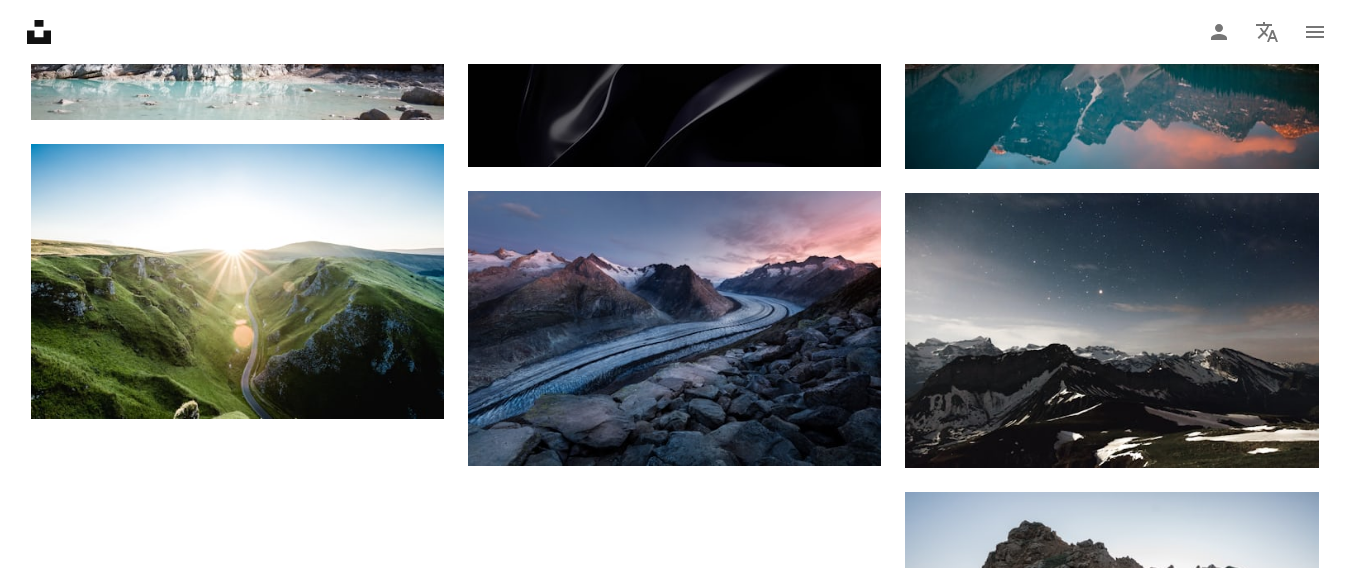 scroll, scrollTop: 1900, scrollLeft: 0, axis: vertical 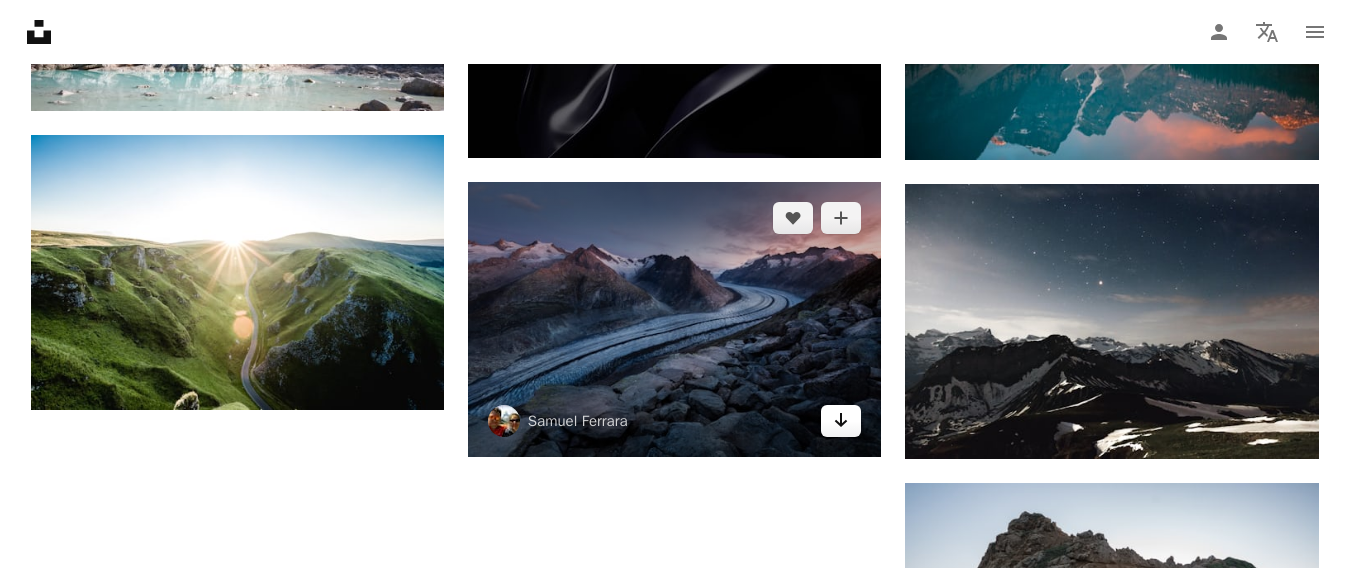 click on "Arrow pointing down" 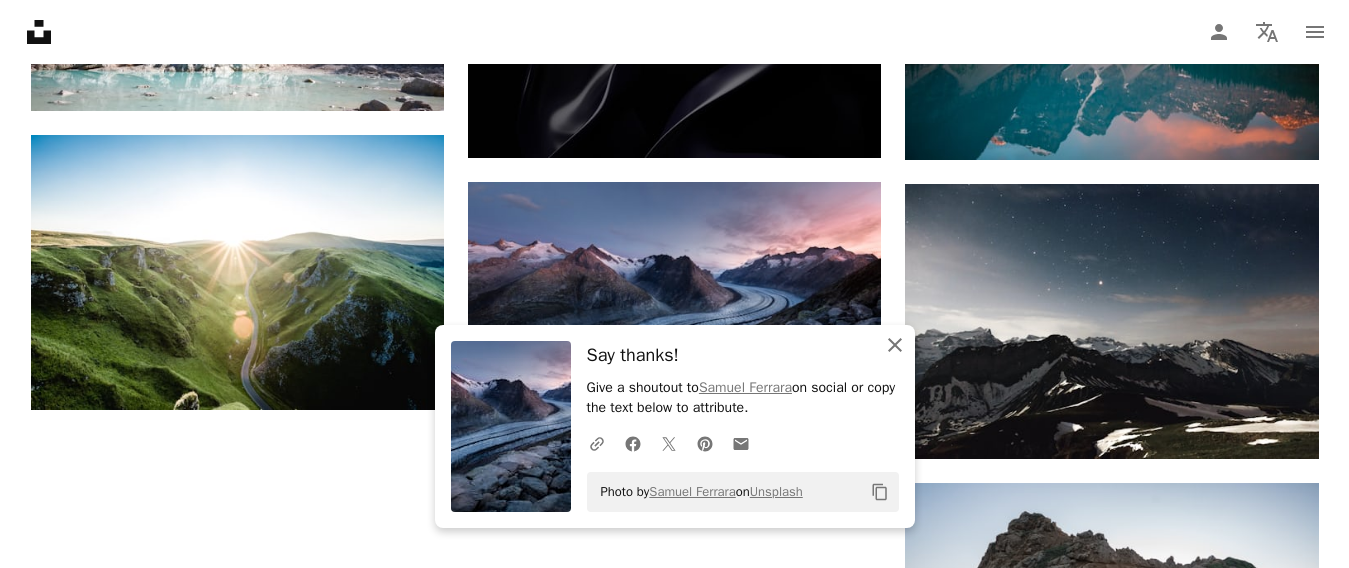 click 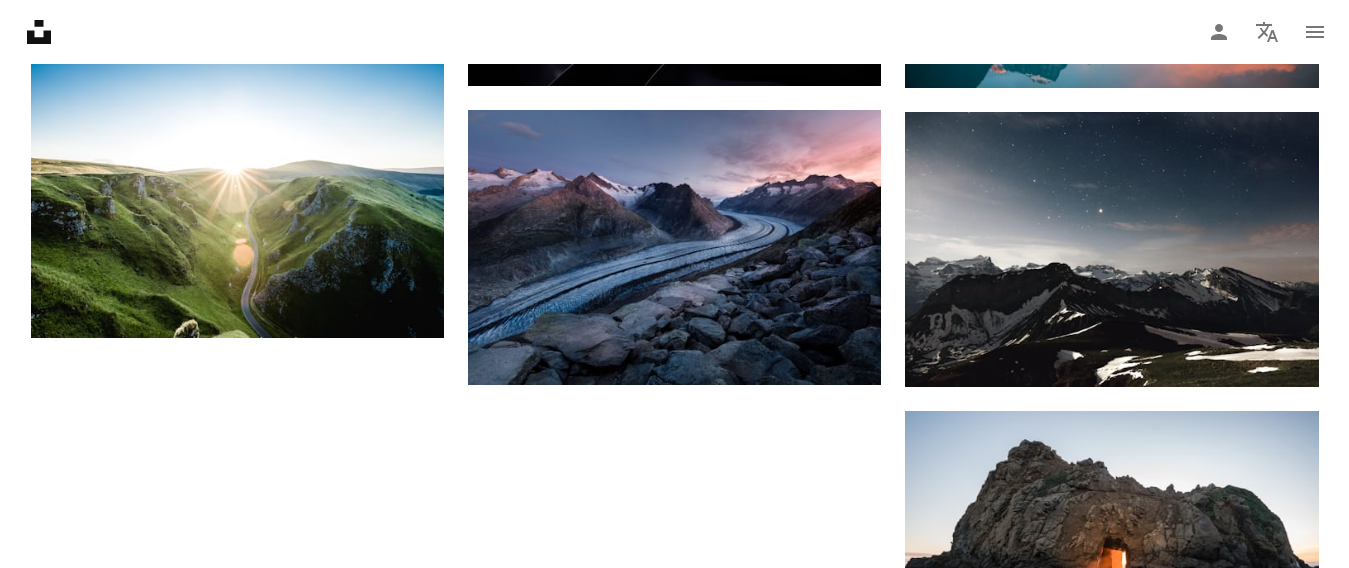 scroll, scrollTop: 2100, scrollLeft: 0, axis: vertical 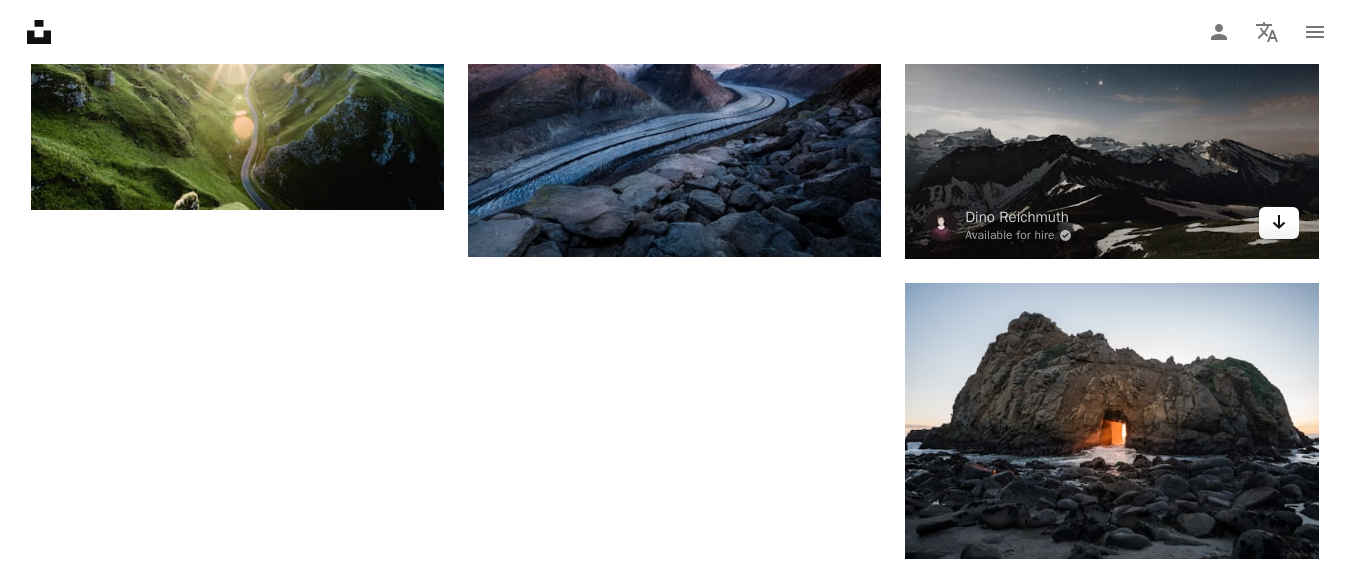 click on "Arrow pointing down" 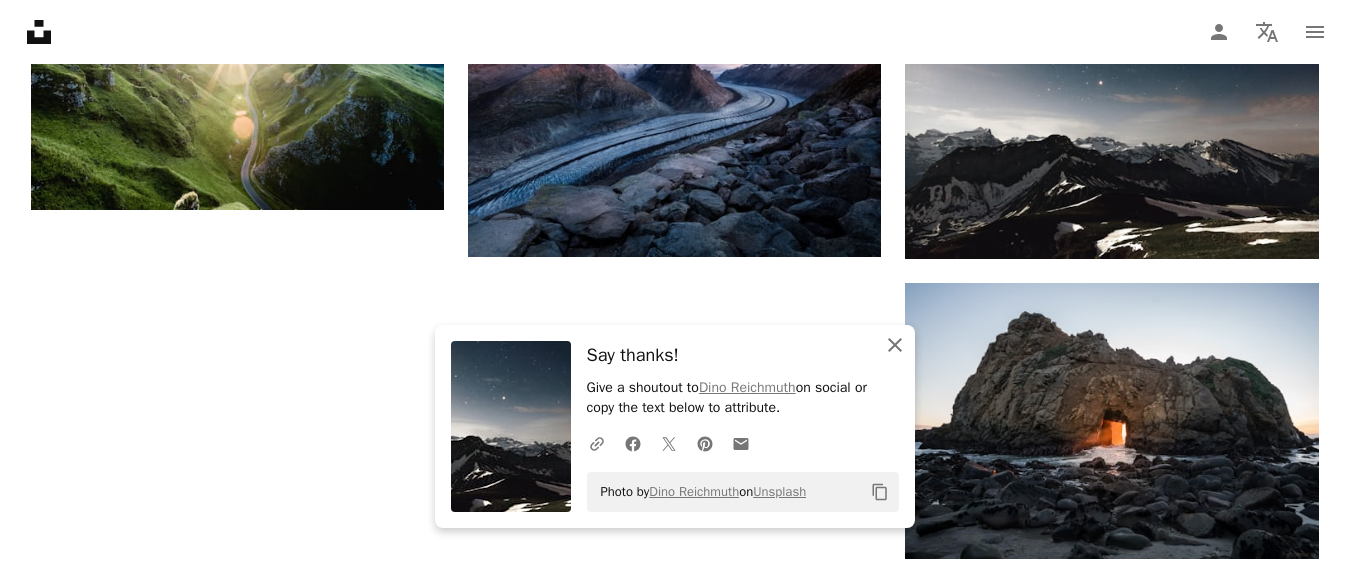 click 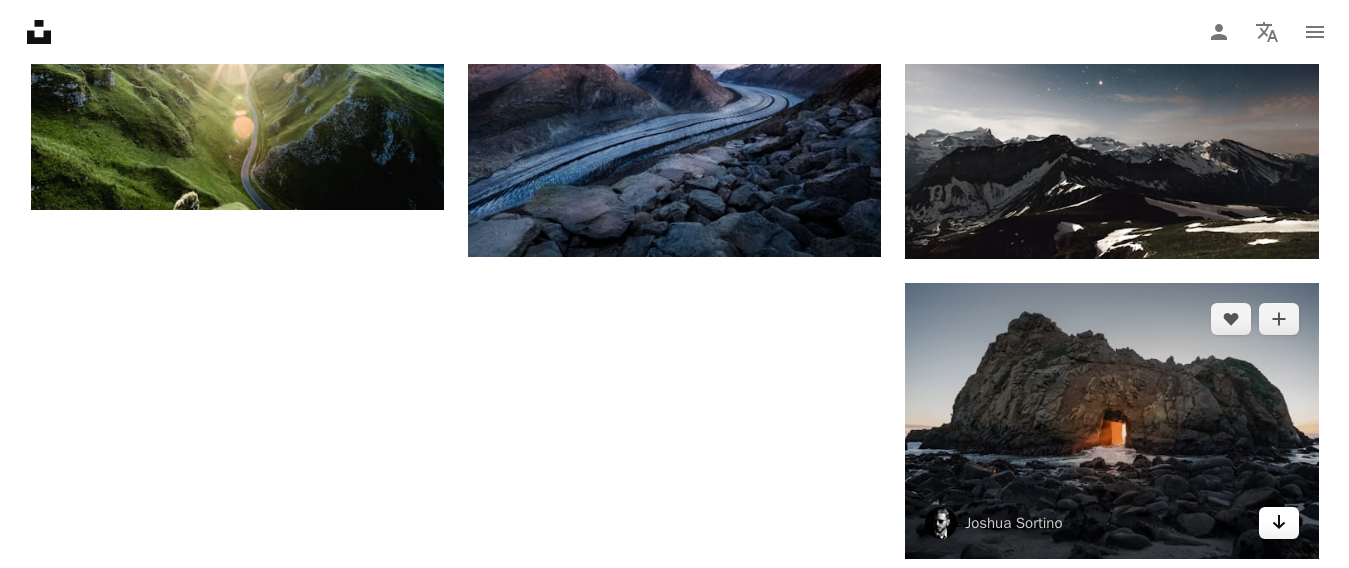 click on "Arrow pointing down" 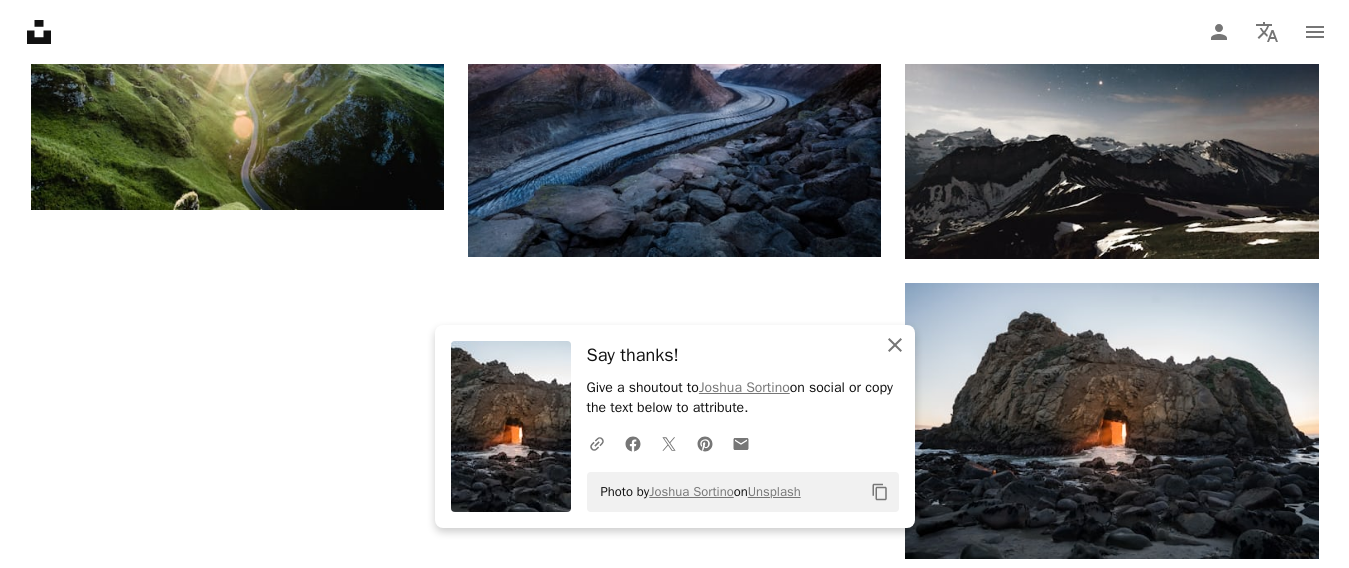 click 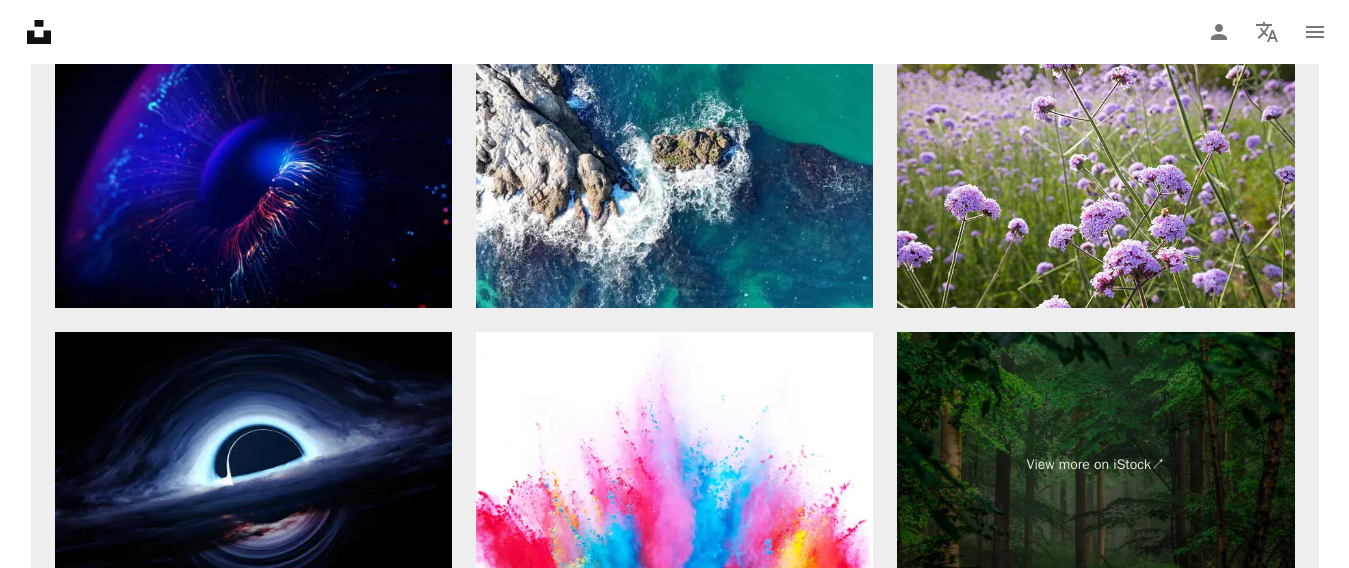 scroll, scrollTop: 2700, scrollLeft: 0, axis: vertical 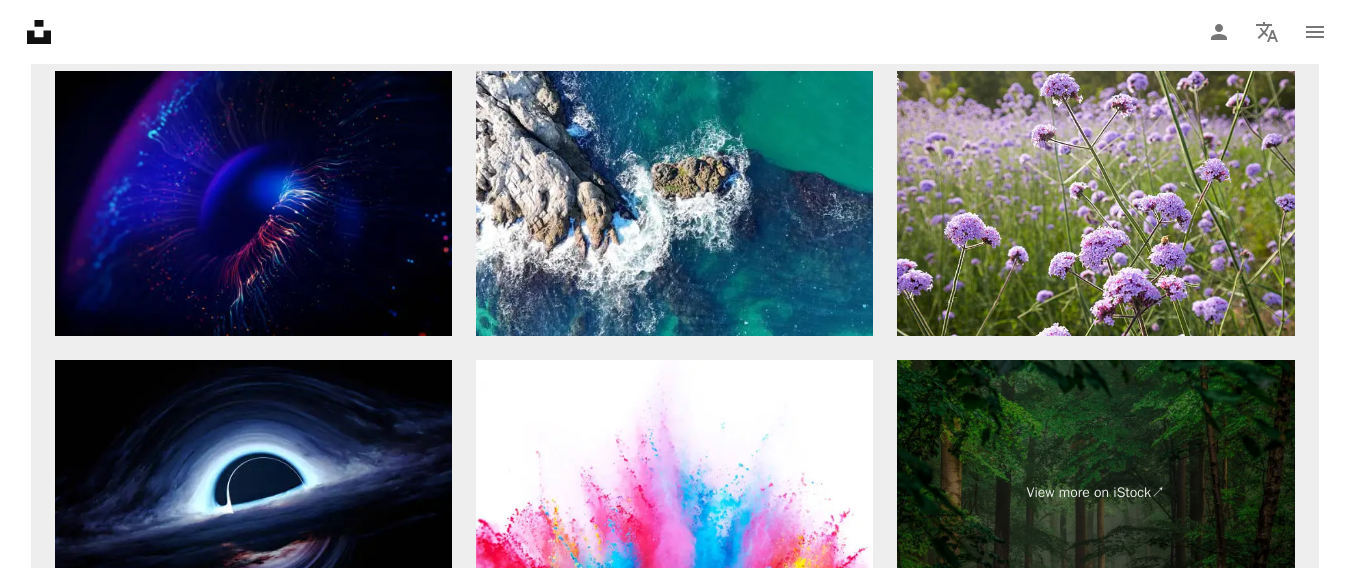 click at bounding box center [253, 203] 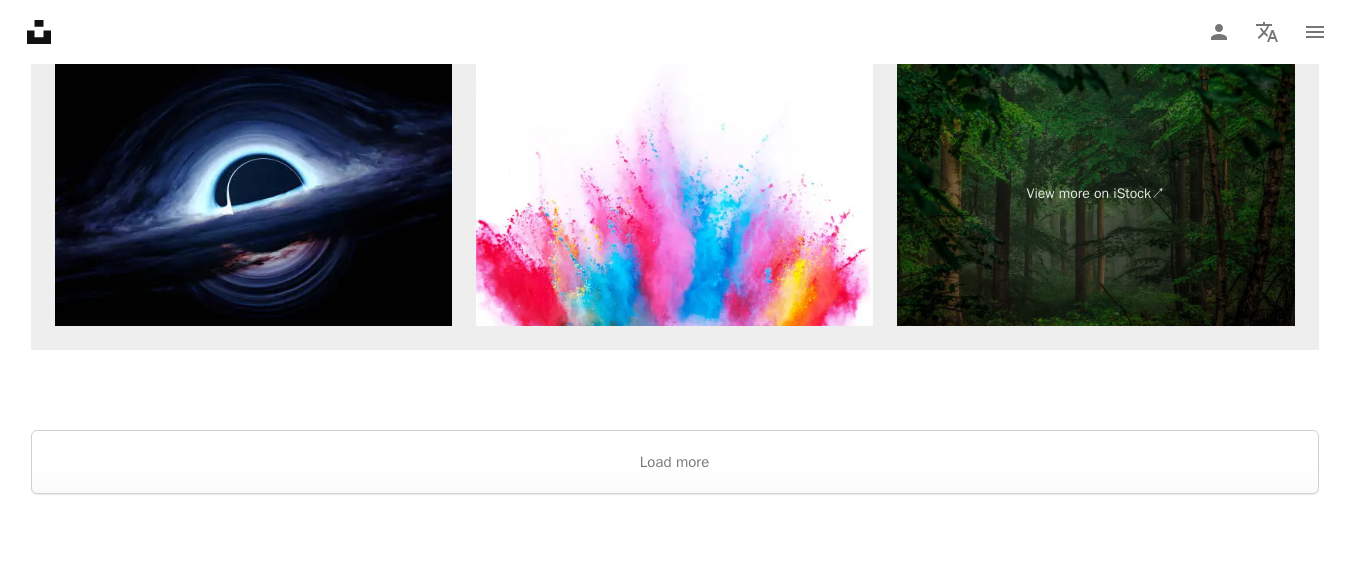 scroll, scrollTop: 3000, scrollLeft: 0, axis: vertical 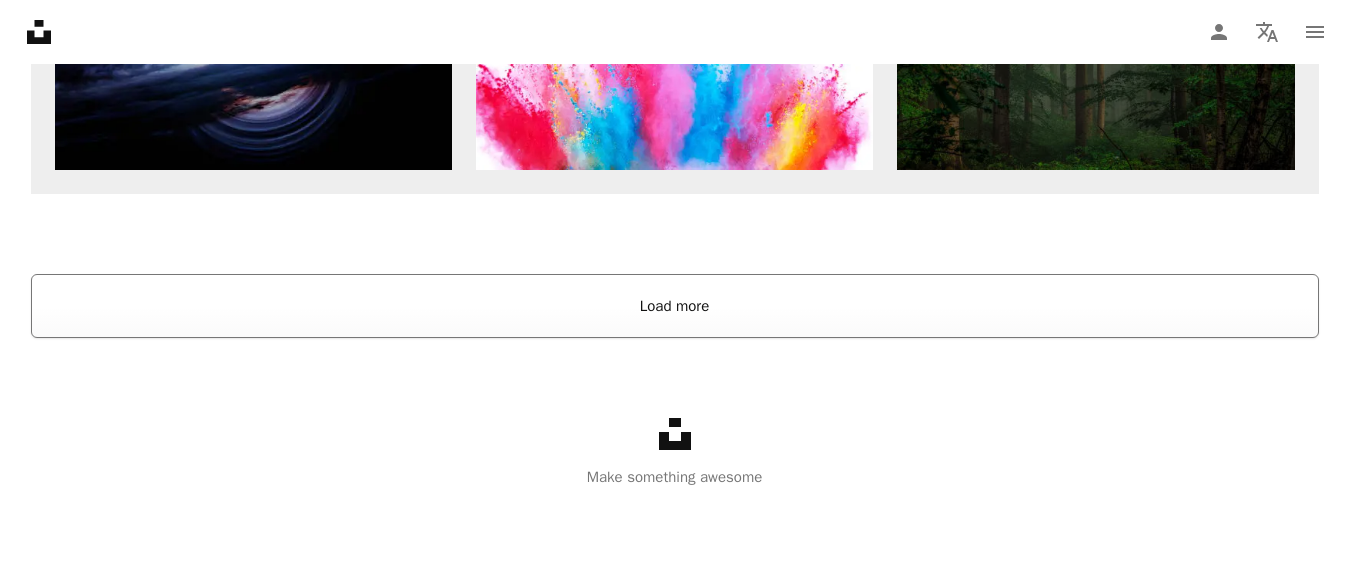 click on "Load more" at bounding box center (675, 306) 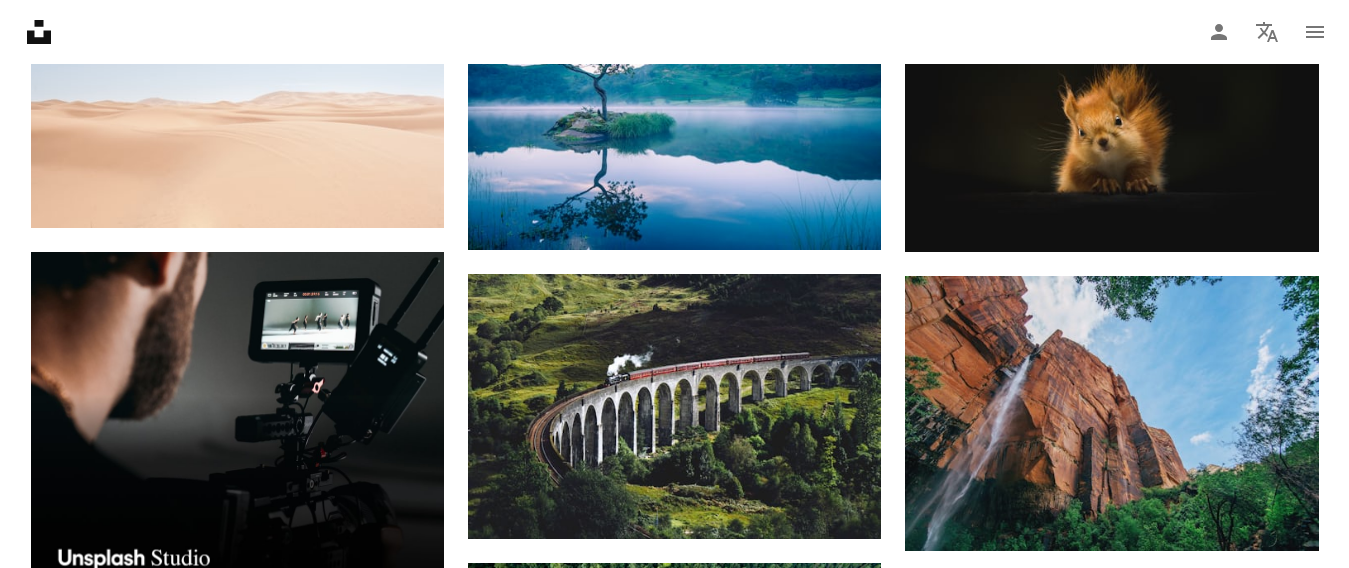 scroll, scrollTop: 3155, scrollLeft: 0, axis: vertical 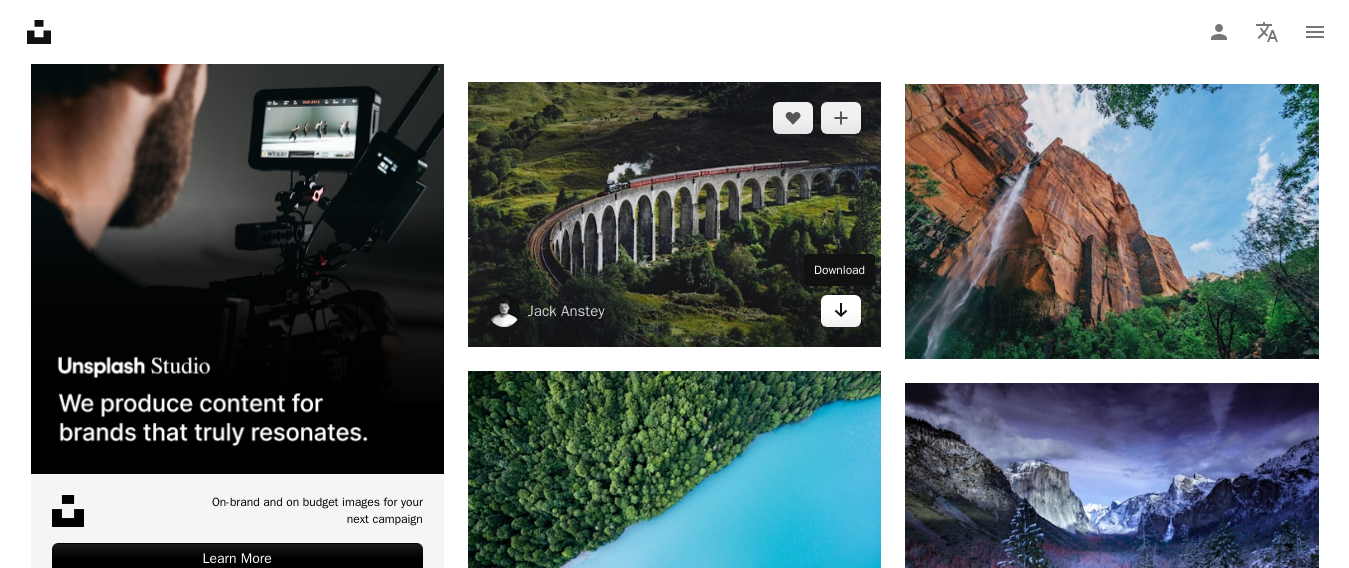 click on "Arrow pointing down" 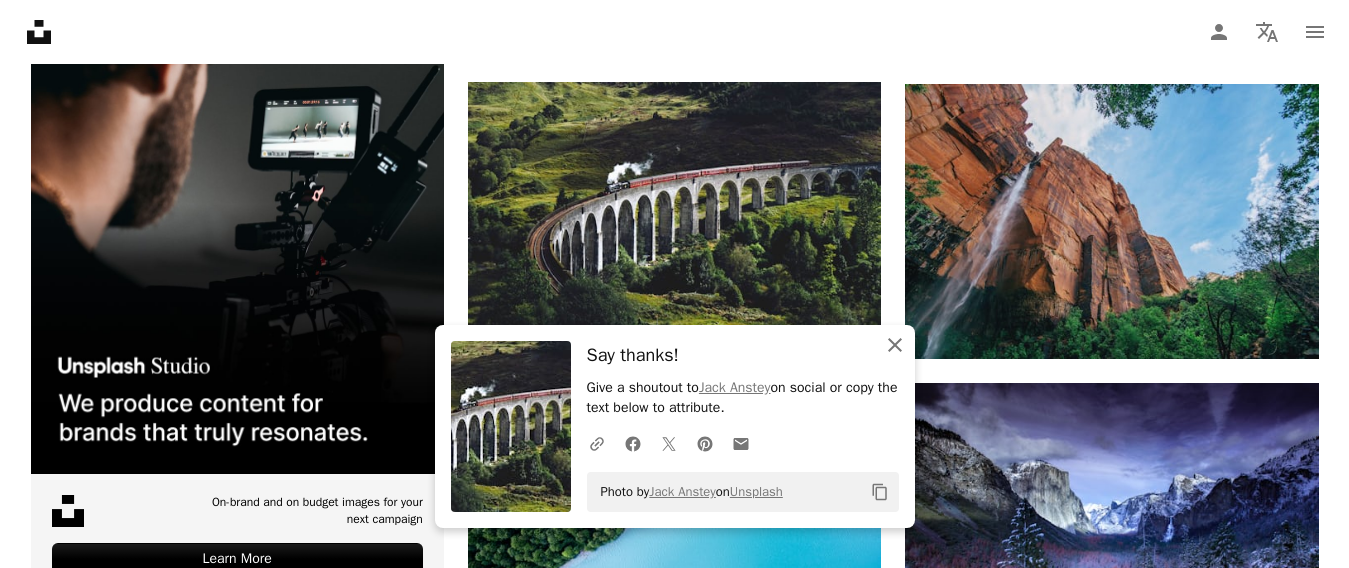 click on "An X shape" 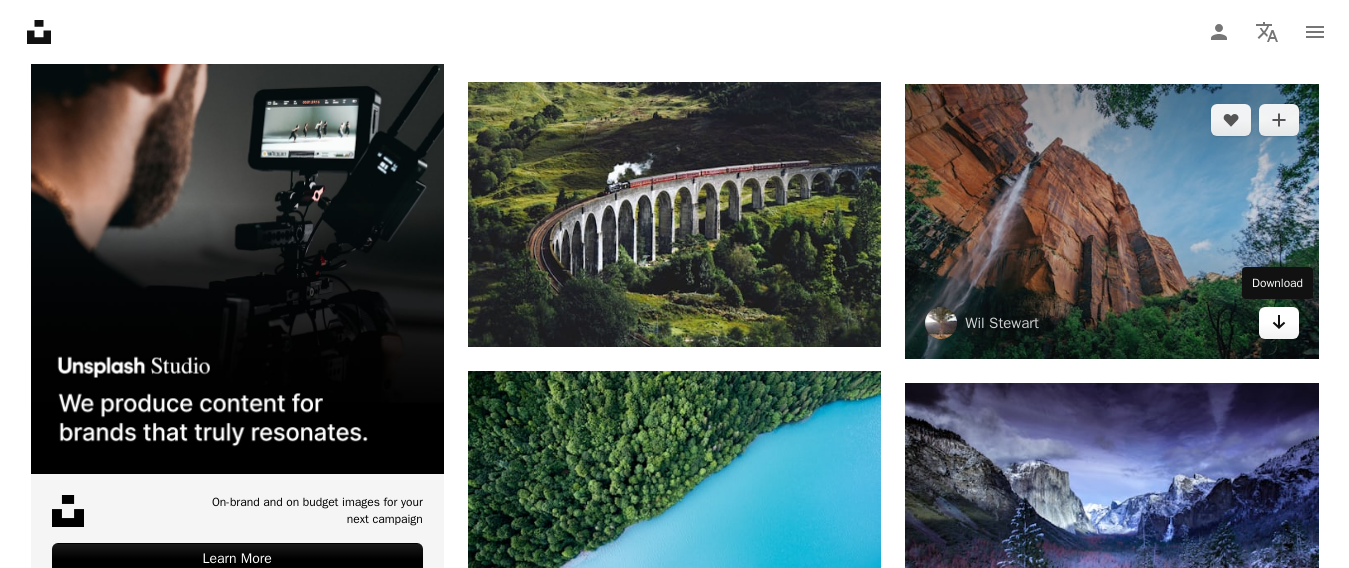 click on "Arrow pointing down" 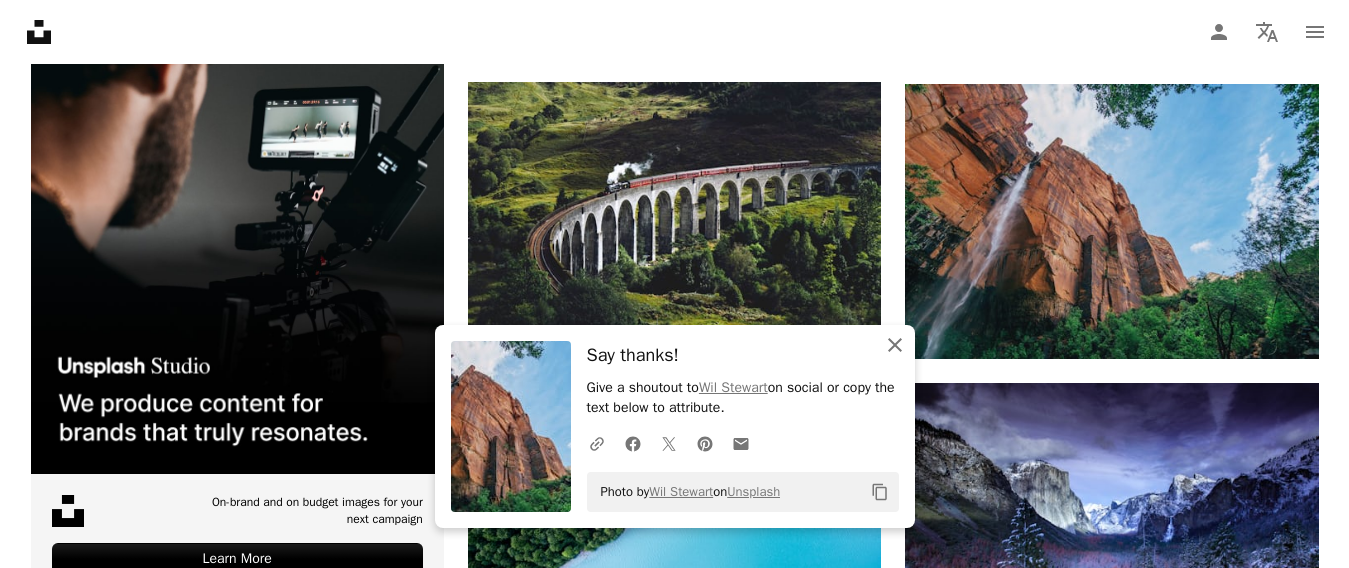 click 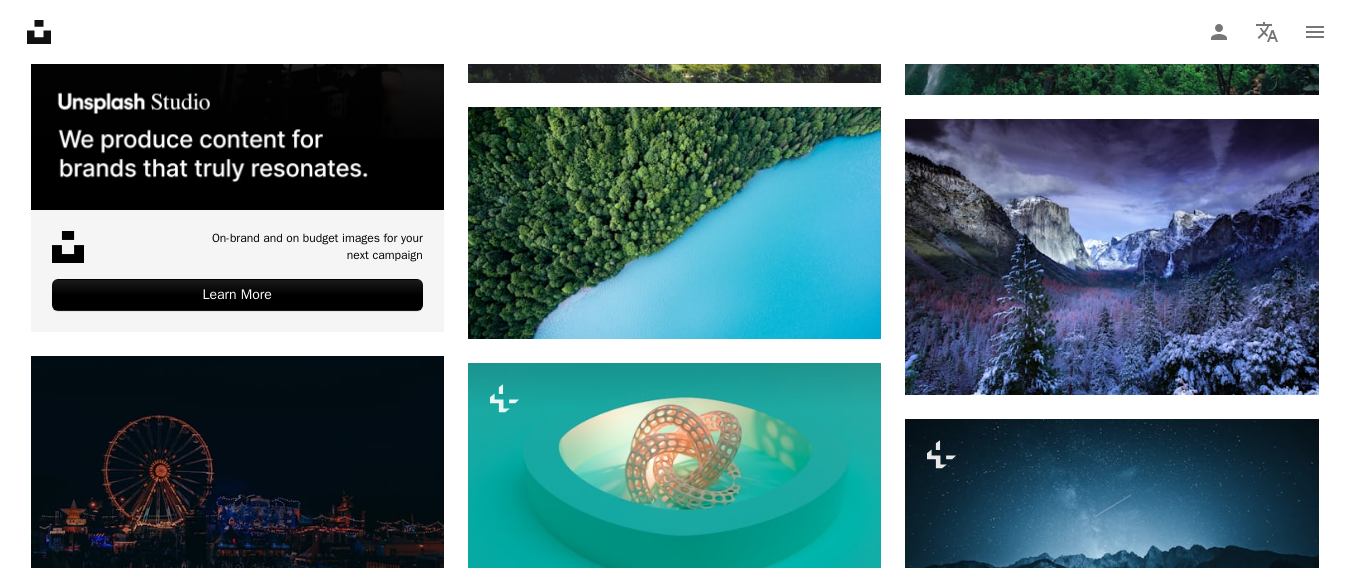 scroll, scrollTop: 3455, scrollLeft: 0, axis: vertical 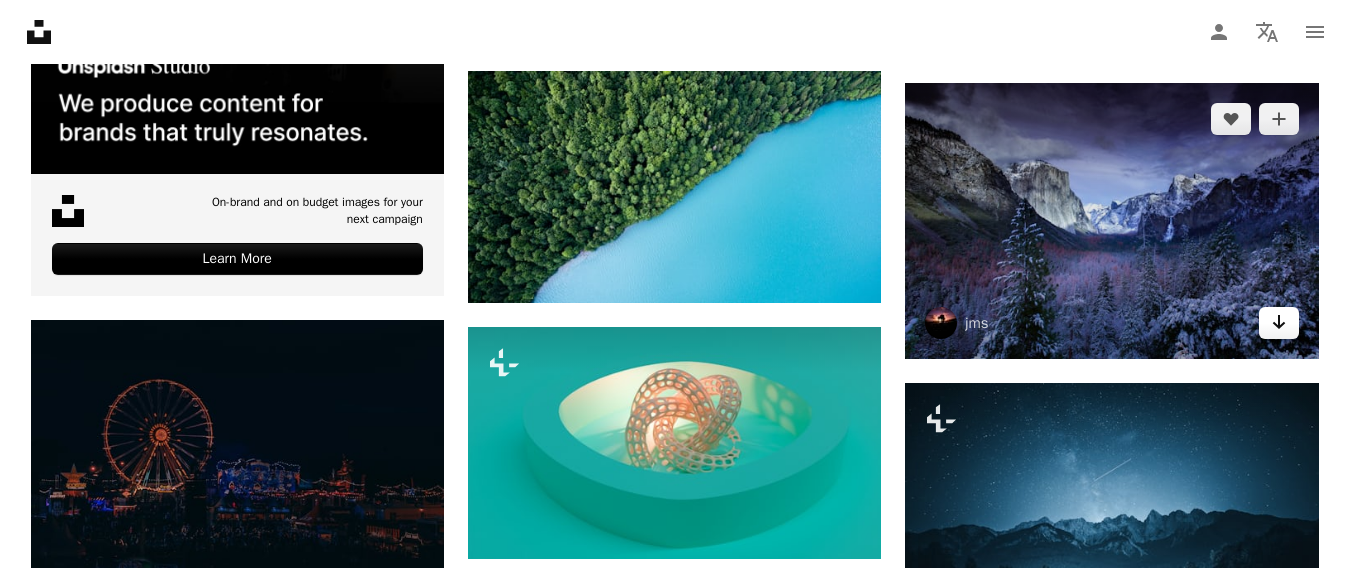click on "Arrow pointing down" 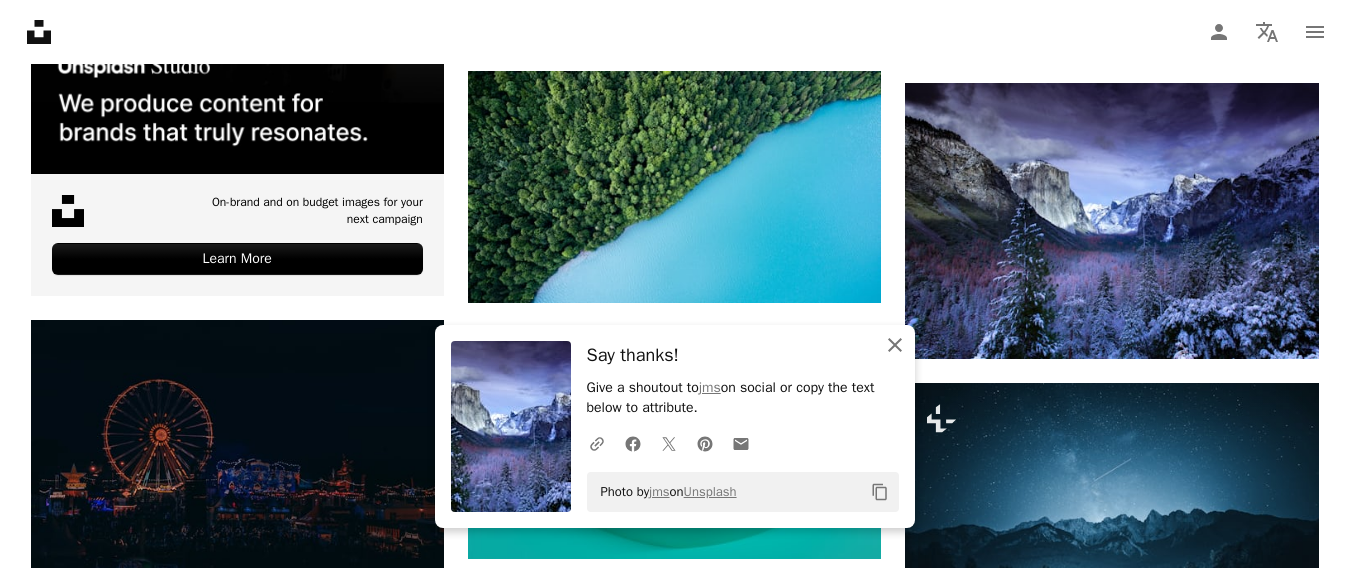 click on "An X shape" 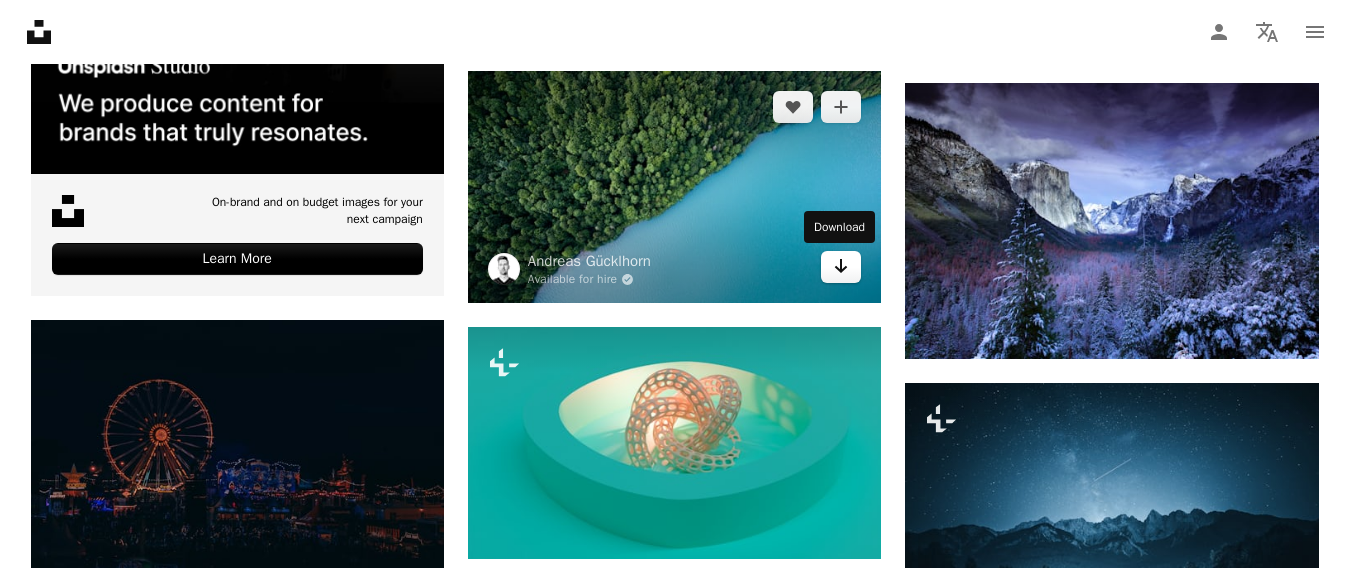 click 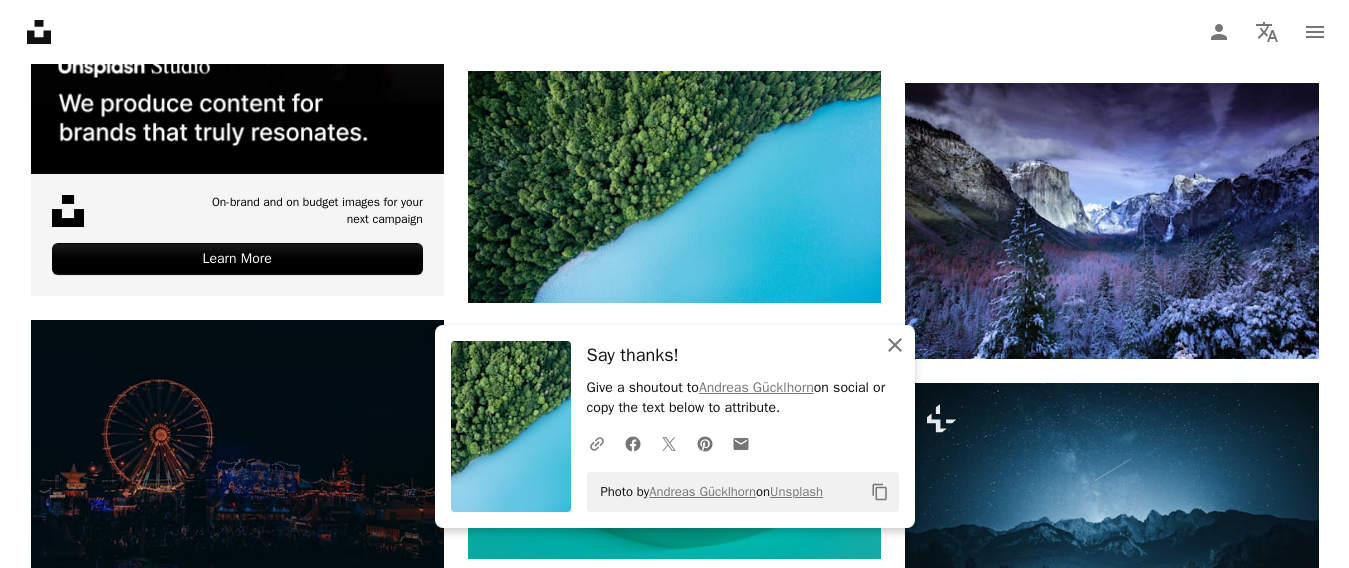 click on "An X shape" 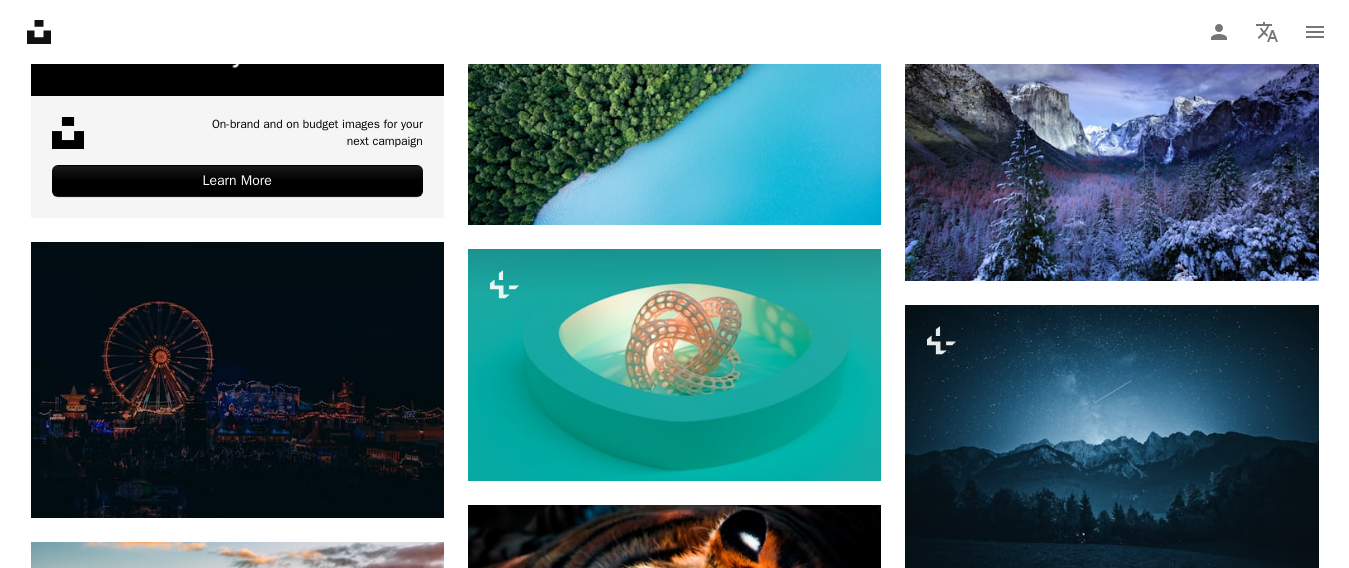 scroll, scrollTop: 3755, scrollLeft: 0, axis: vertical 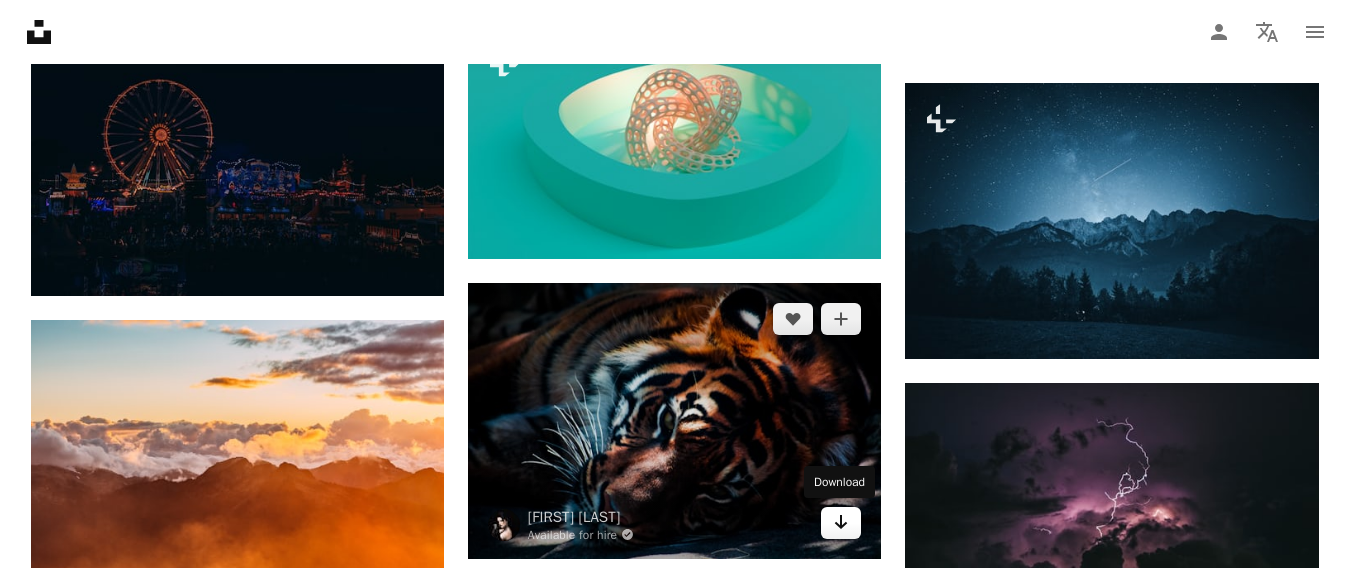 click on "Arrow pointing down" 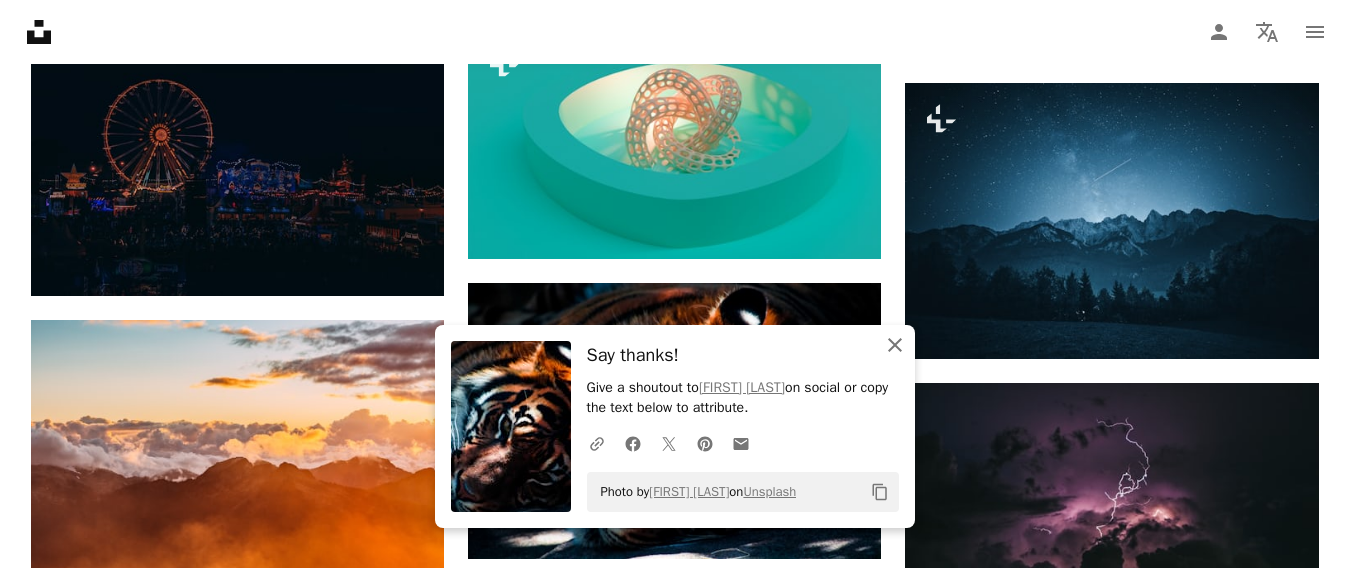 click on "An X shape" 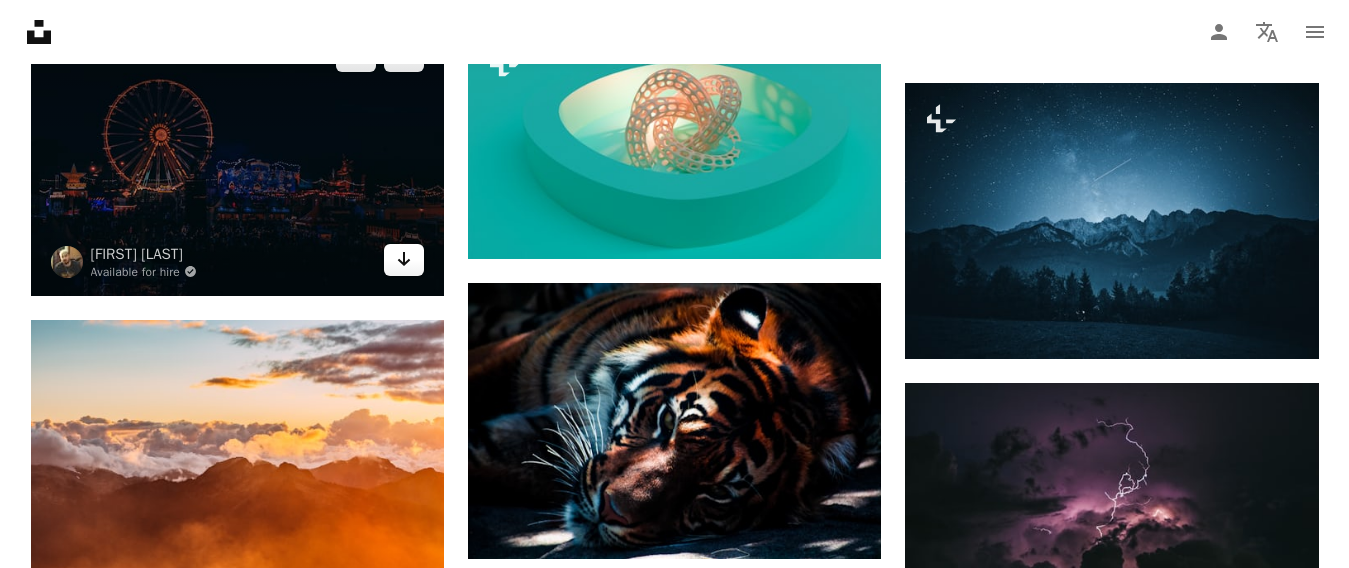 click on "Arrow pointing down" at bounding box center (404, 260) 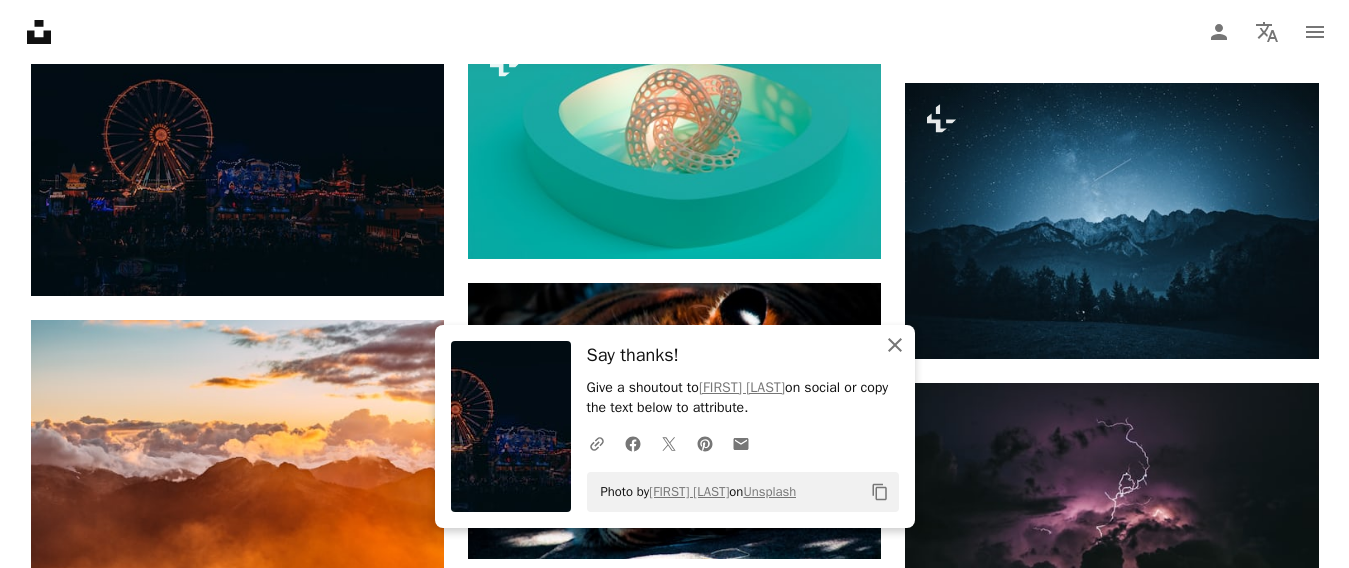 click 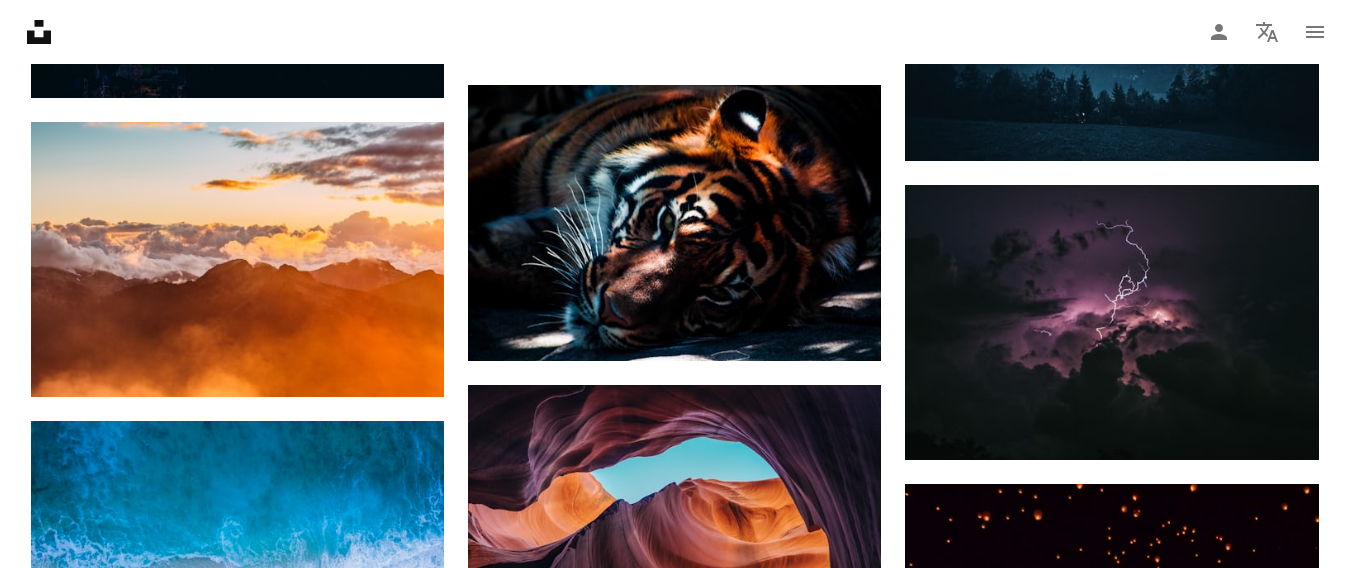 scroll, scrollTop: 3955, scrollLeft: 0, axis: vertical 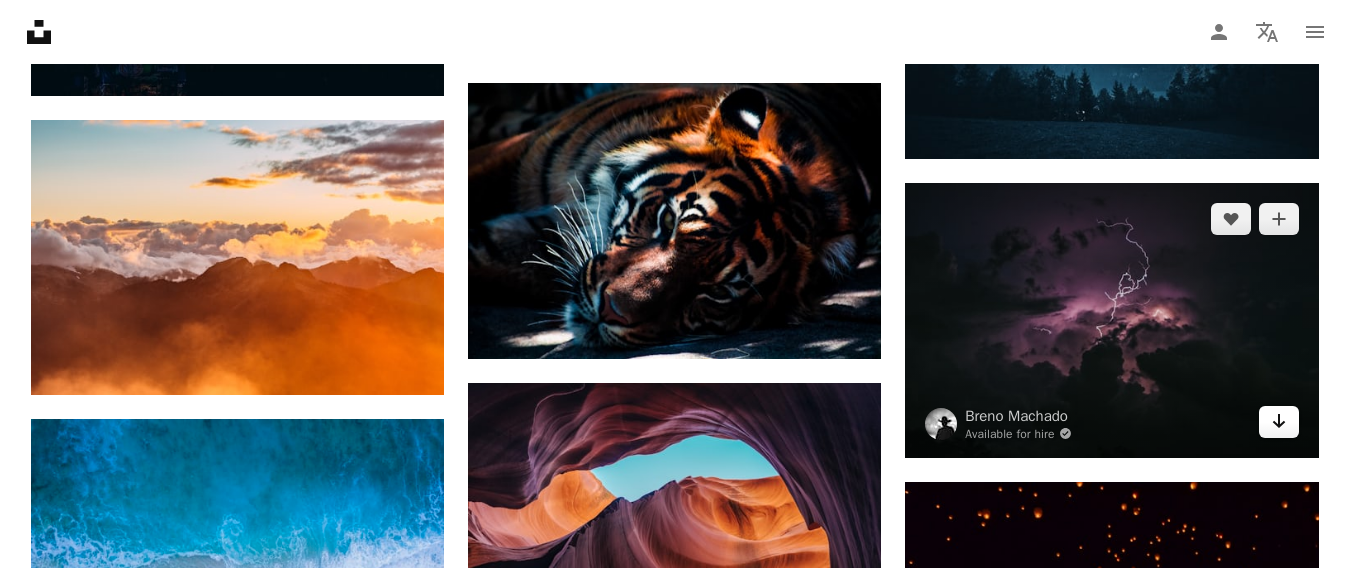 click 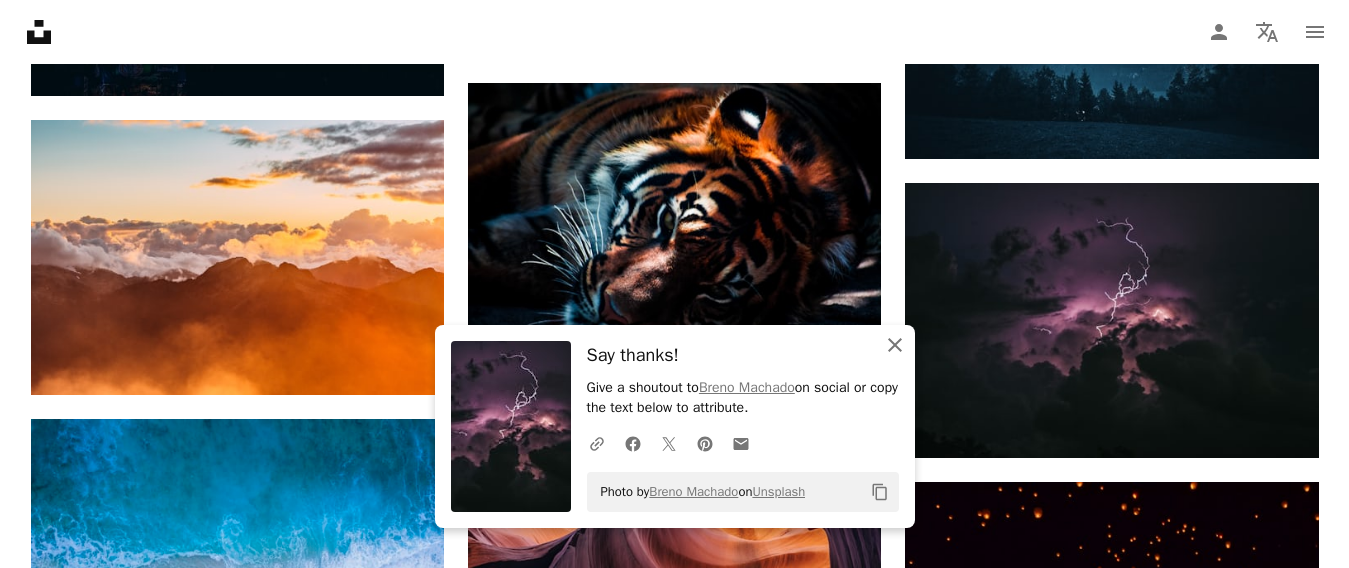 click 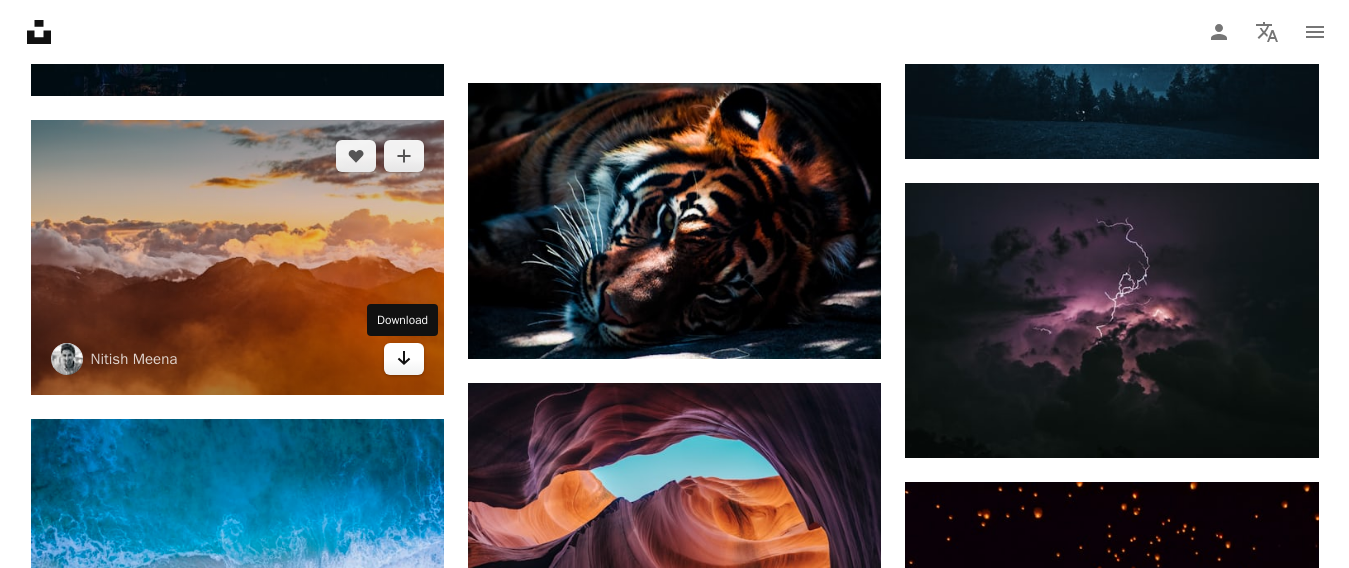click 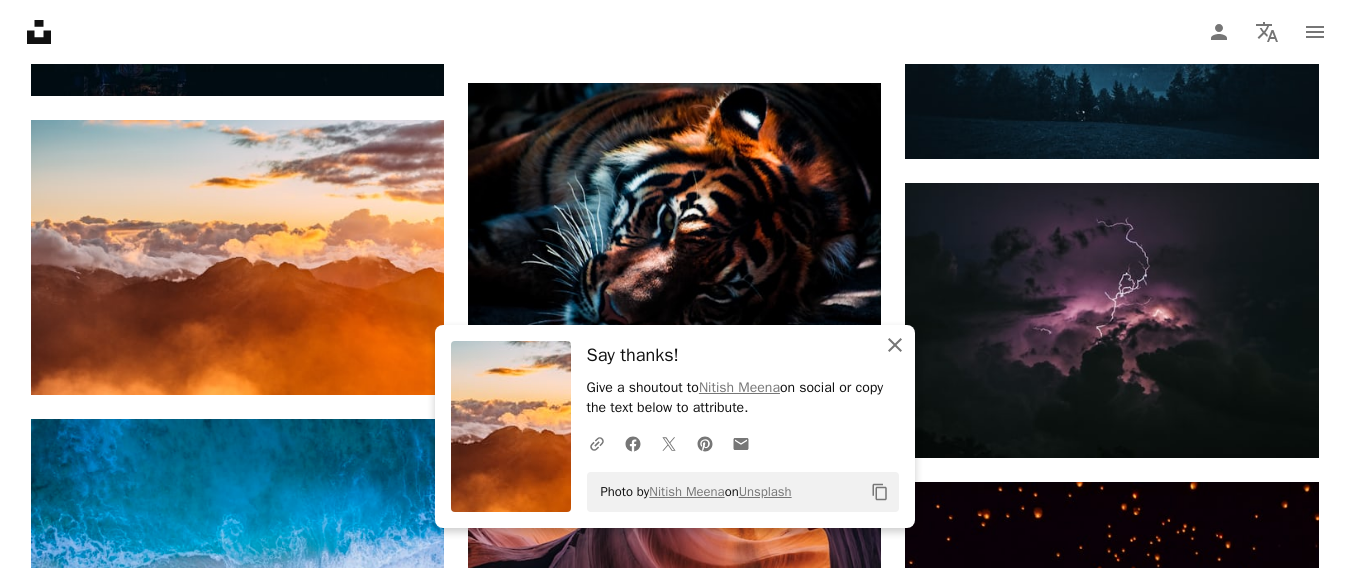 click on "An X shape" 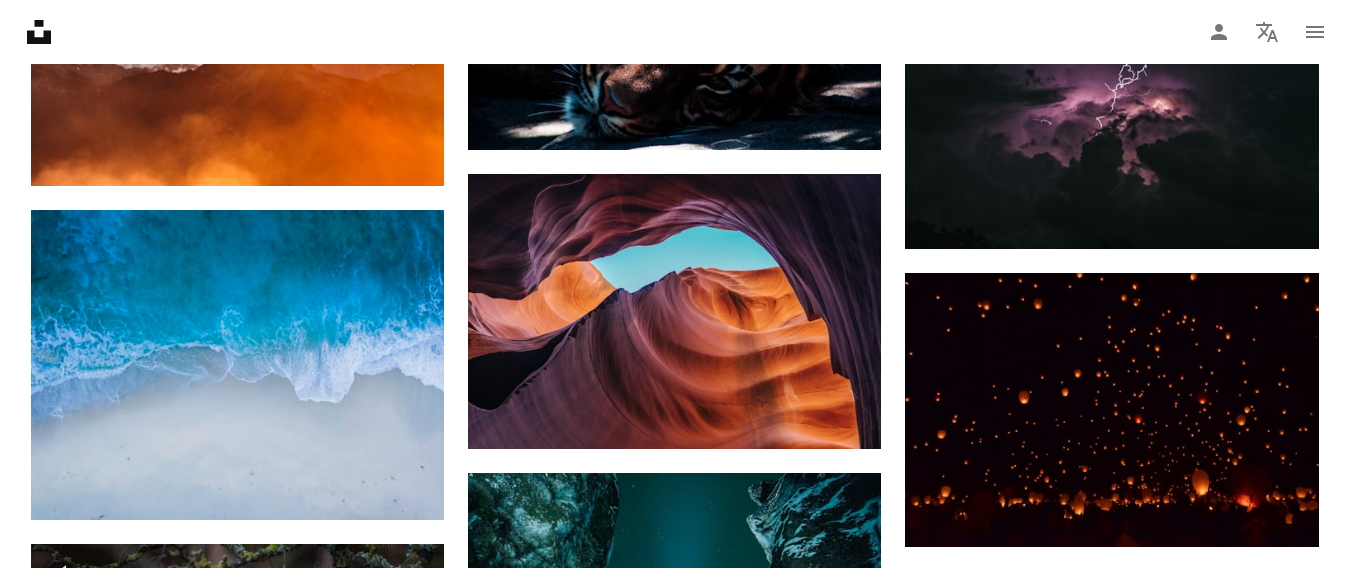 scroll, scrollTop: 4255, scrollLeft: 0, axis: vertical 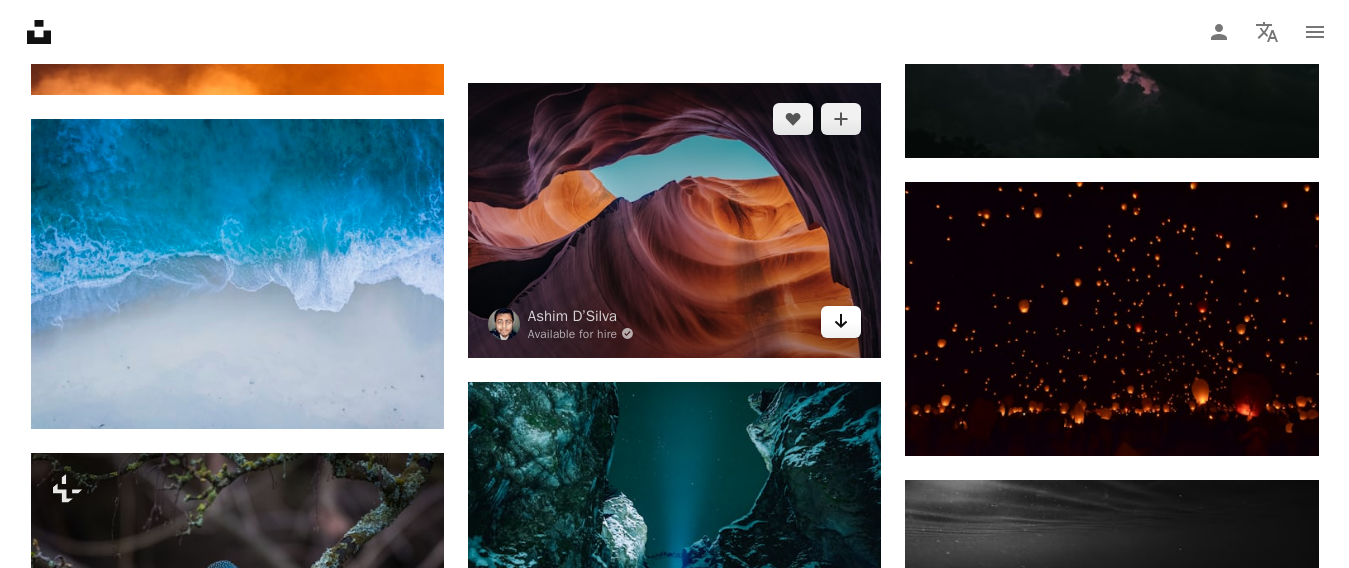 click 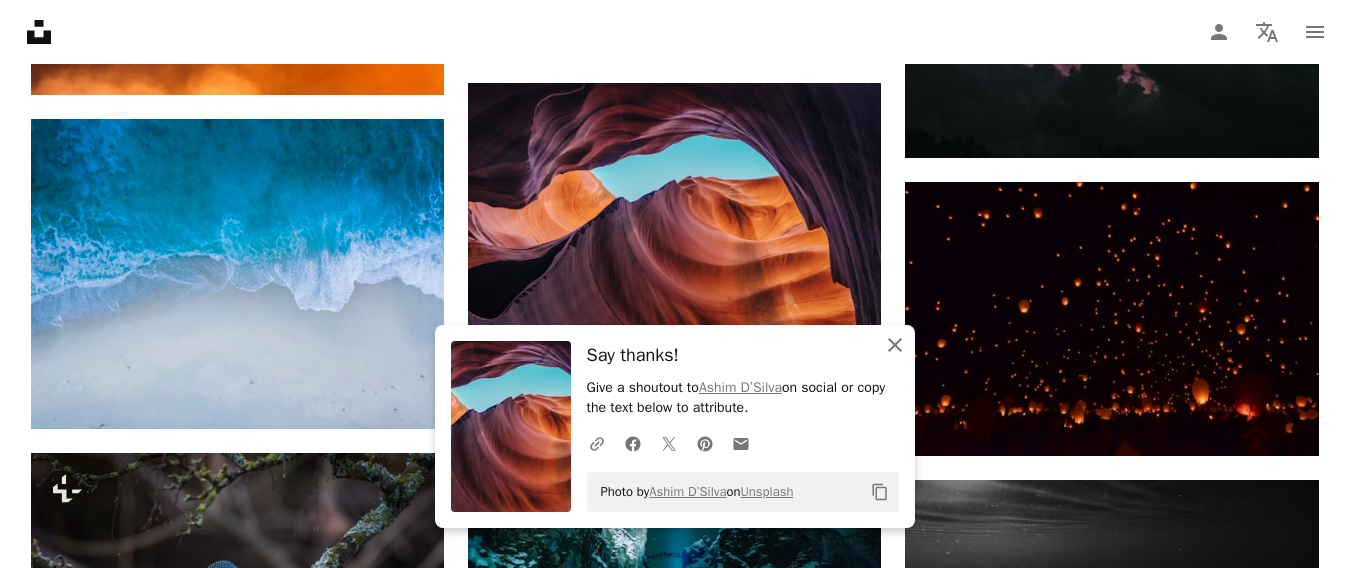 click 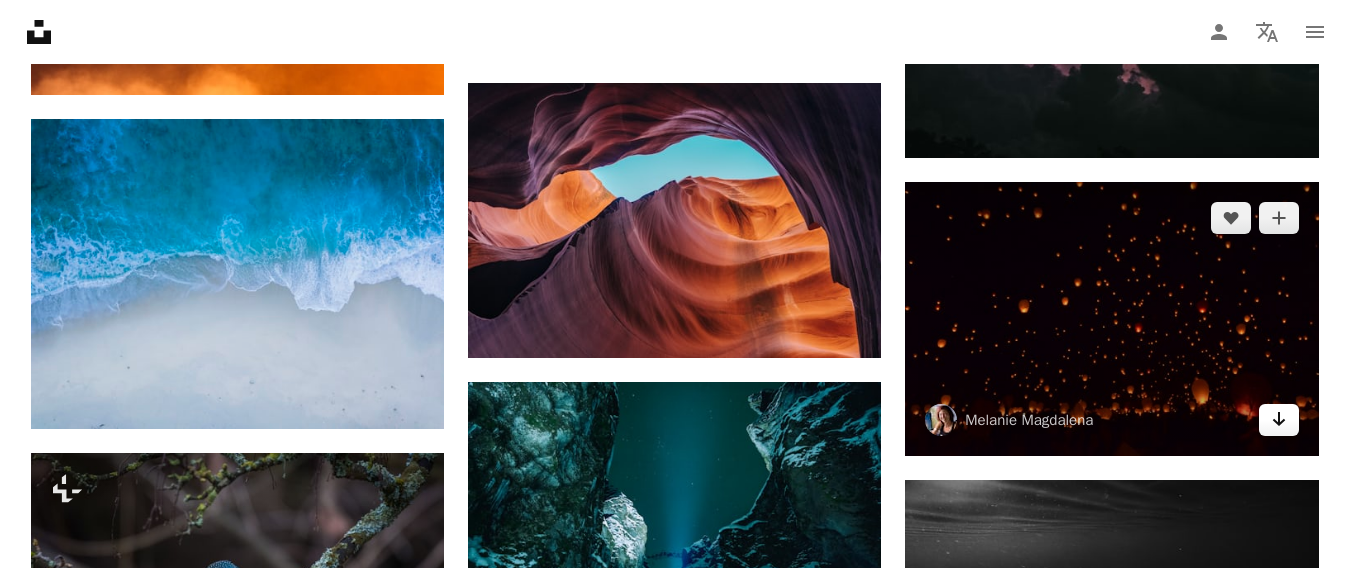 click on "Arrow pointing down" 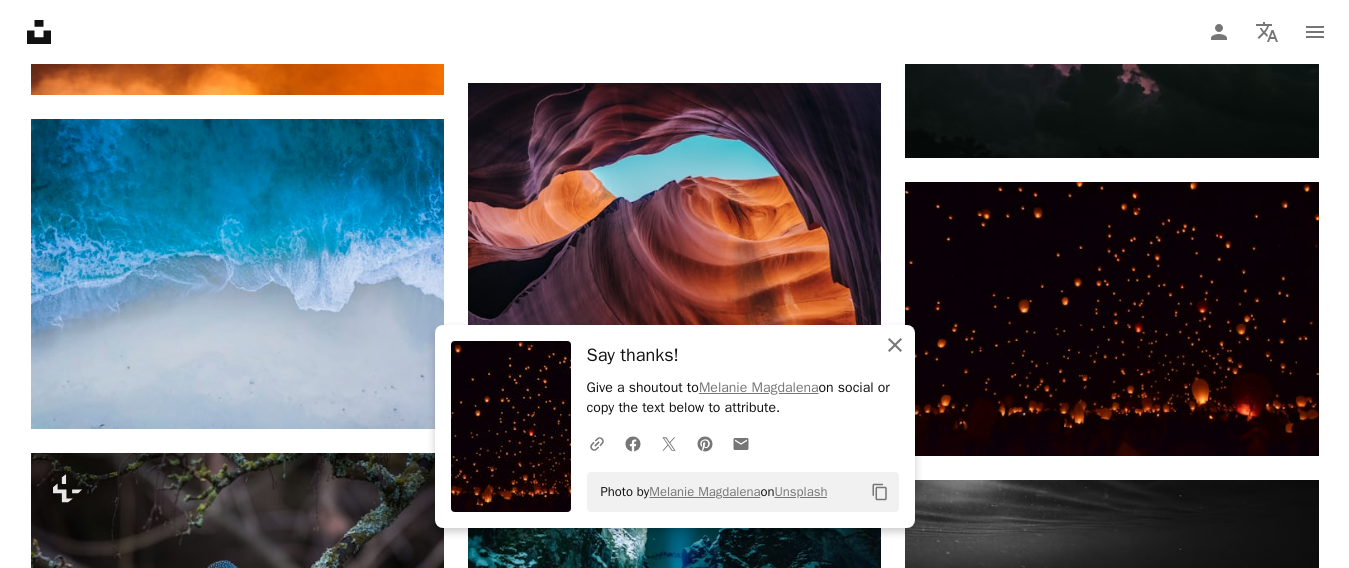click on "An X shape" 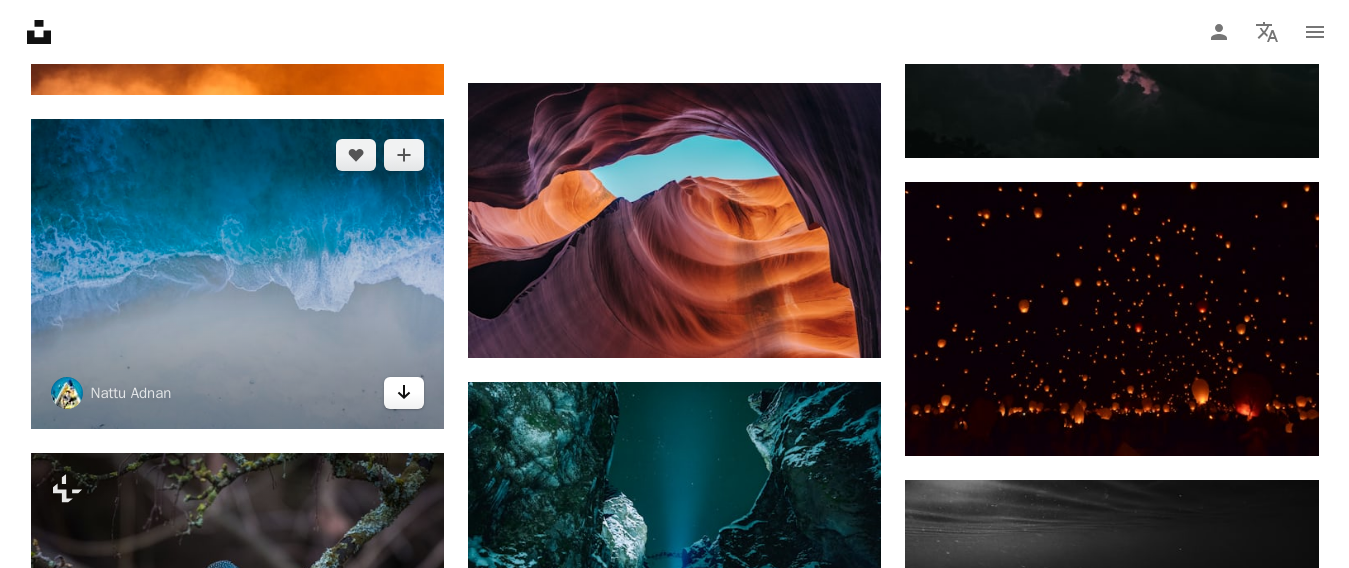 click on "Arrow pointing down" 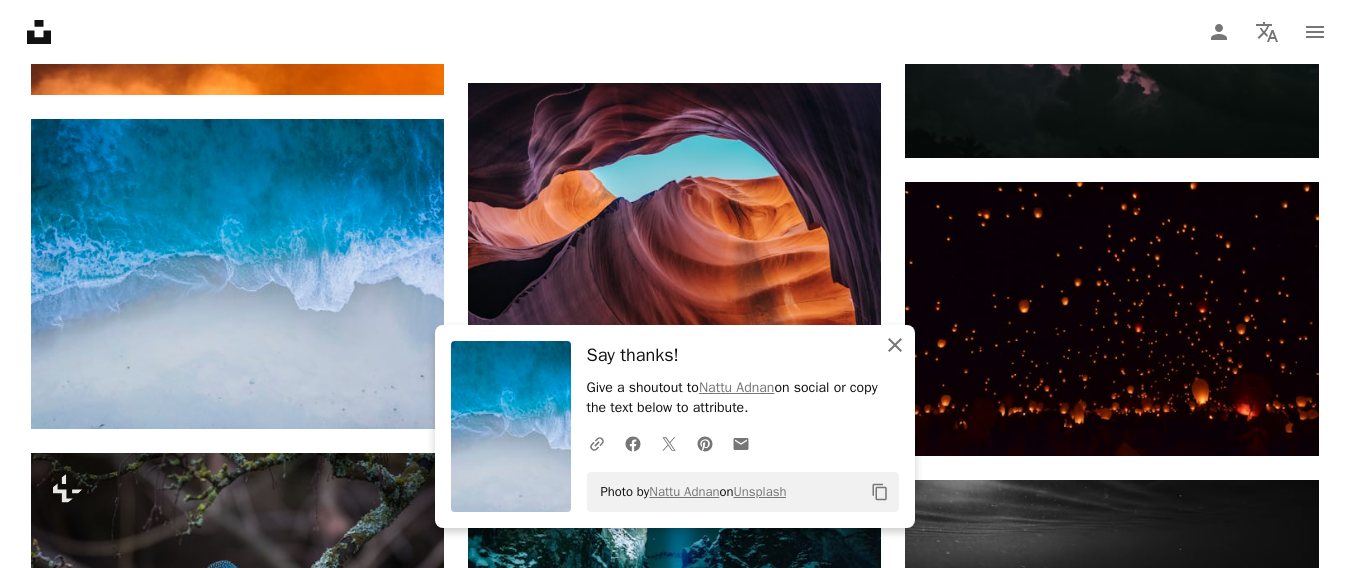 click on "An X shape" 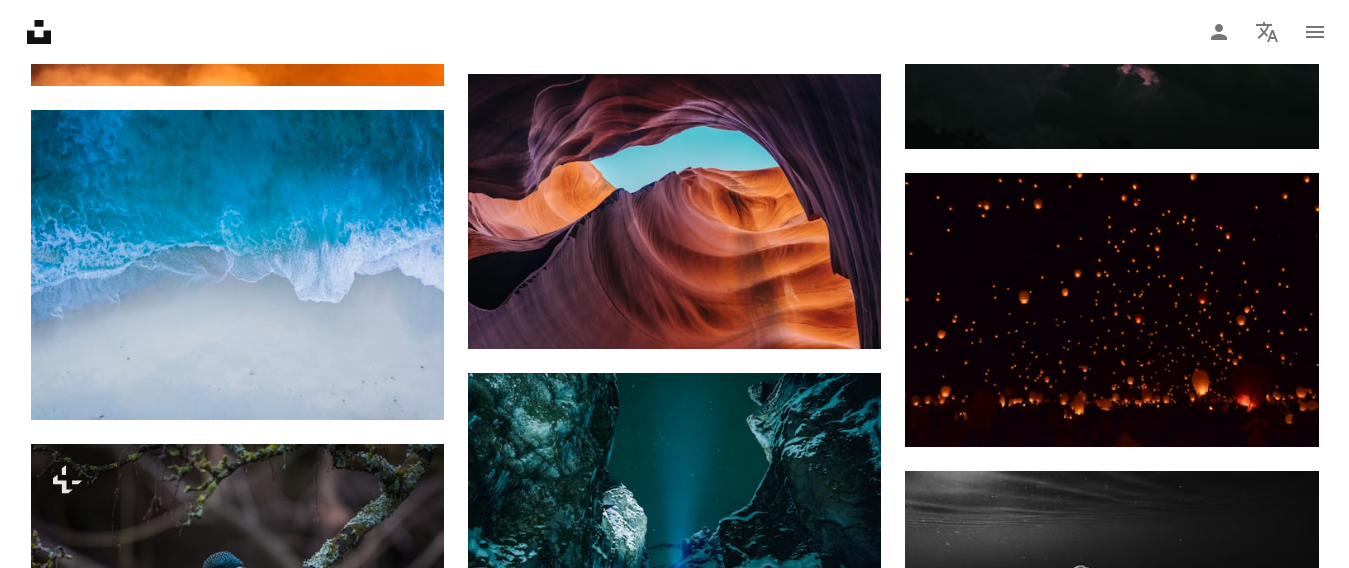 scroll, scrollTop: 4455, scrollLeft: 0, axis: vertical 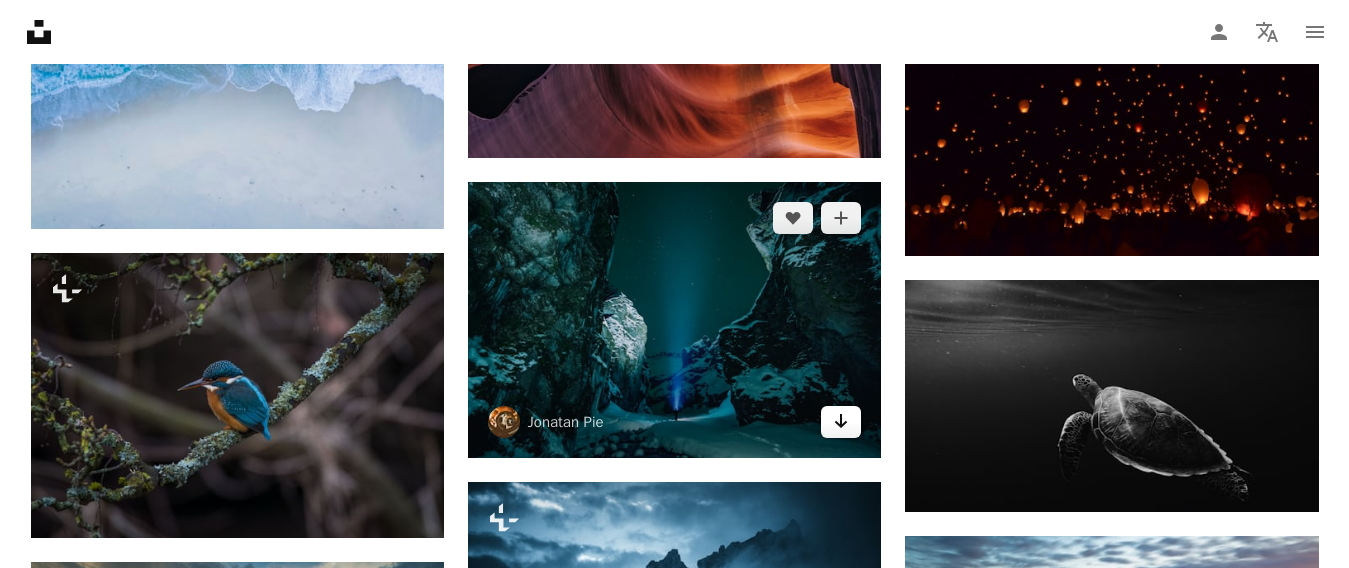 click 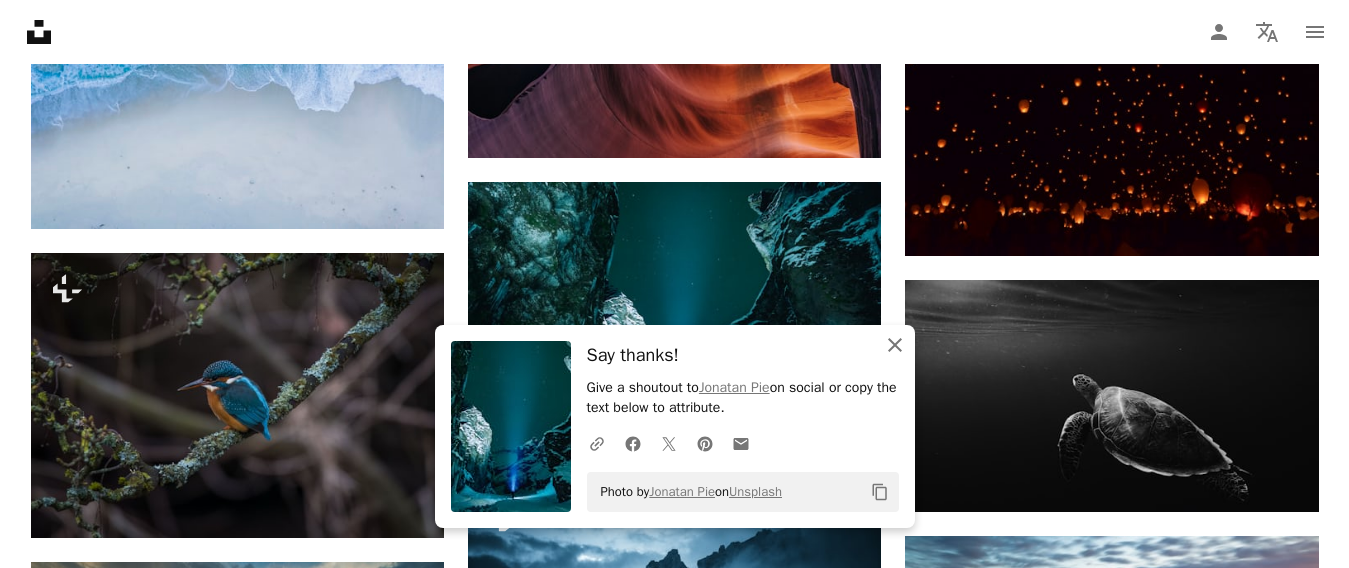 click 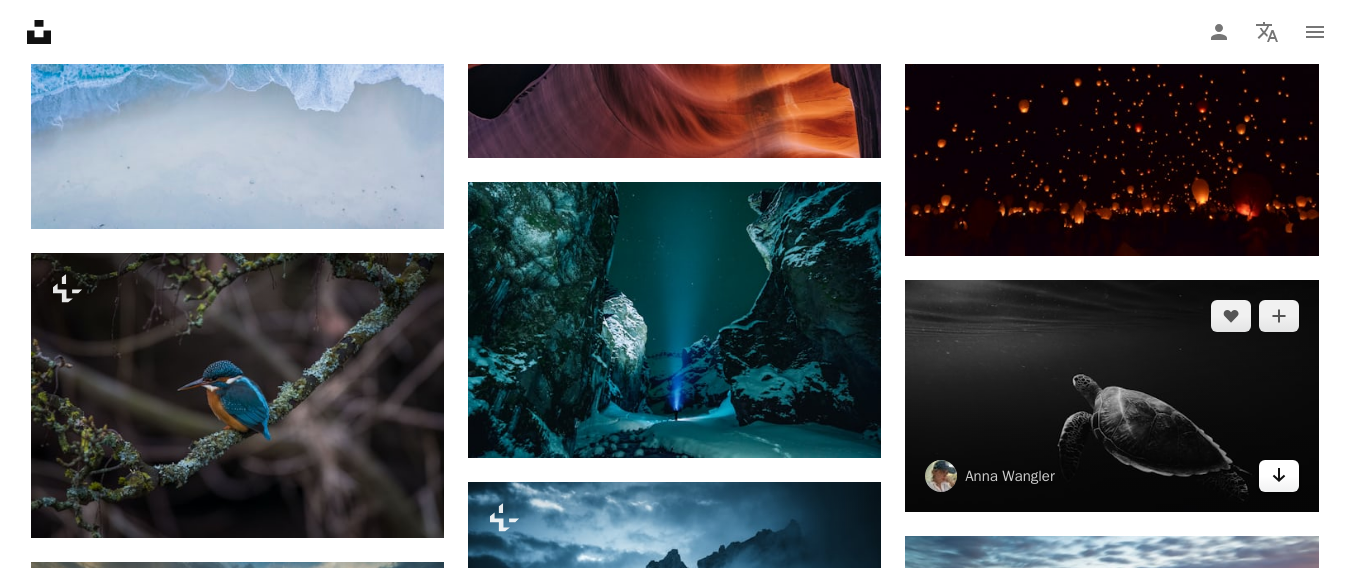 click on "Arrow pointing down" 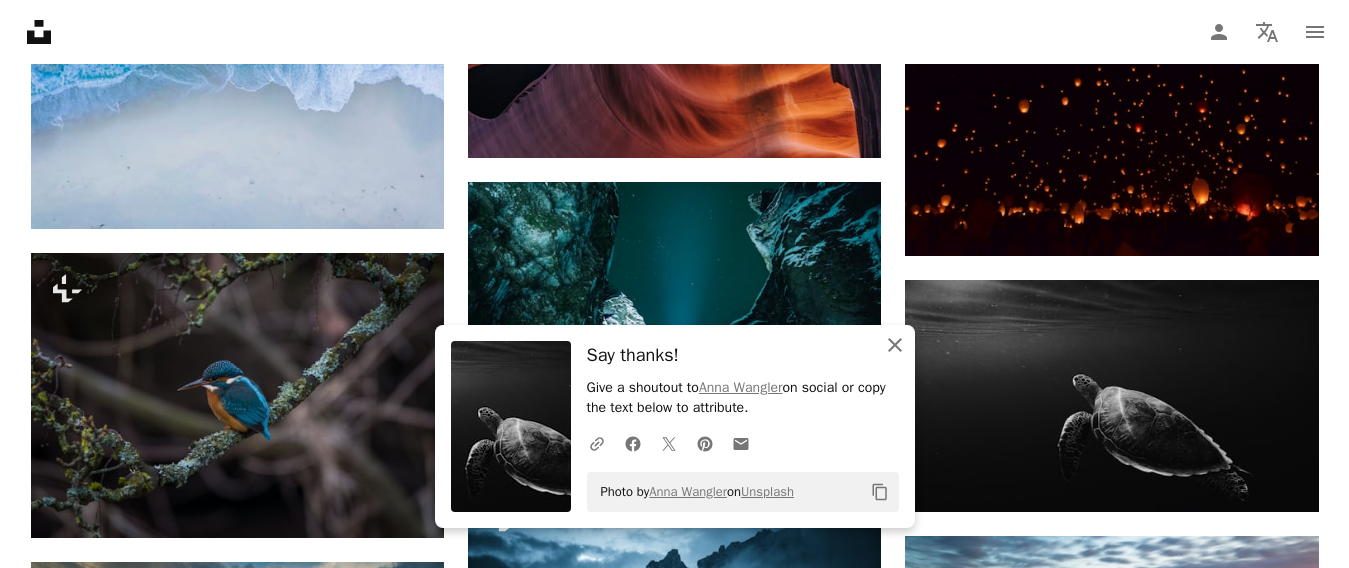 click on "An X shape" 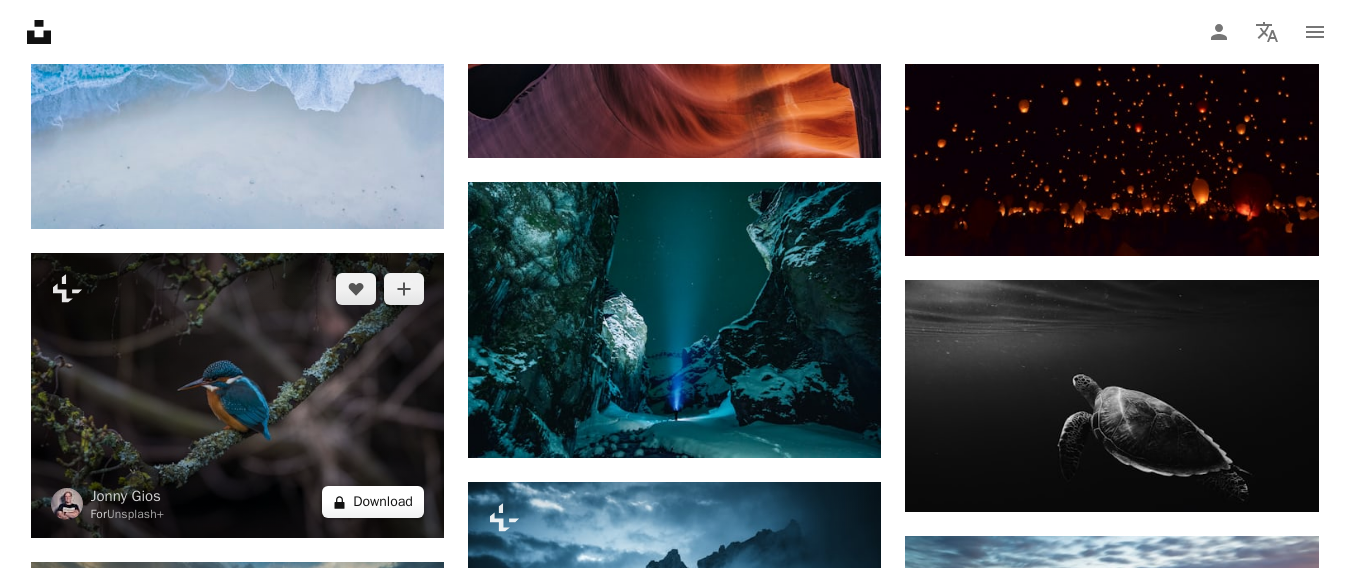 click on "A lock   Download" at bounding box center (373, 502) 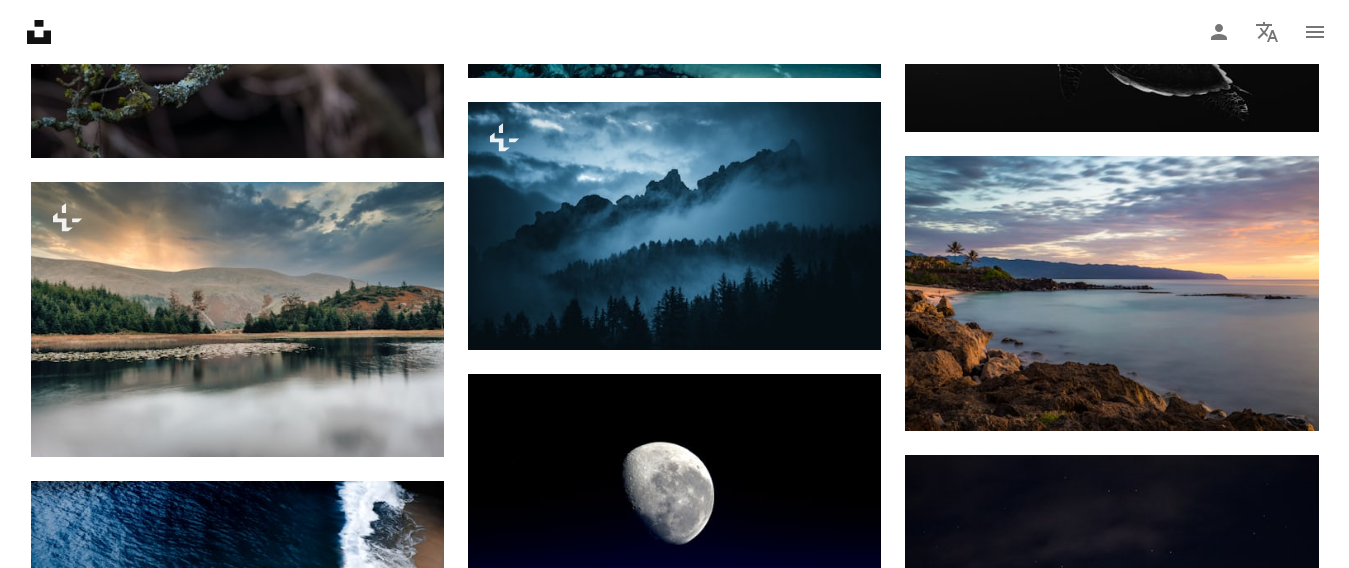 scroll, scrollTop: 4855, scrollLeft: 0, axis: vertical 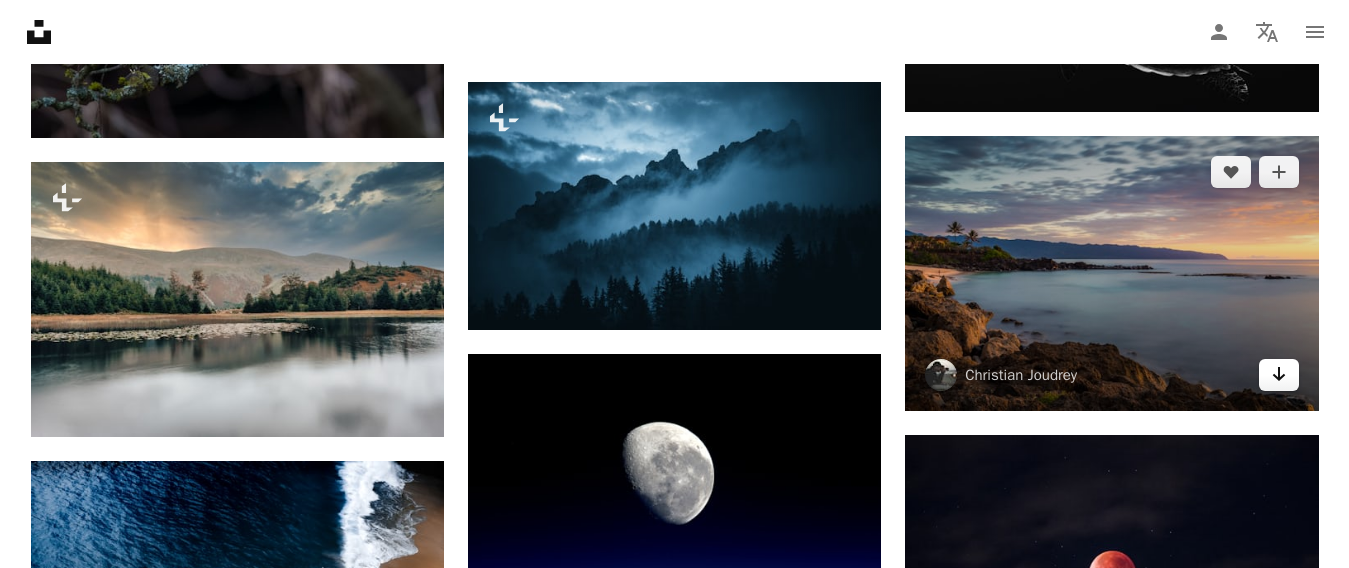 click on "Arrow pointing down" 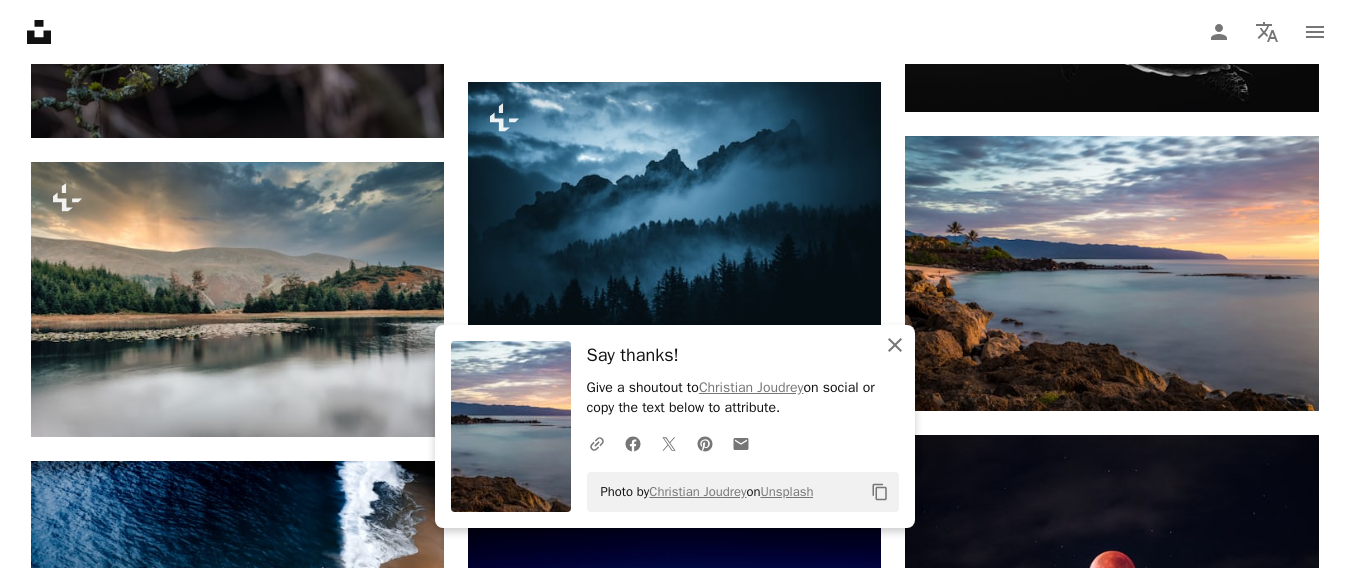 click on "An X shape" 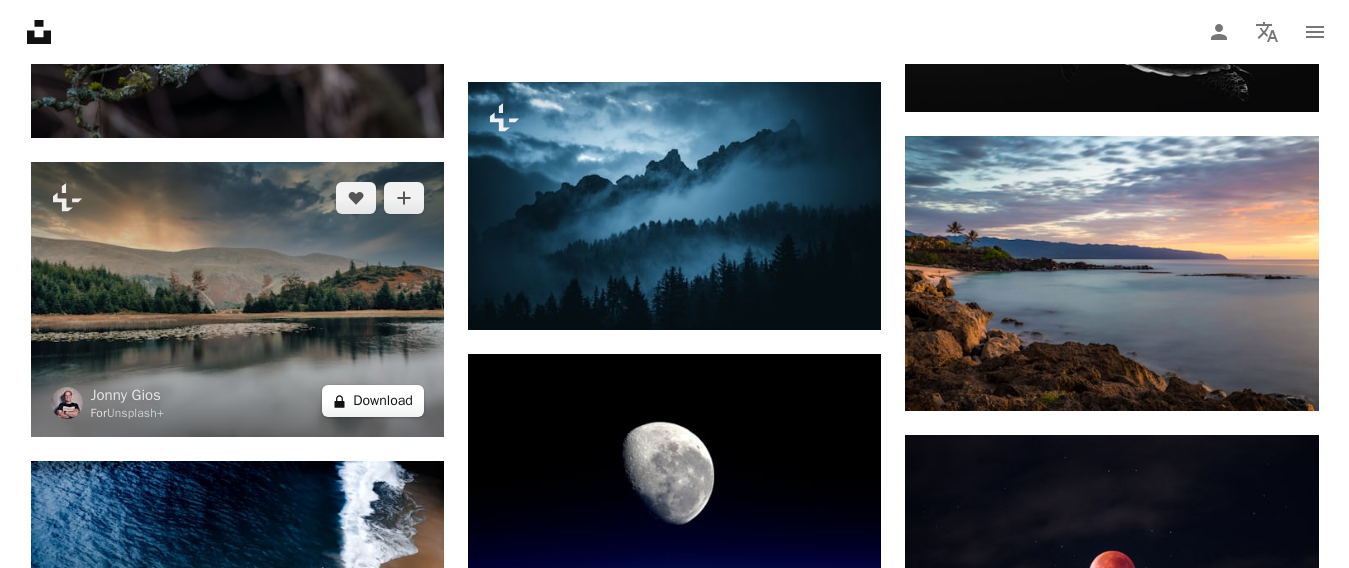 click on "A lock   Download" at bounding box center (373, 401) 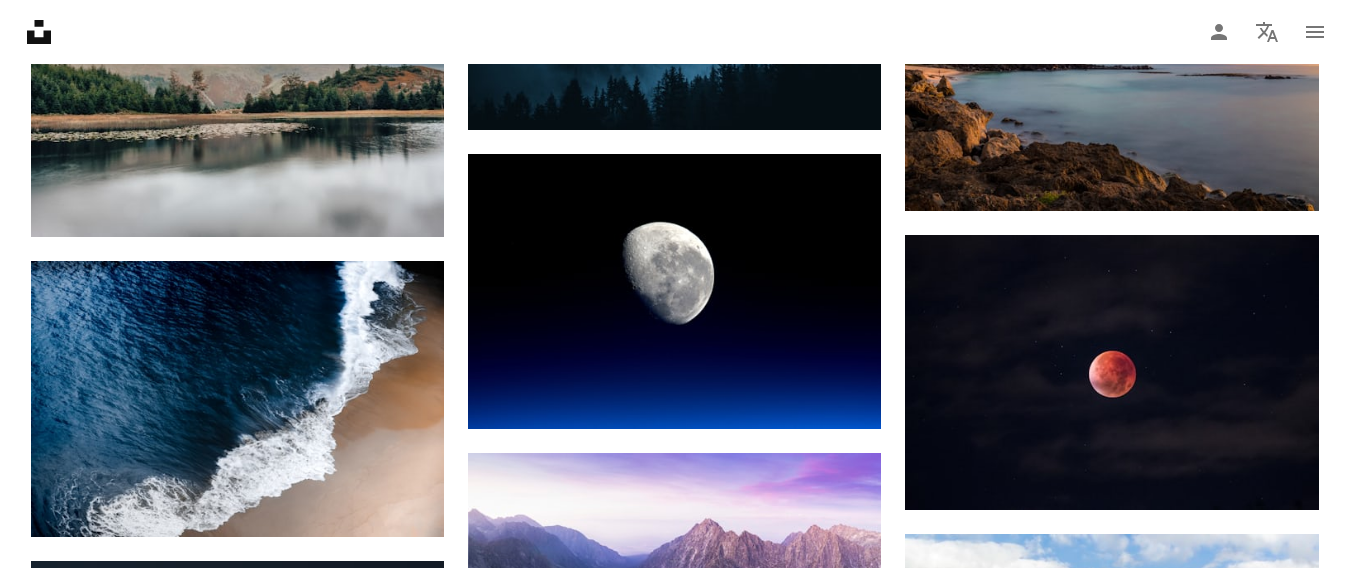scroll, scrollTop: 5155, scrollLeft: 0, axis: vertical 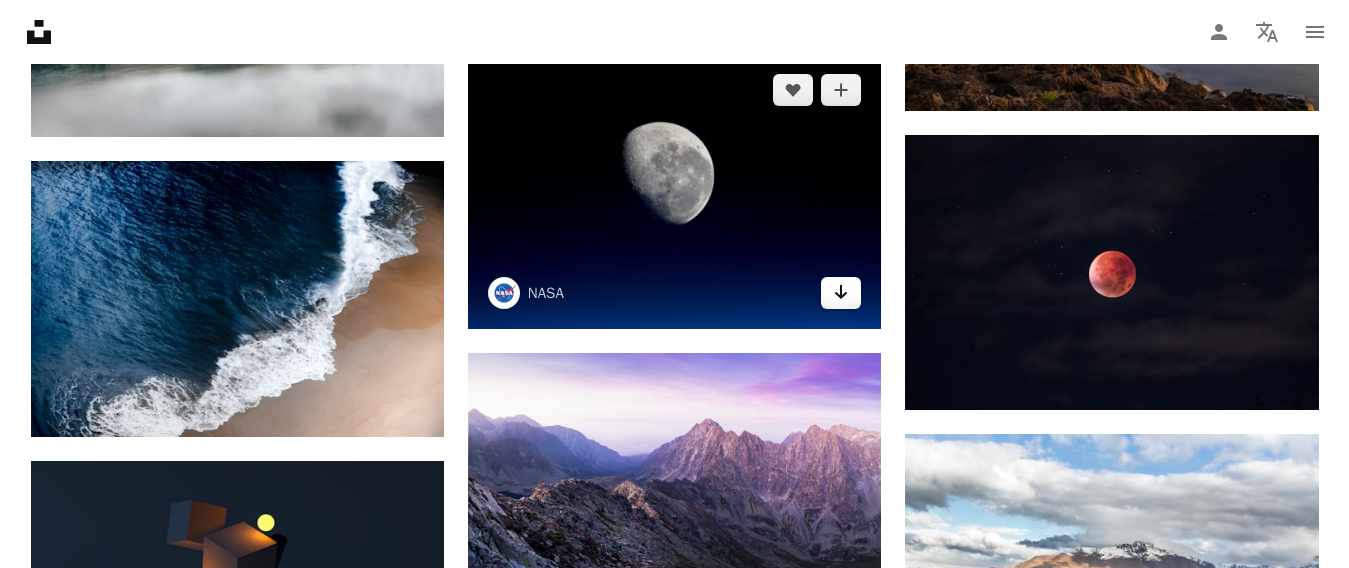 click 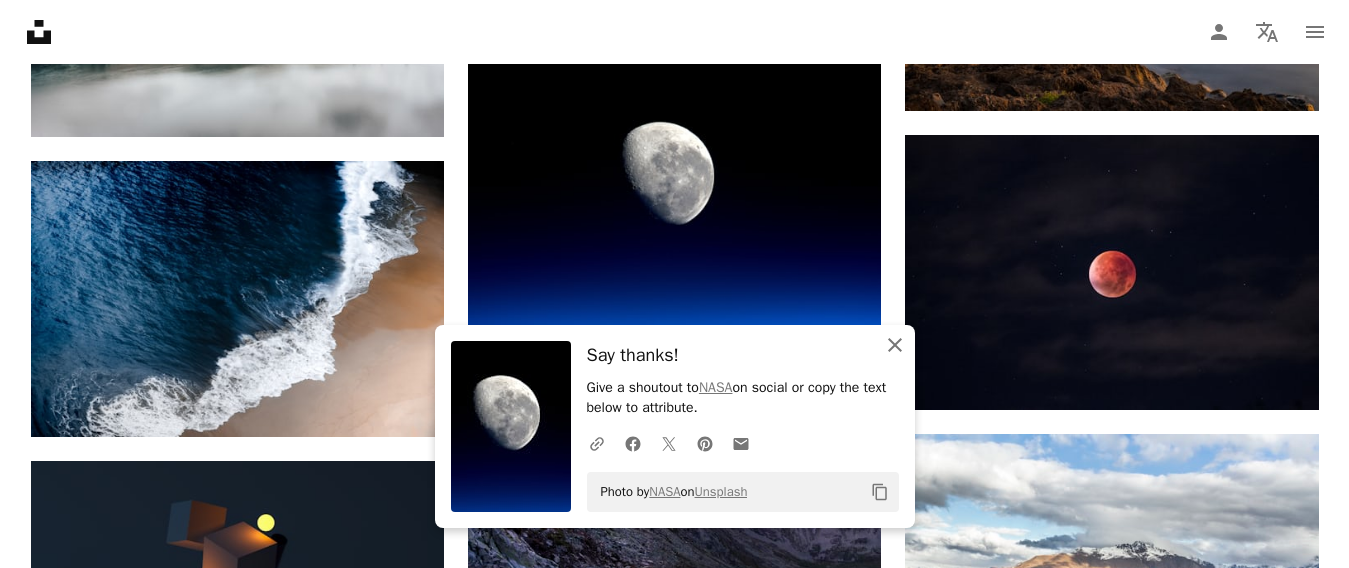 click on "An X shape" 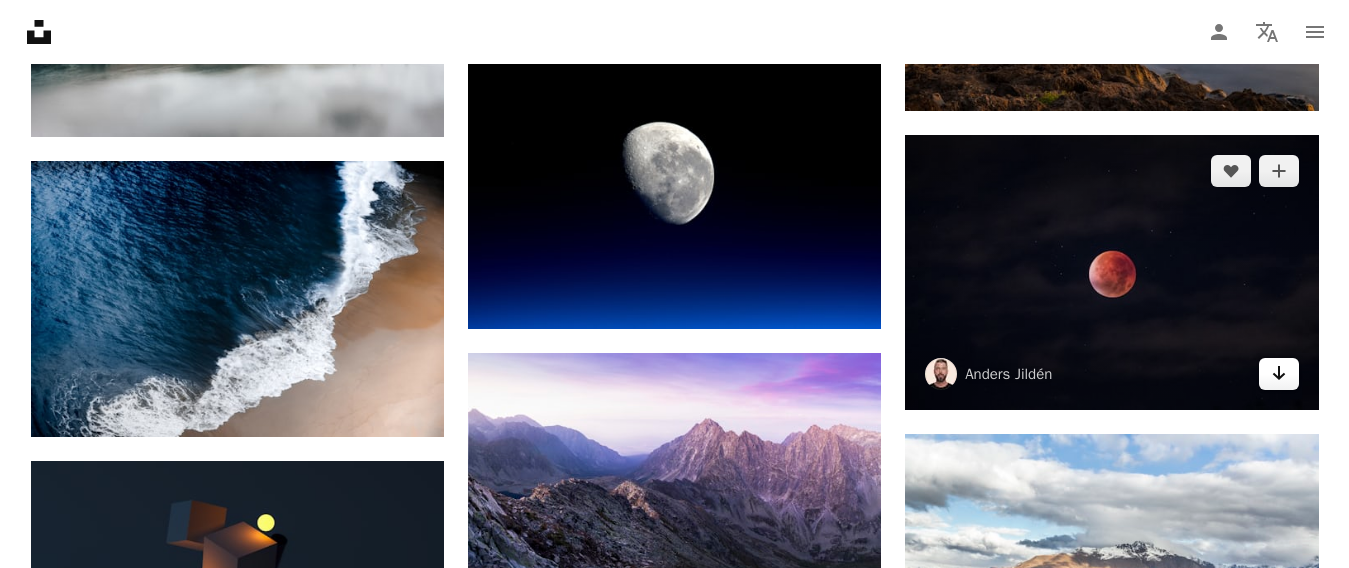 click 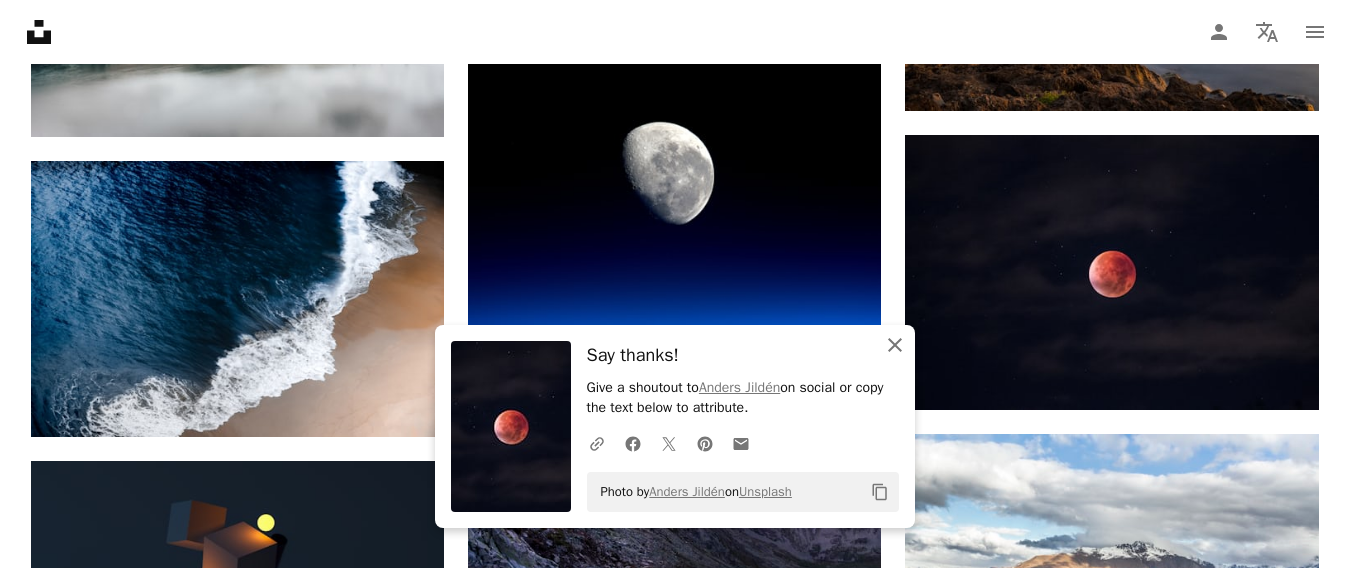 click 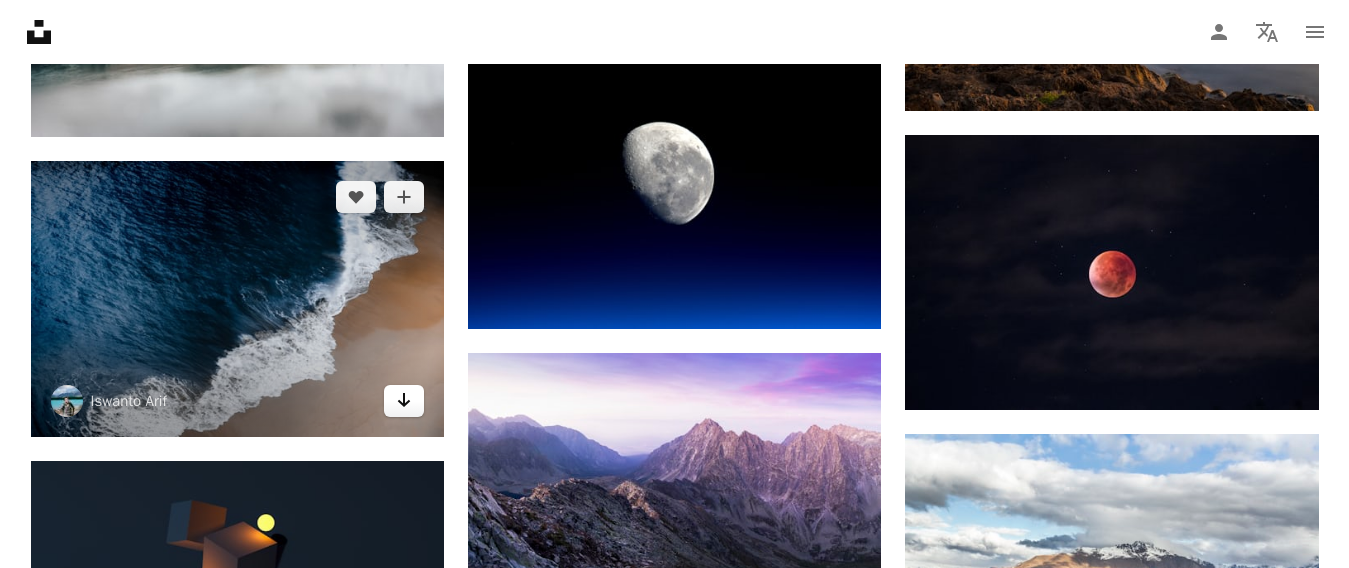 click on "Arrow pointing down" 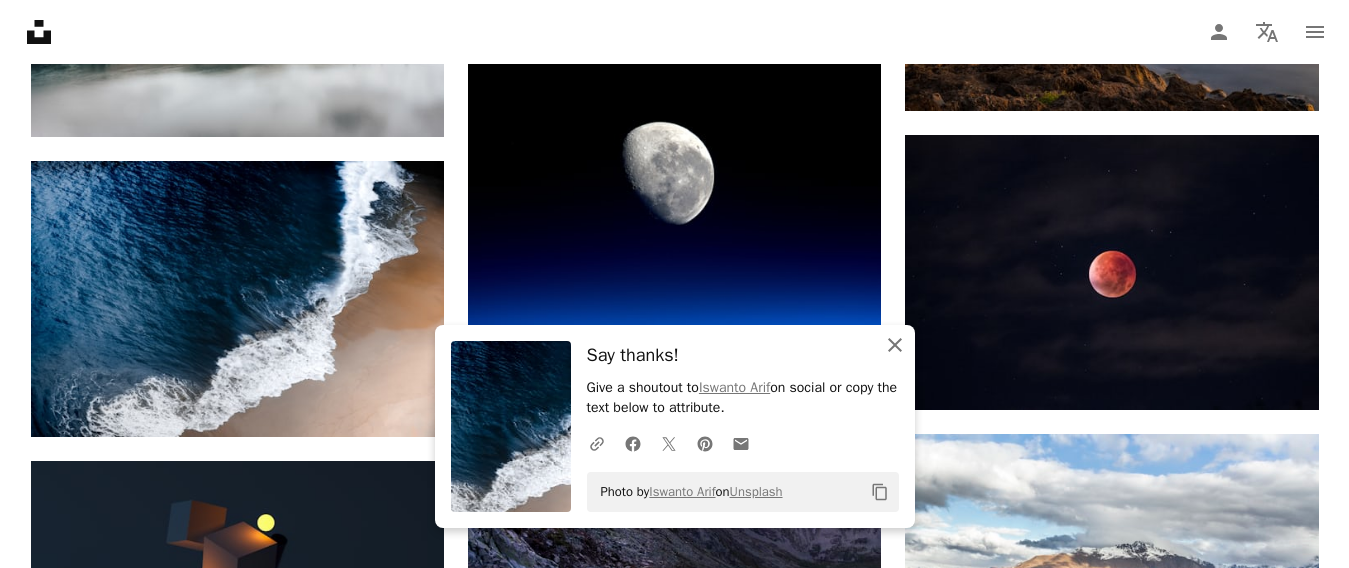 click on "An X shape" 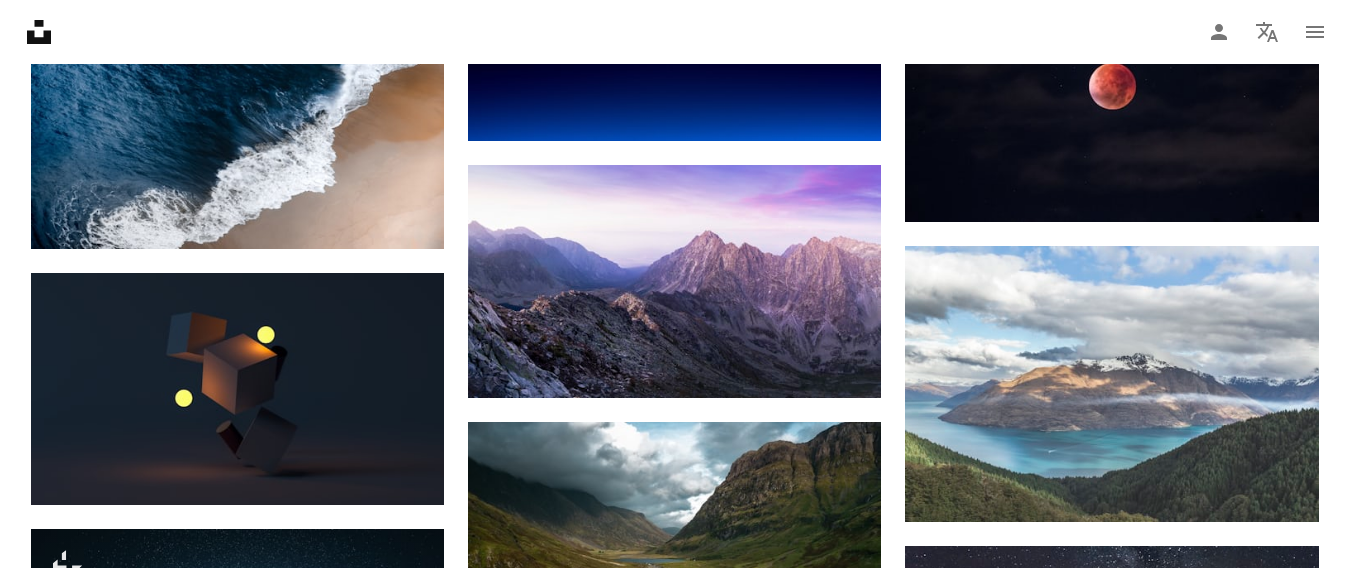 scroll, scrollTop: 5355, scrollLeft: 0, axis: vertical 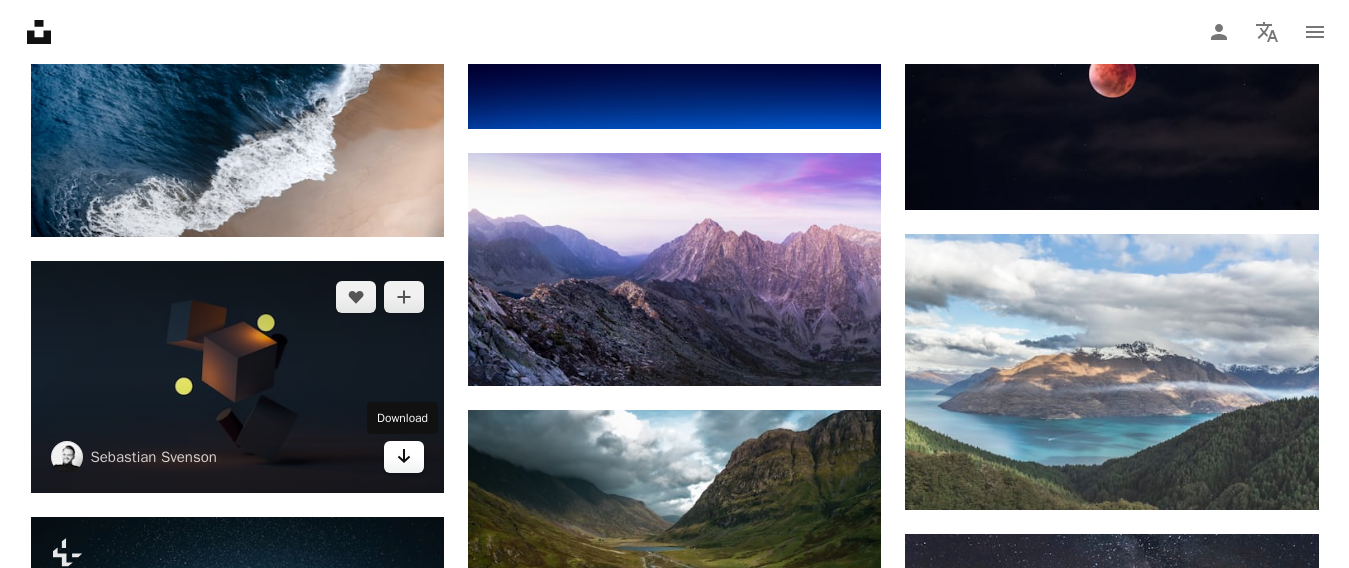 click on "Arrow pointing down" 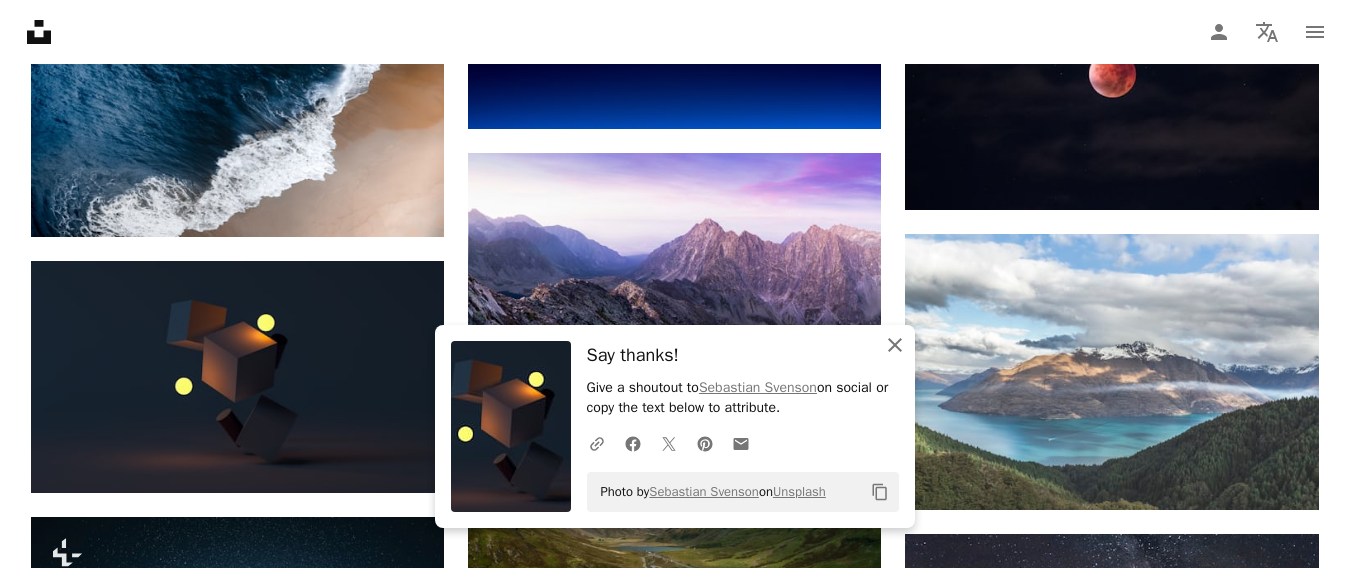 click on "An X shape" 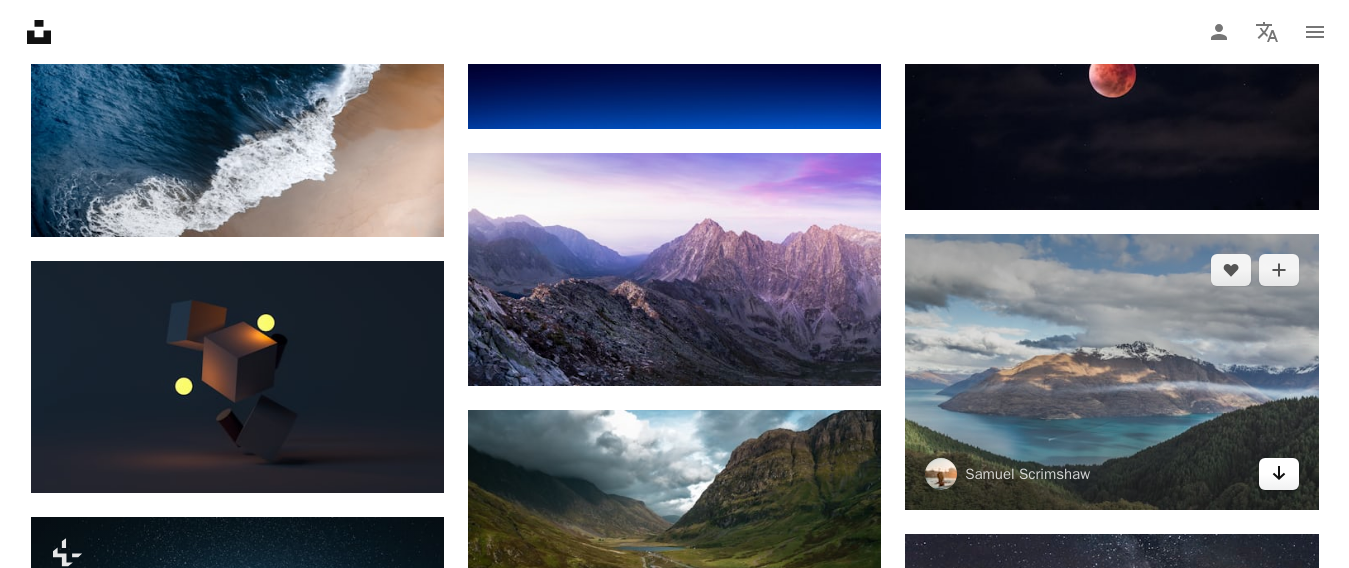 click on "Arrow pointing down" 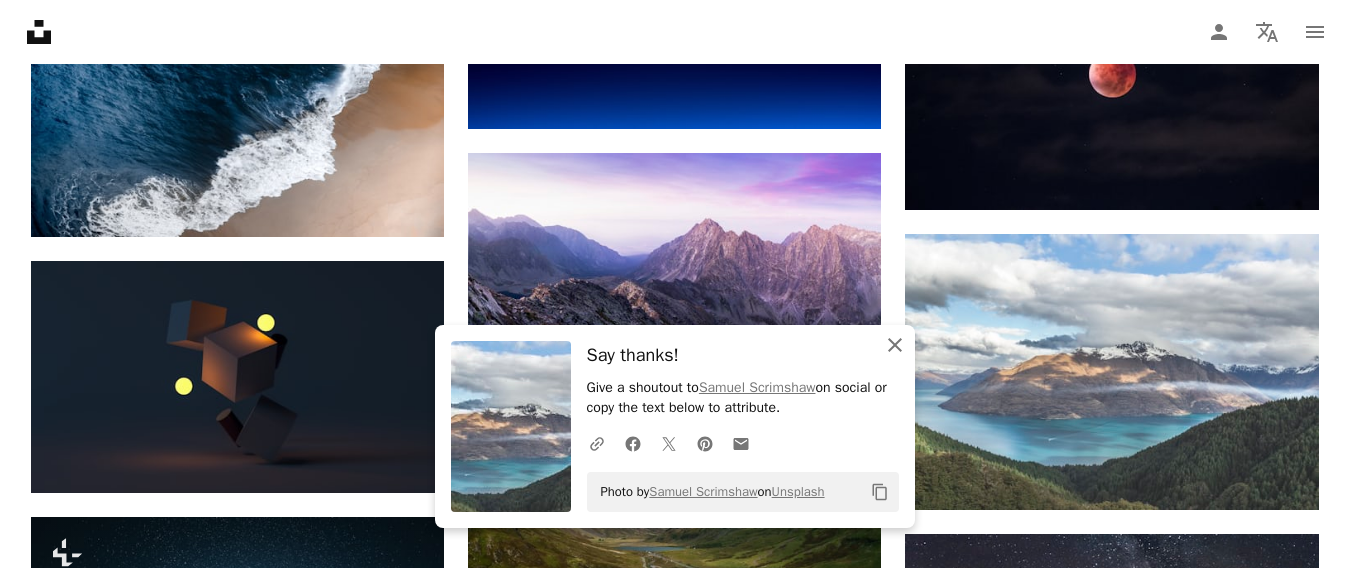 click 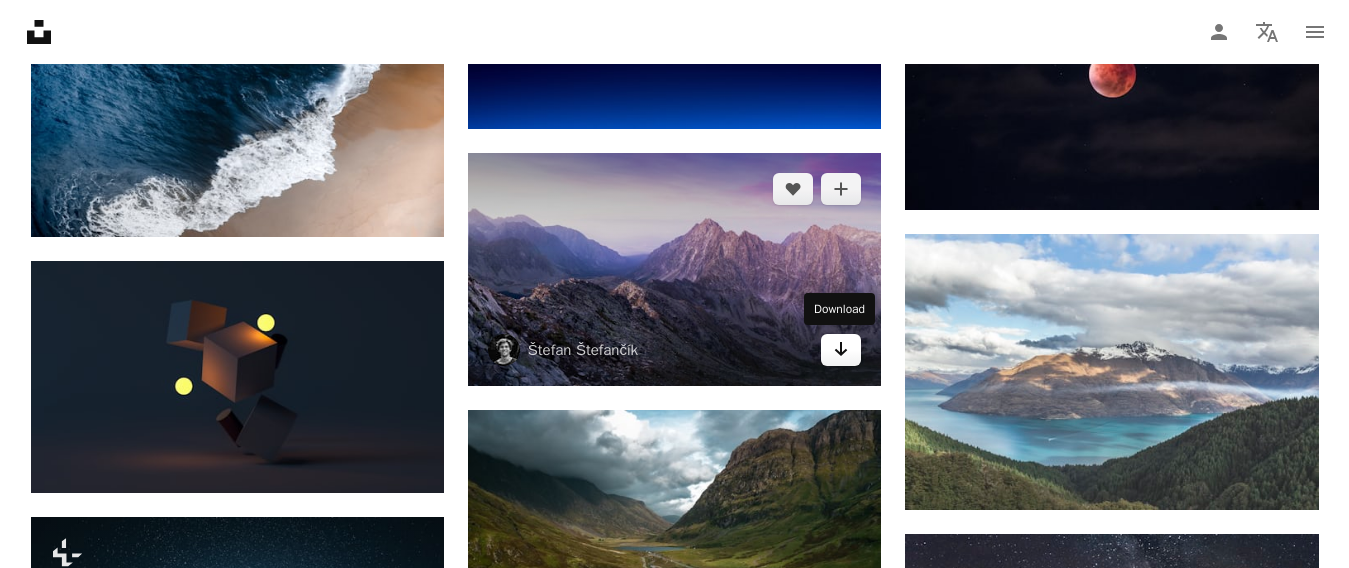 click on "Arrow pointing down" at bounding box center [841, 350] 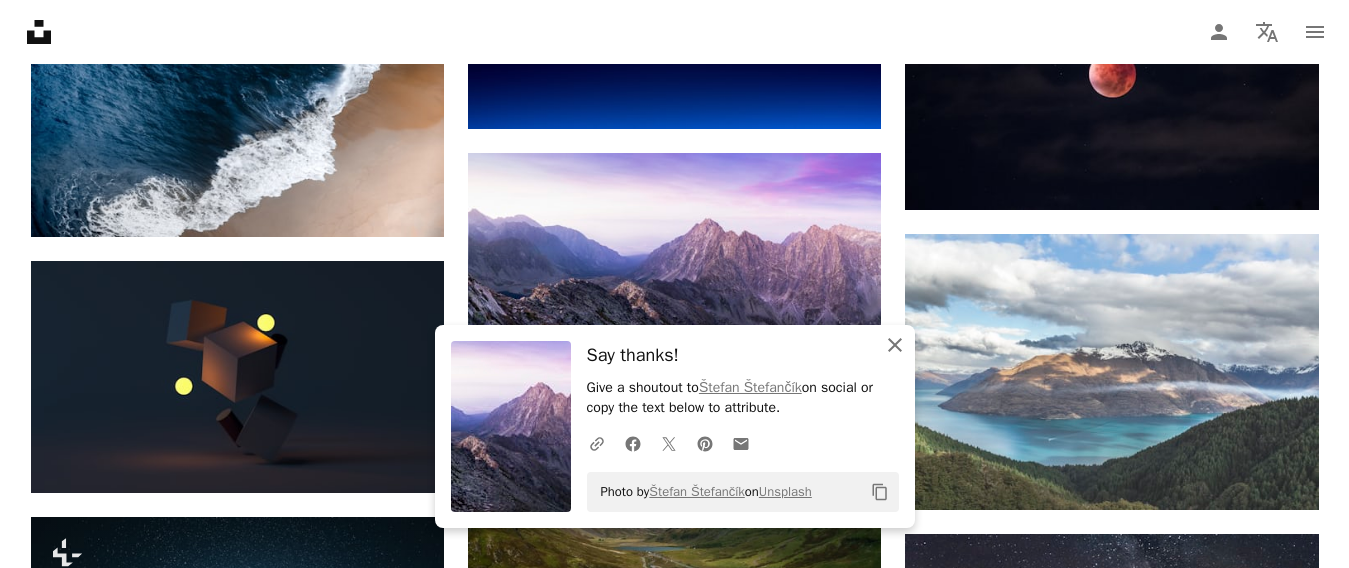 click 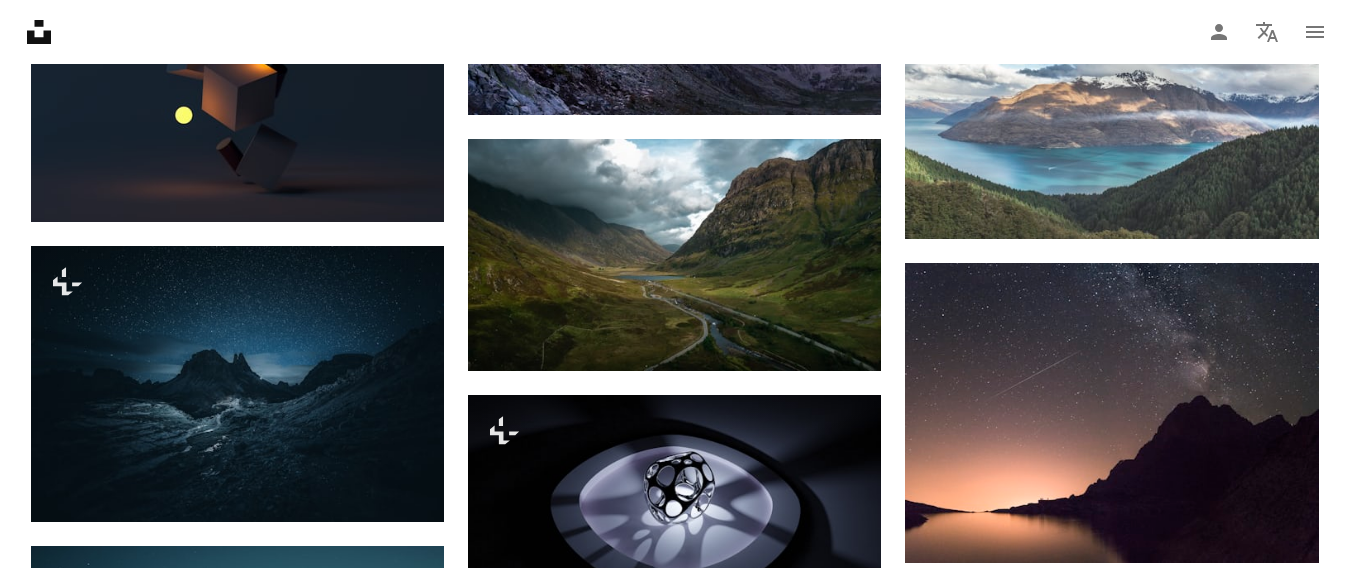 scroll, scrollTop: 5655, scrollLeft: 0, axis: vertical 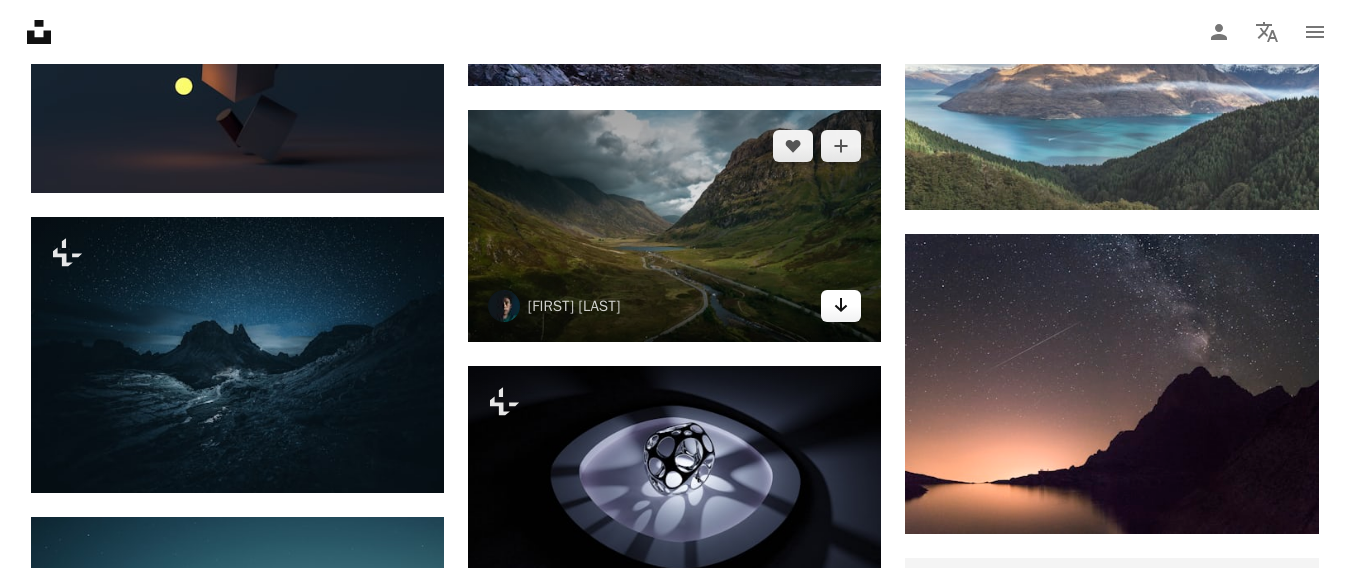 click on "Arrow pointing down" 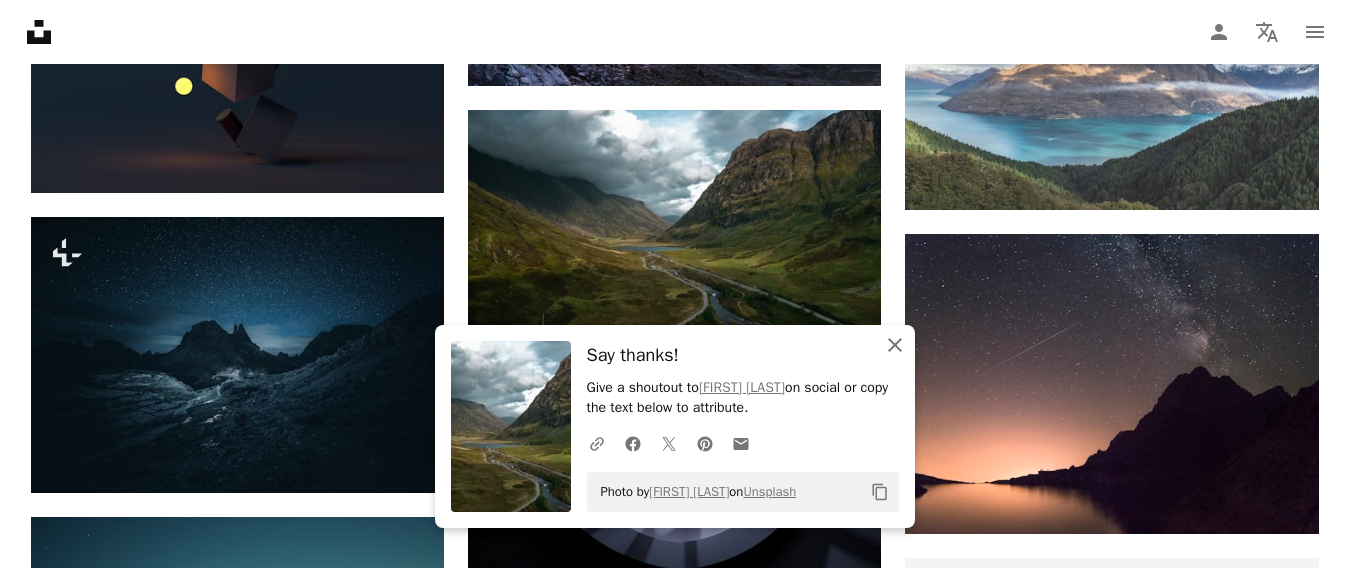 click on "An X shape" 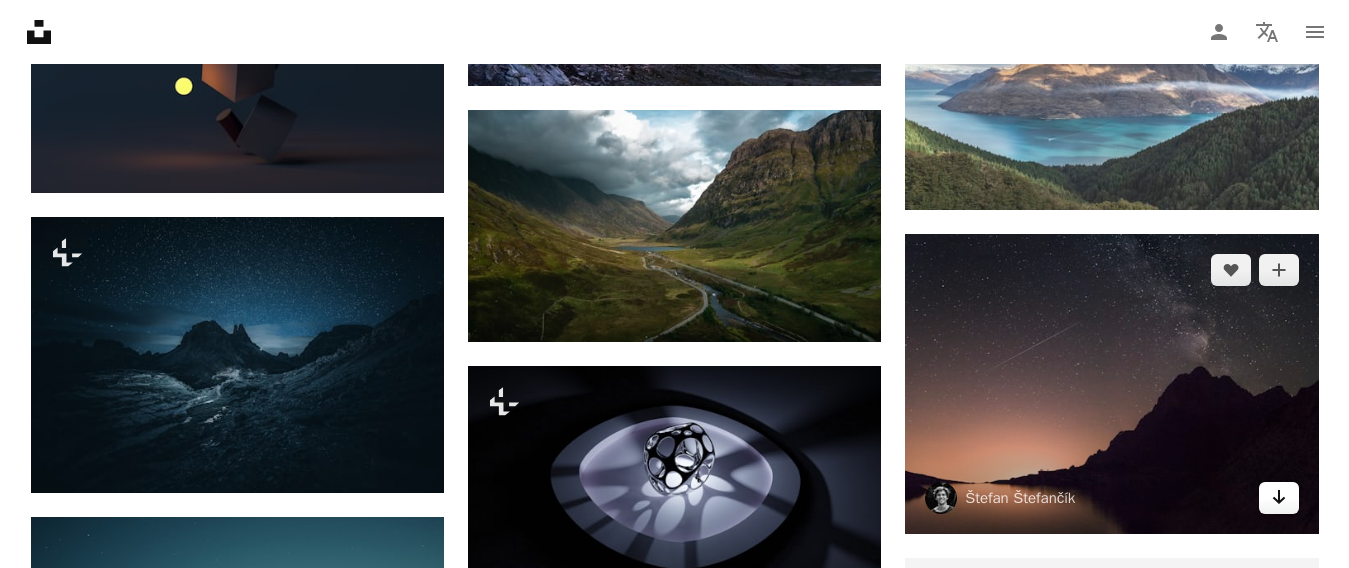 click 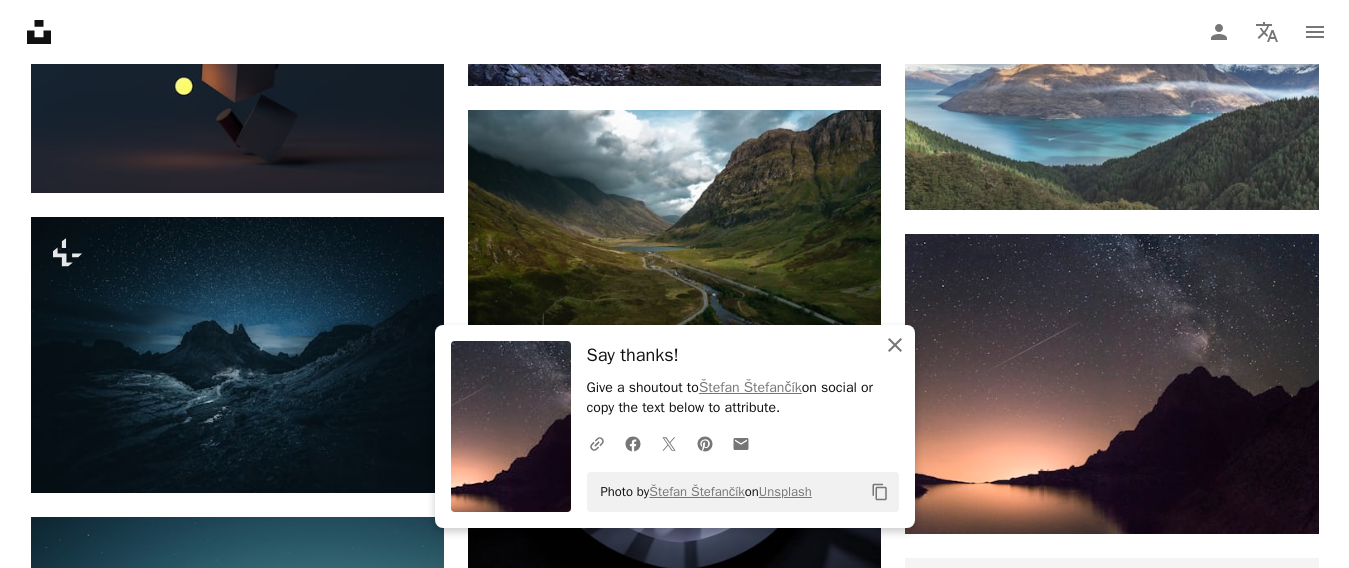 click on "An X shape" 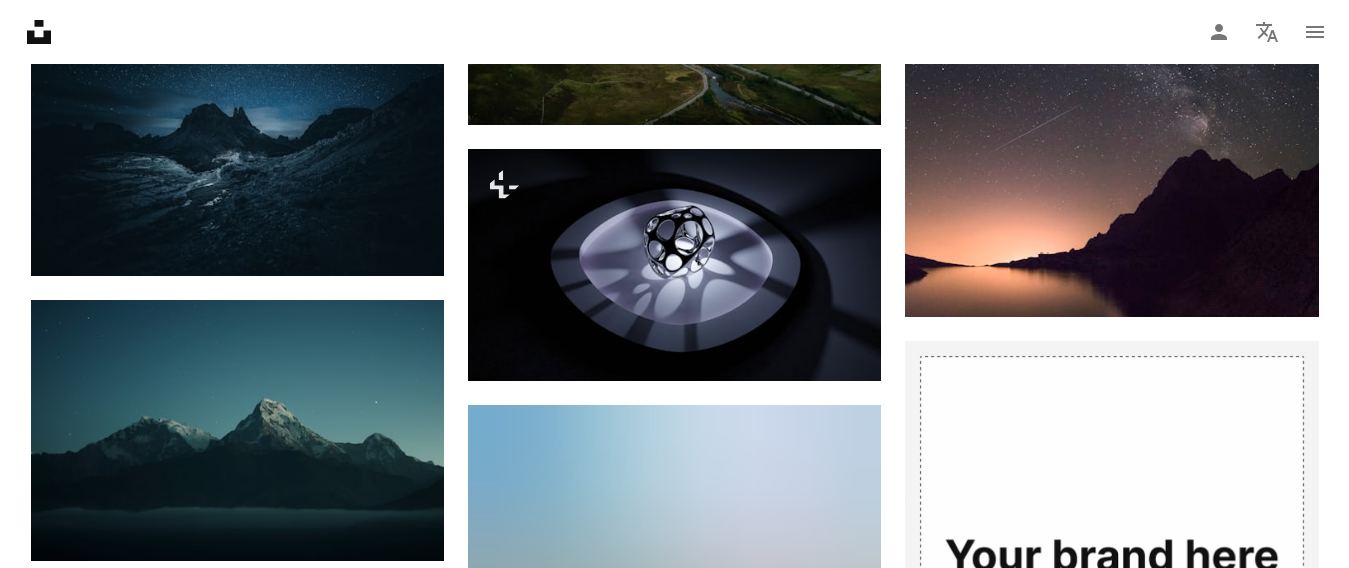 scroll, scrollTop: 5955, scrollLeft: 0, axis: vertical 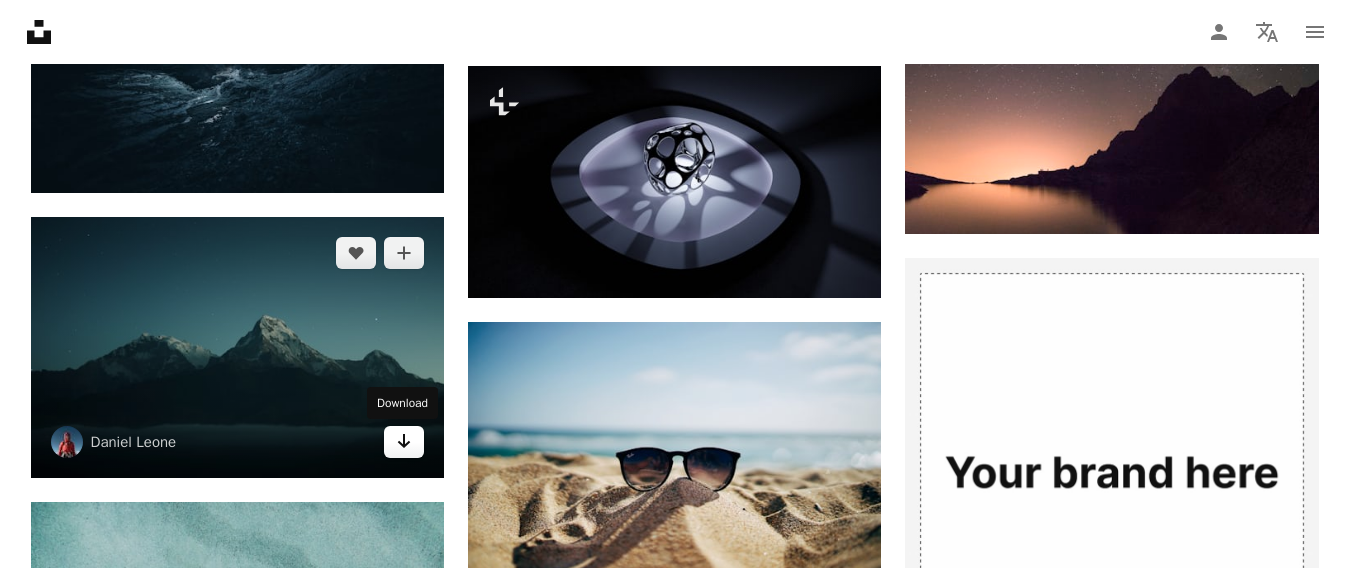 click on "Arrow pointing down" 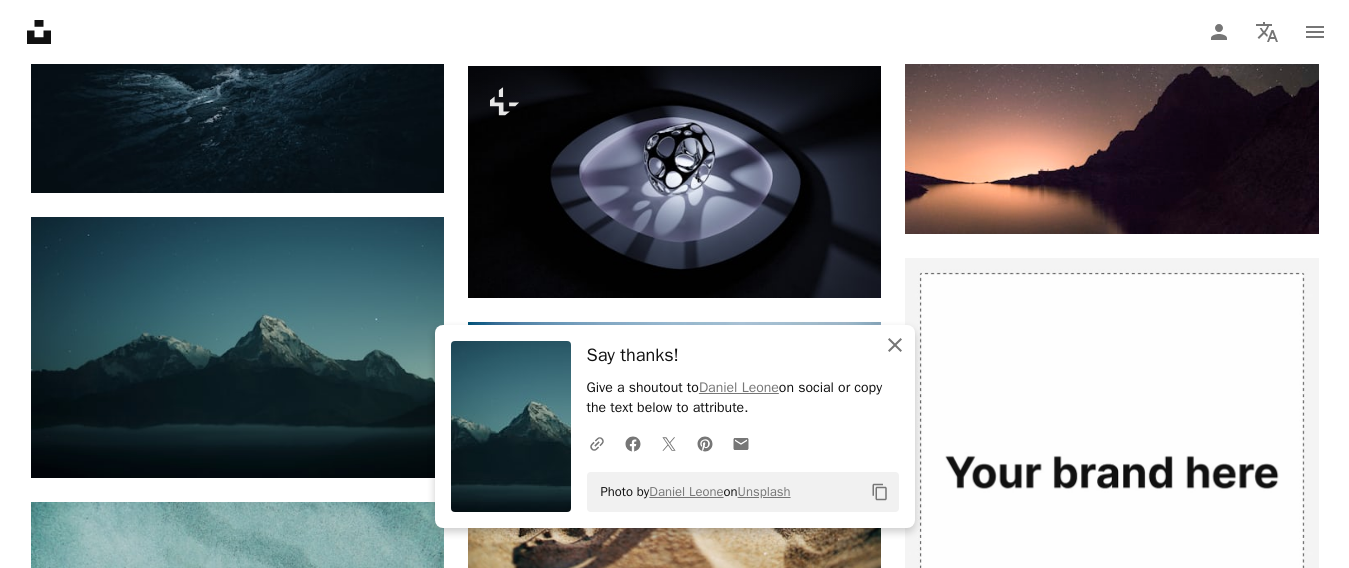 click on "An X shape" 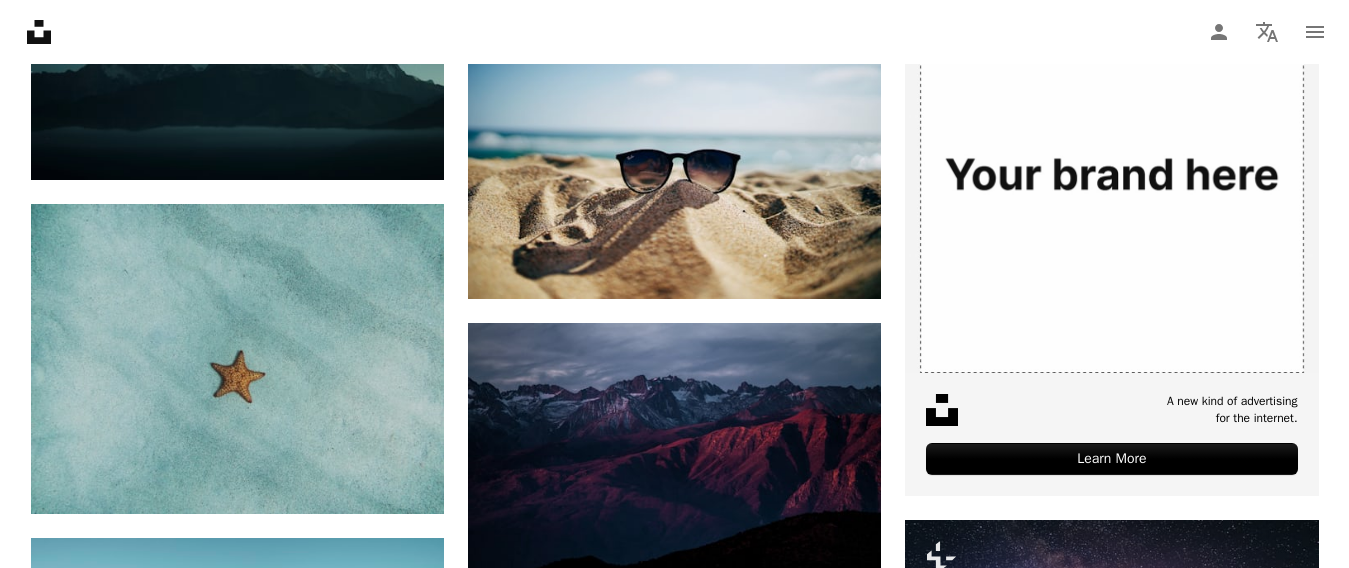 scroll, scrollTop: 6255, scrollLeft: 0, axis: vertical 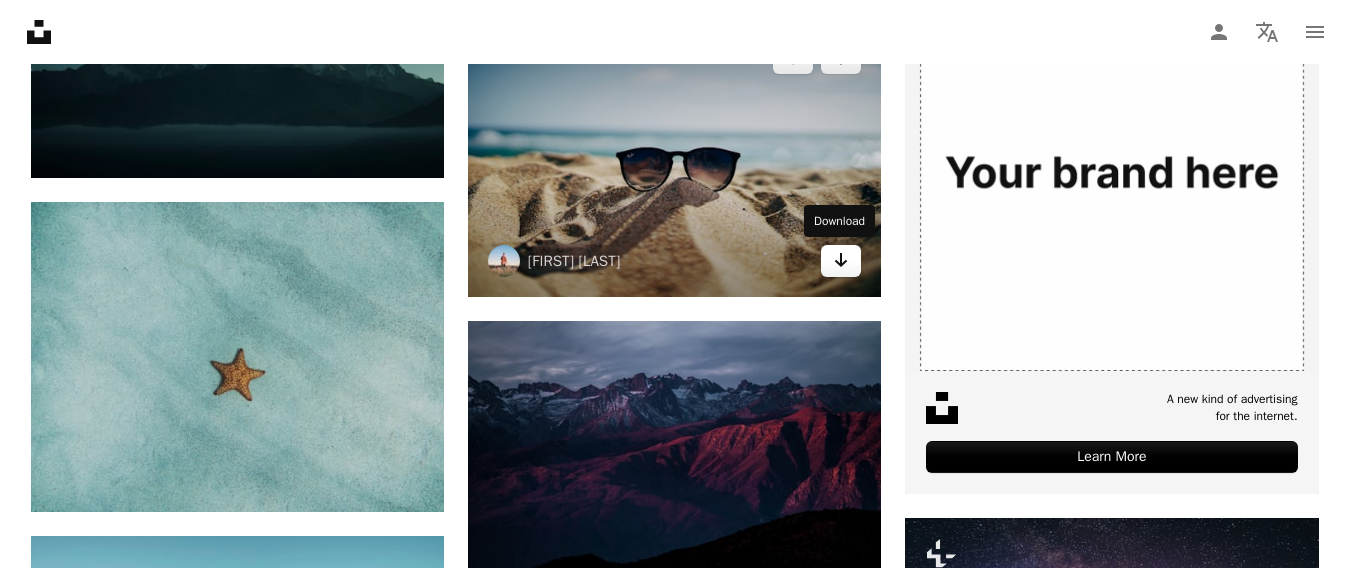 click on "Arrow pointing down" 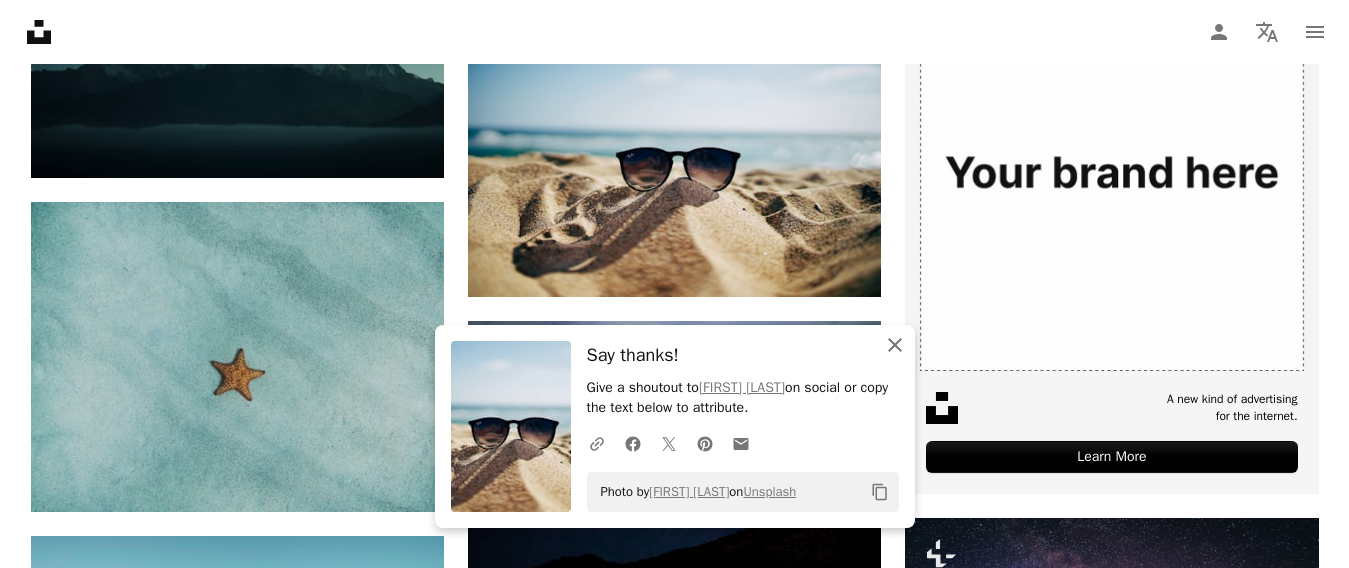 click on "An X shape" 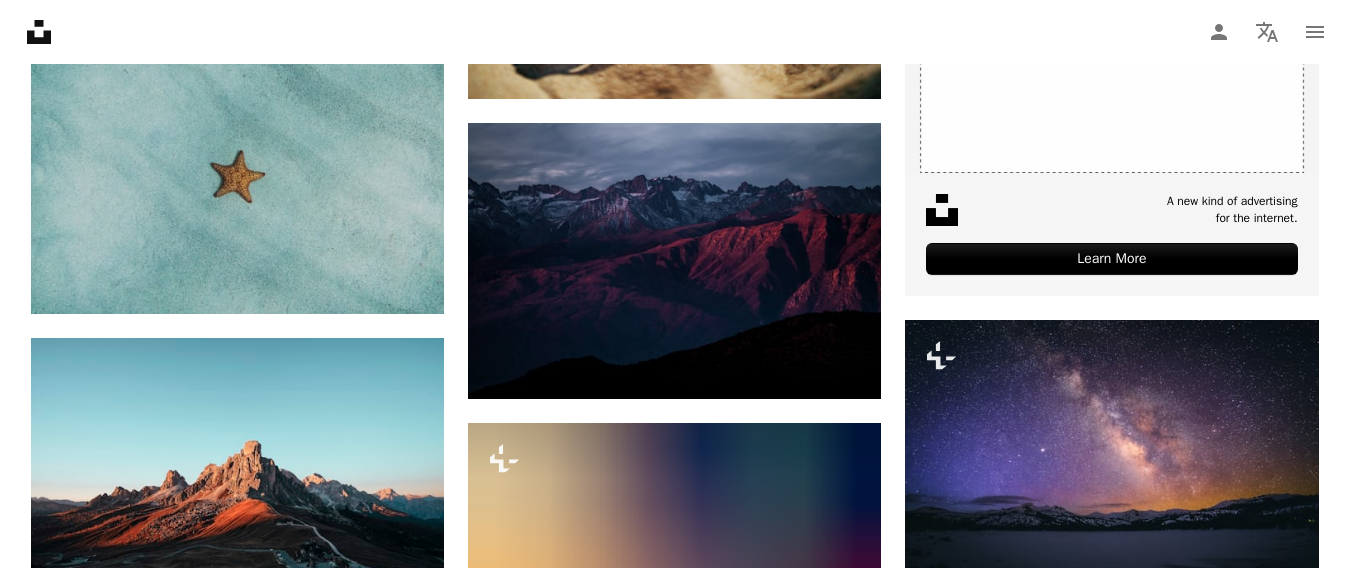 scroll, scrollTop: 6455, scrollLeft: 0, axis: vertical 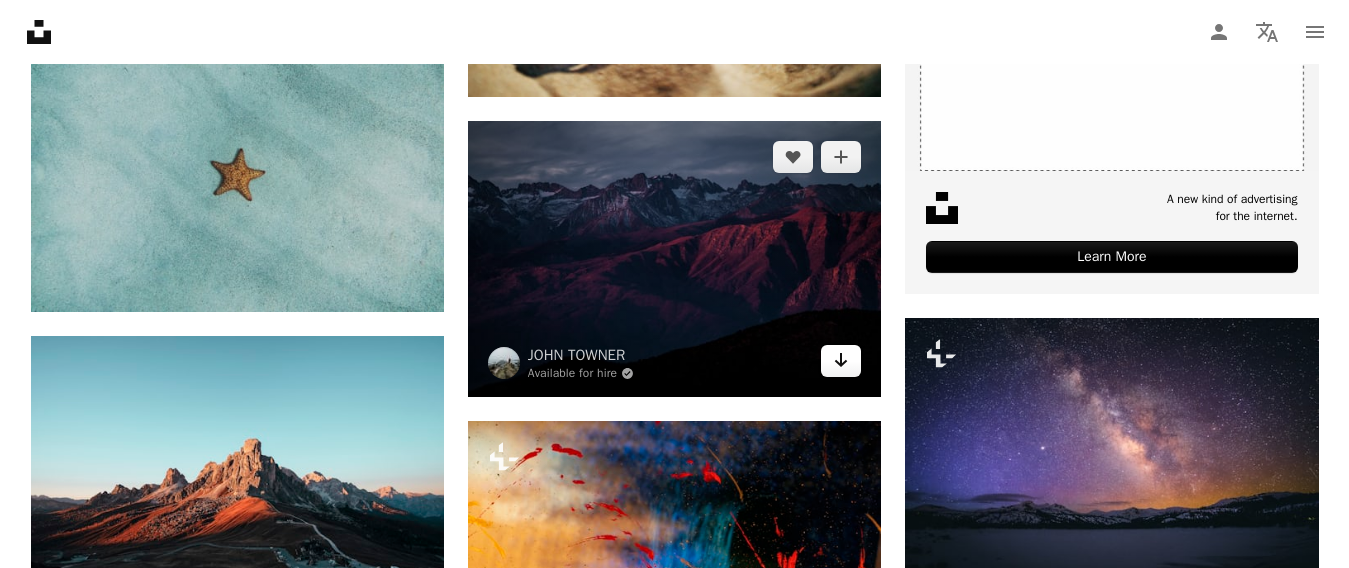 click on "Arrow pointing down" 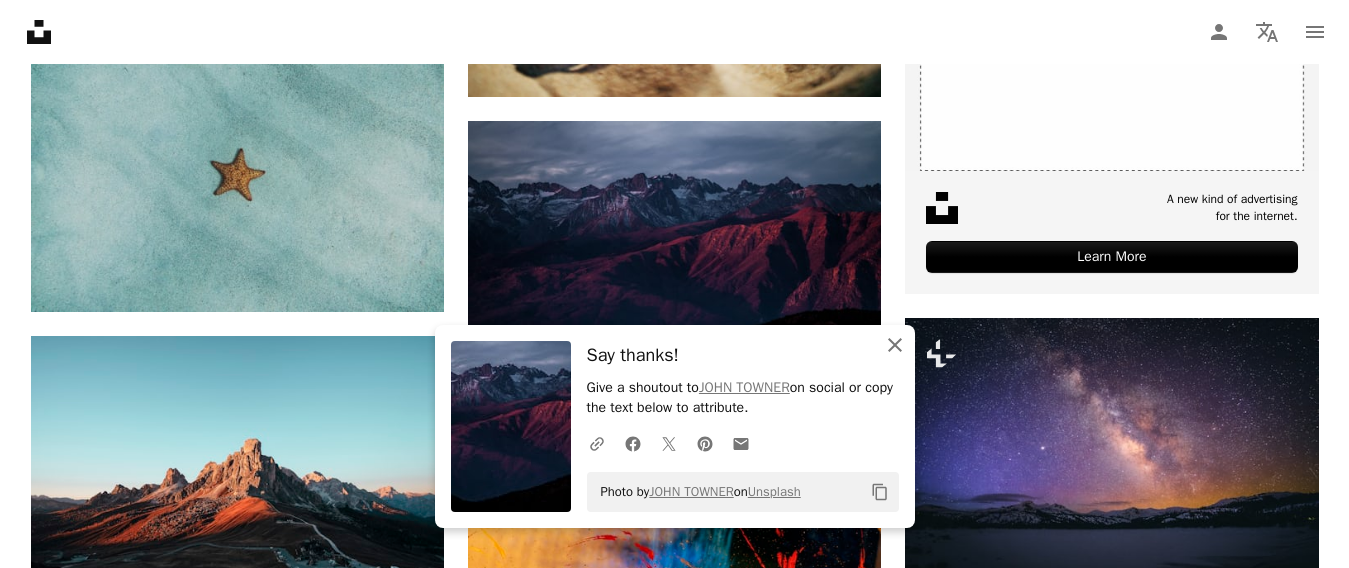 click 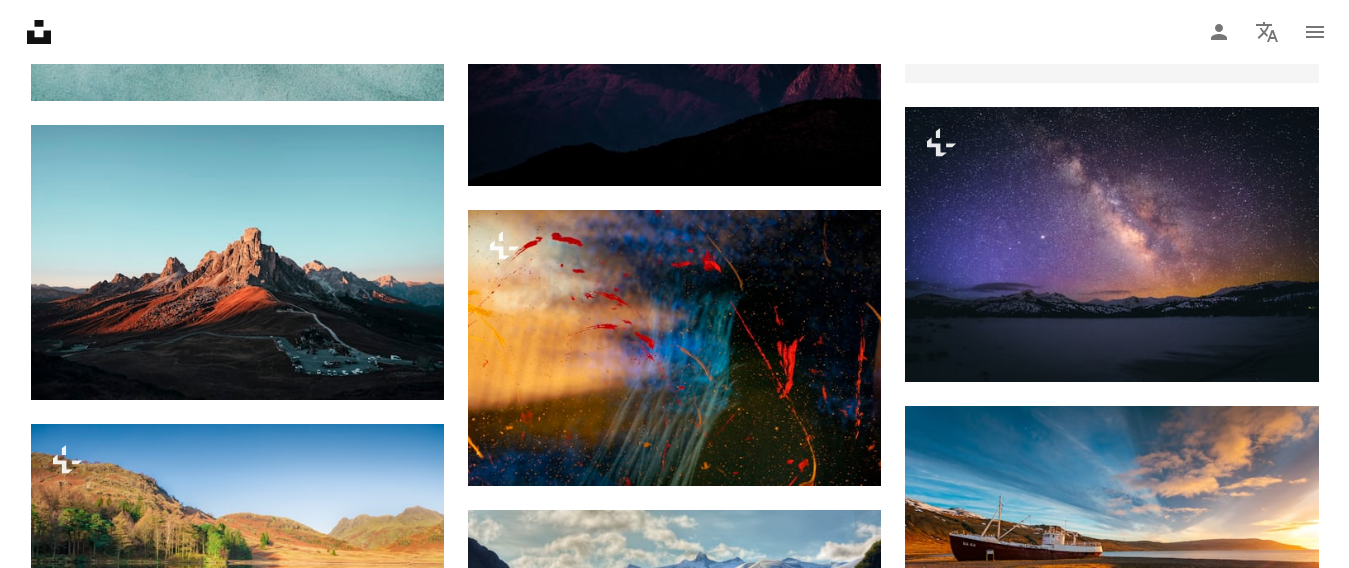 scroll, scrollTop: 6755, scrollLeft: 0, axis: vertical 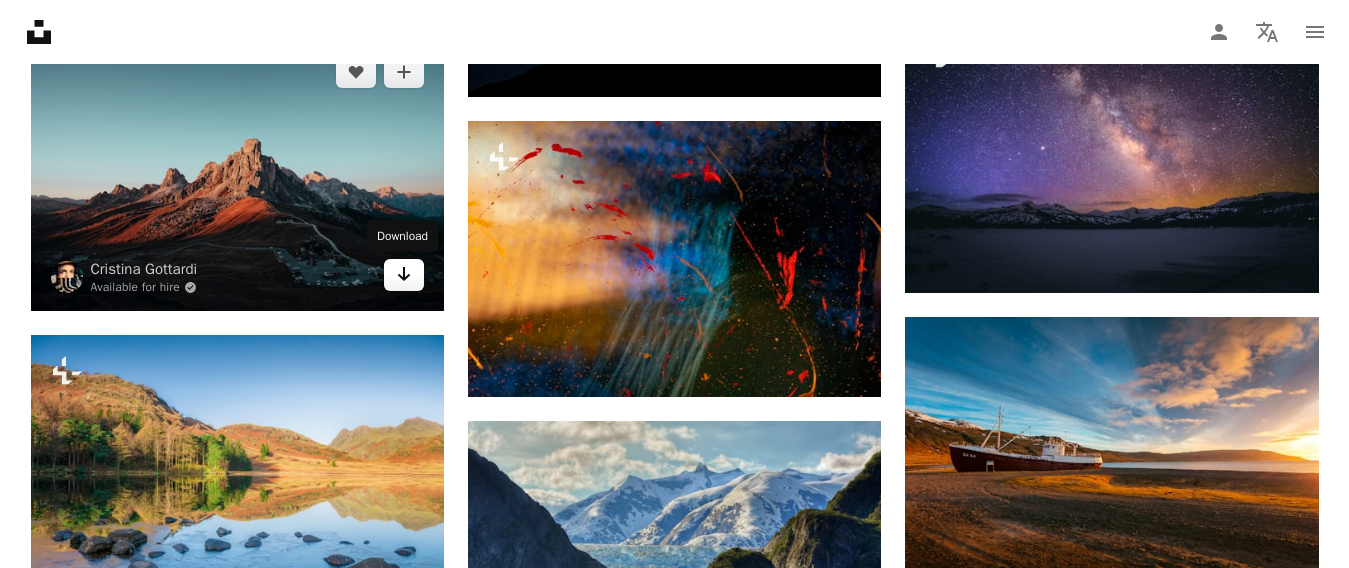click on "Arrow pointing down" 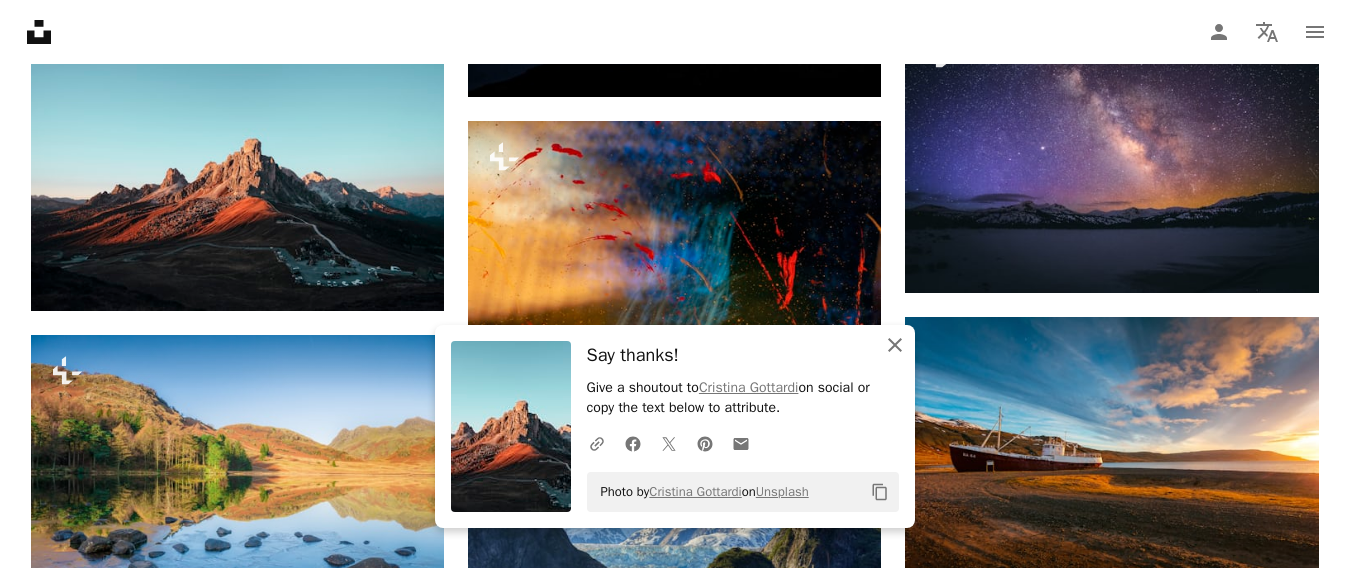 click 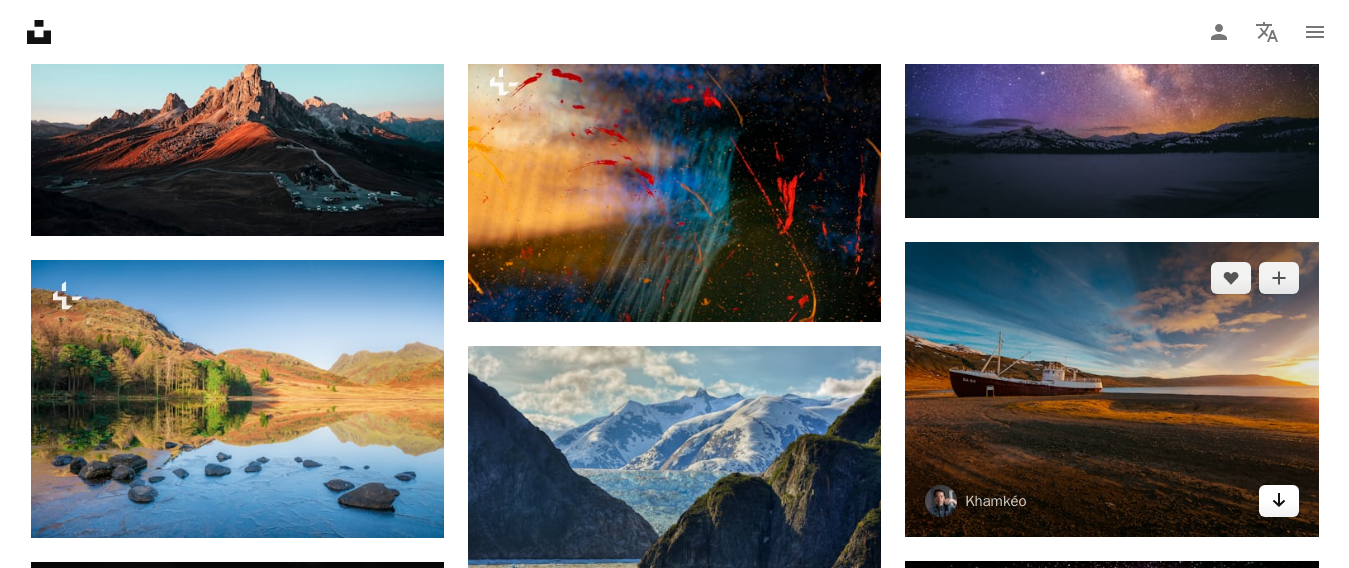 scroll, scrollTop: 7055, scrollLeft: 0, axis: vertical 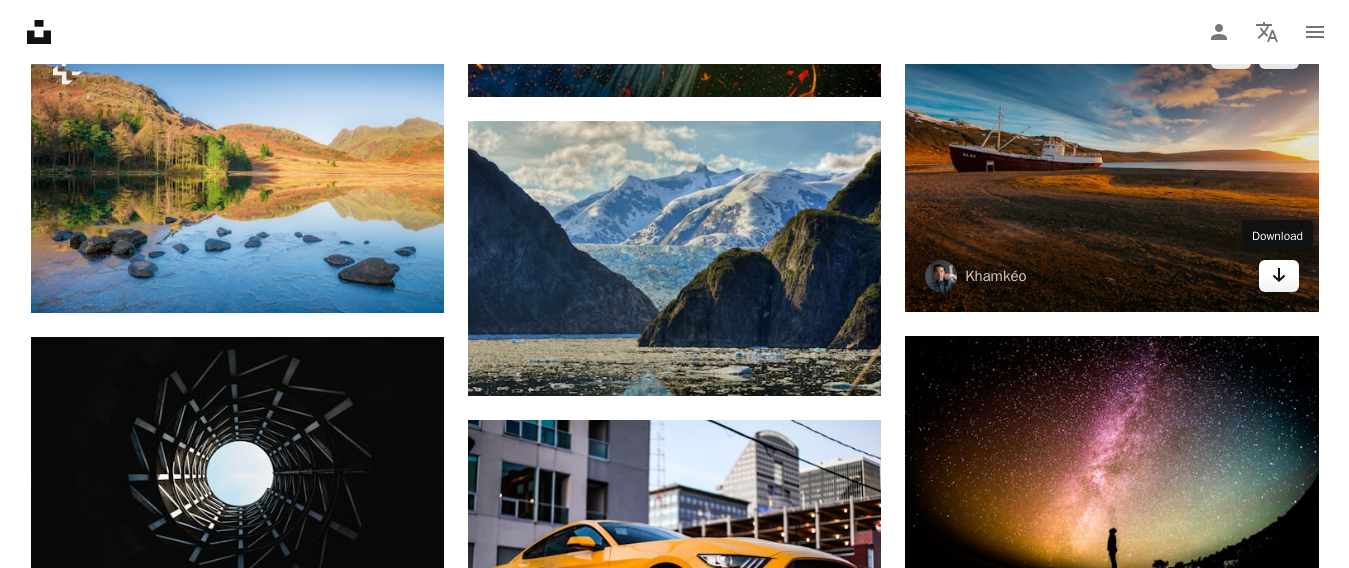 click 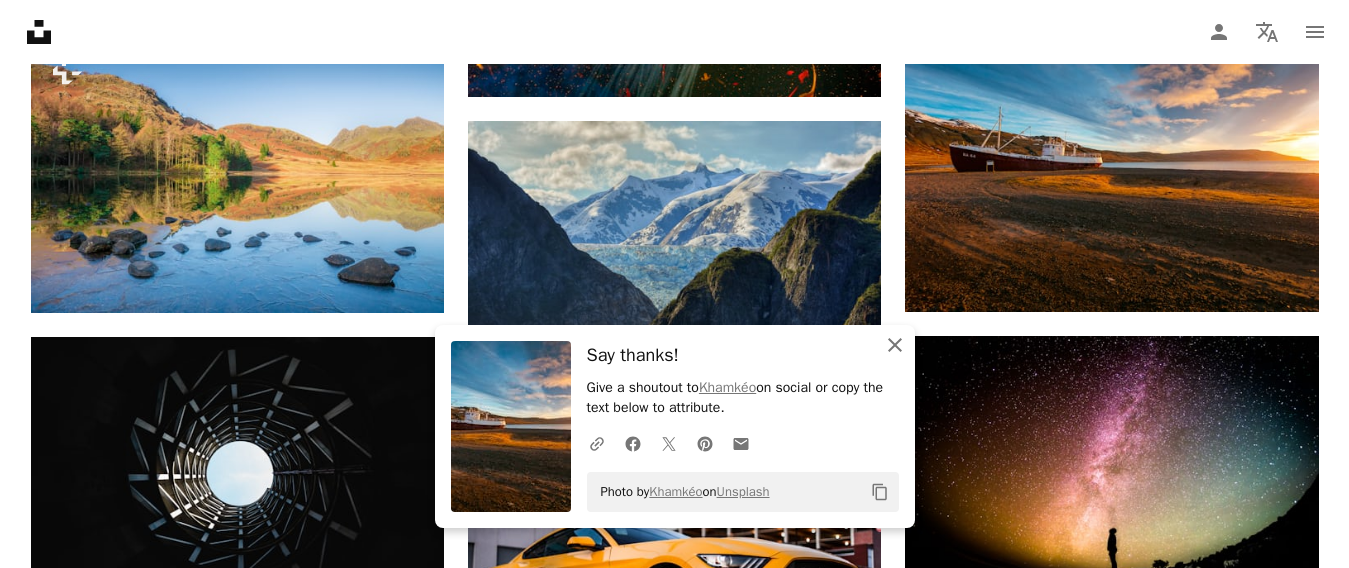 click on "An X shape" 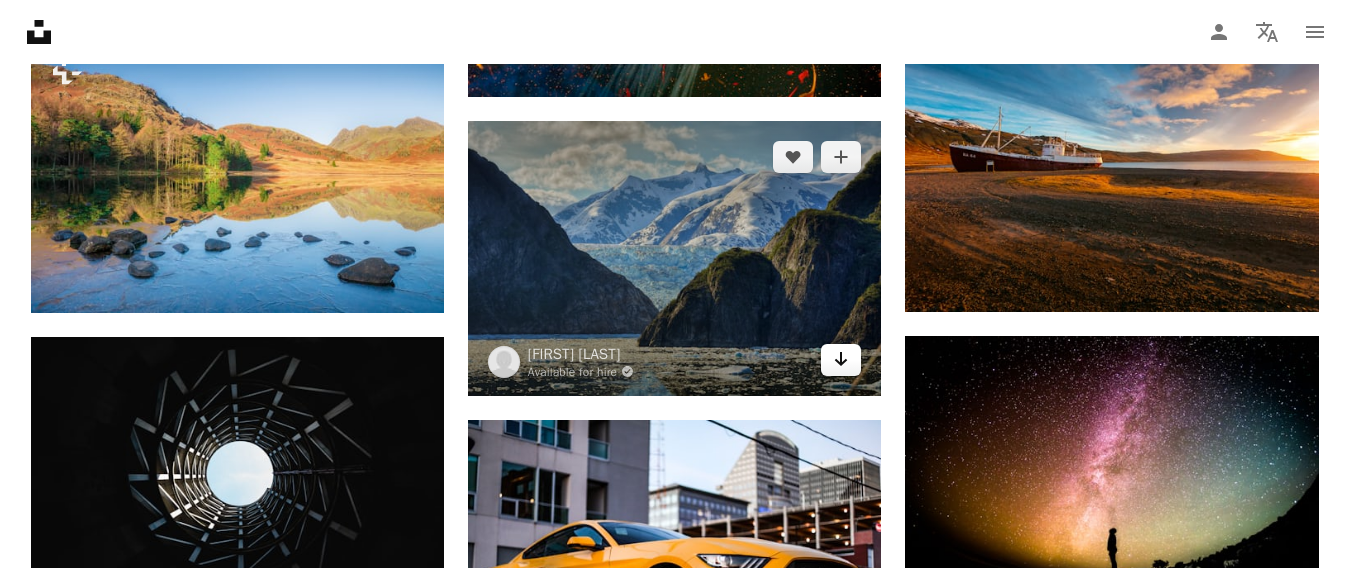 click on "Arrow pointing down" 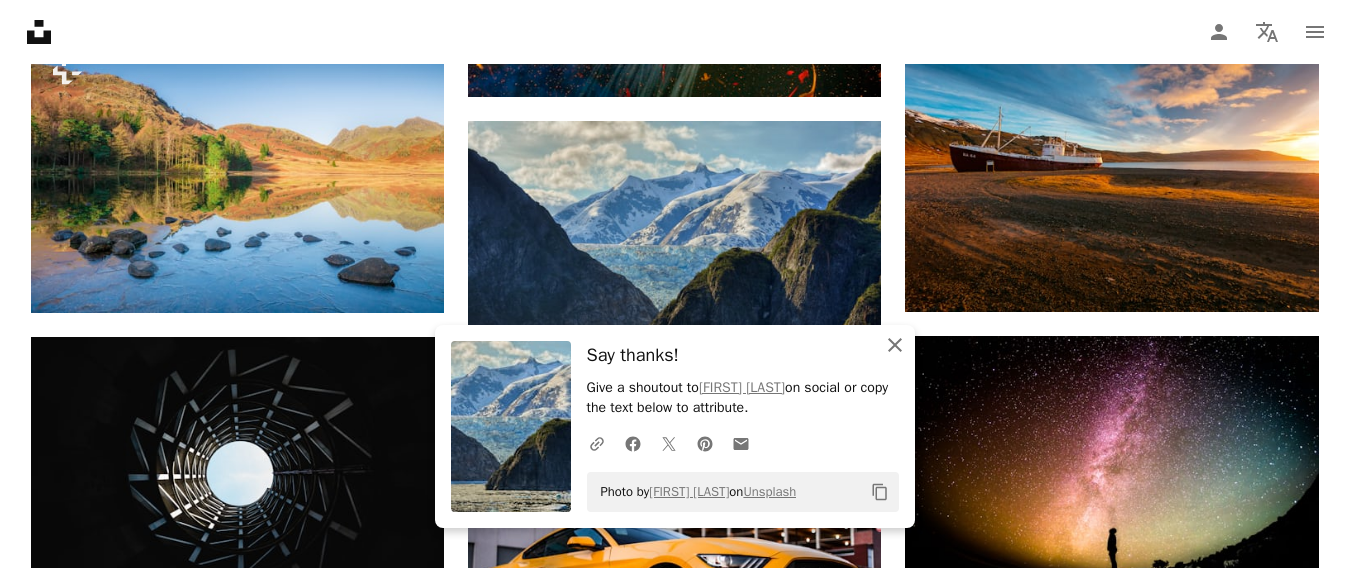 click on "An X shape" 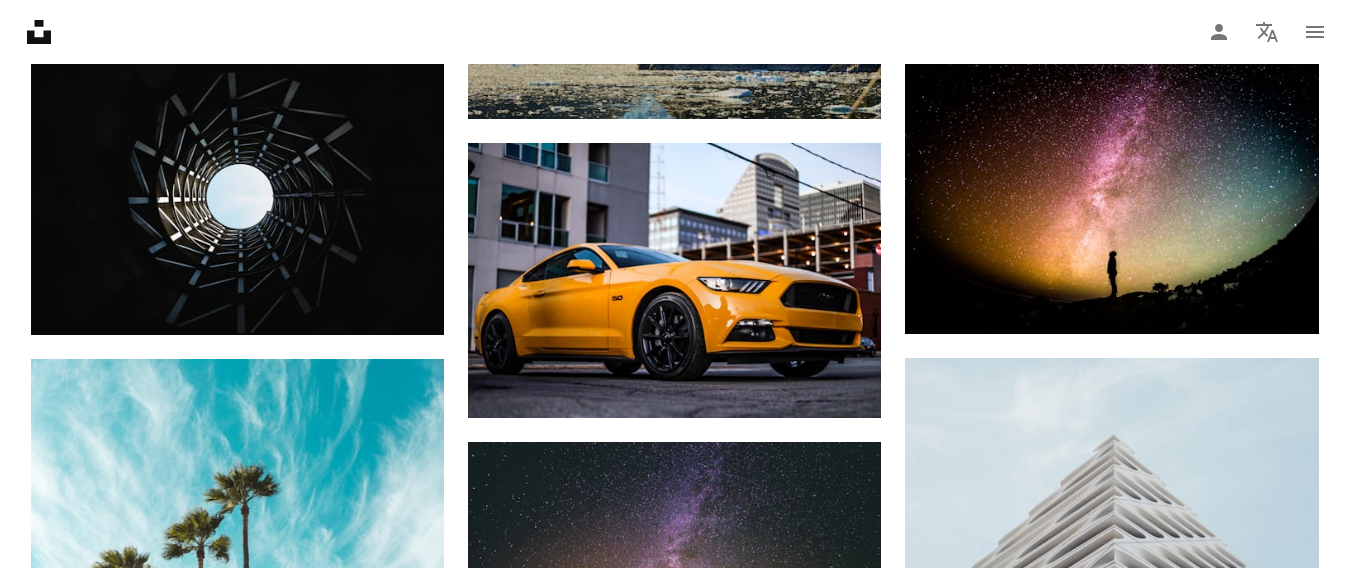 scroll, scrollTop: 7355, scrollLeft: 0, axis: vertical 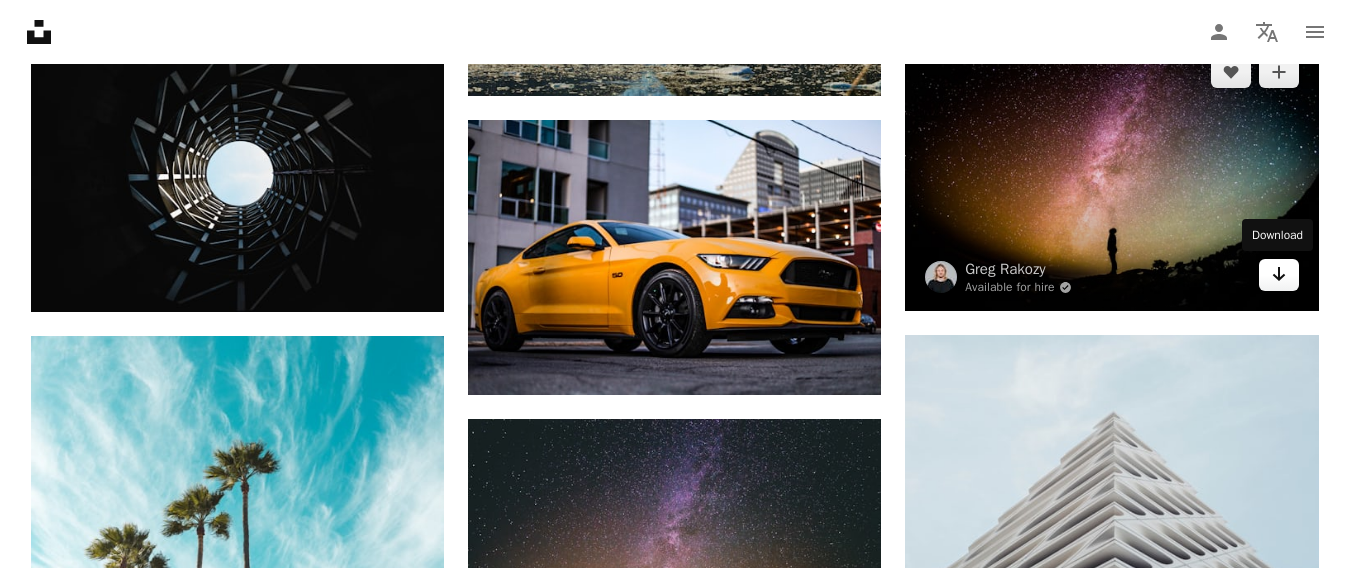click on "Arrow pointing down" 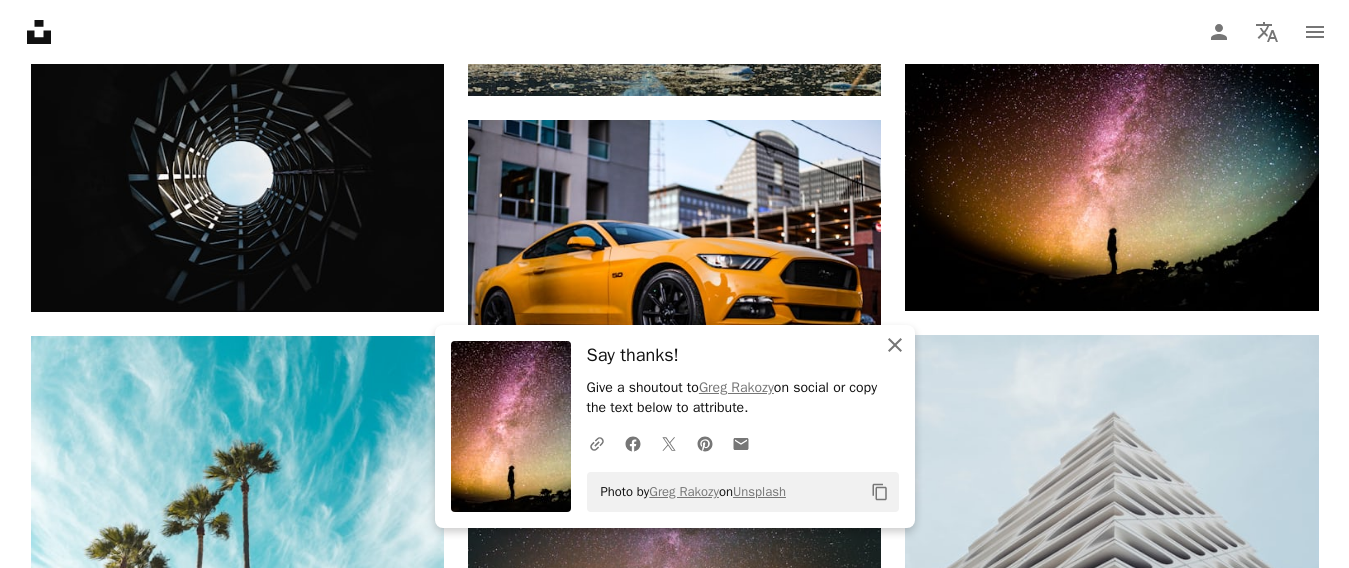 click on "An X shape" 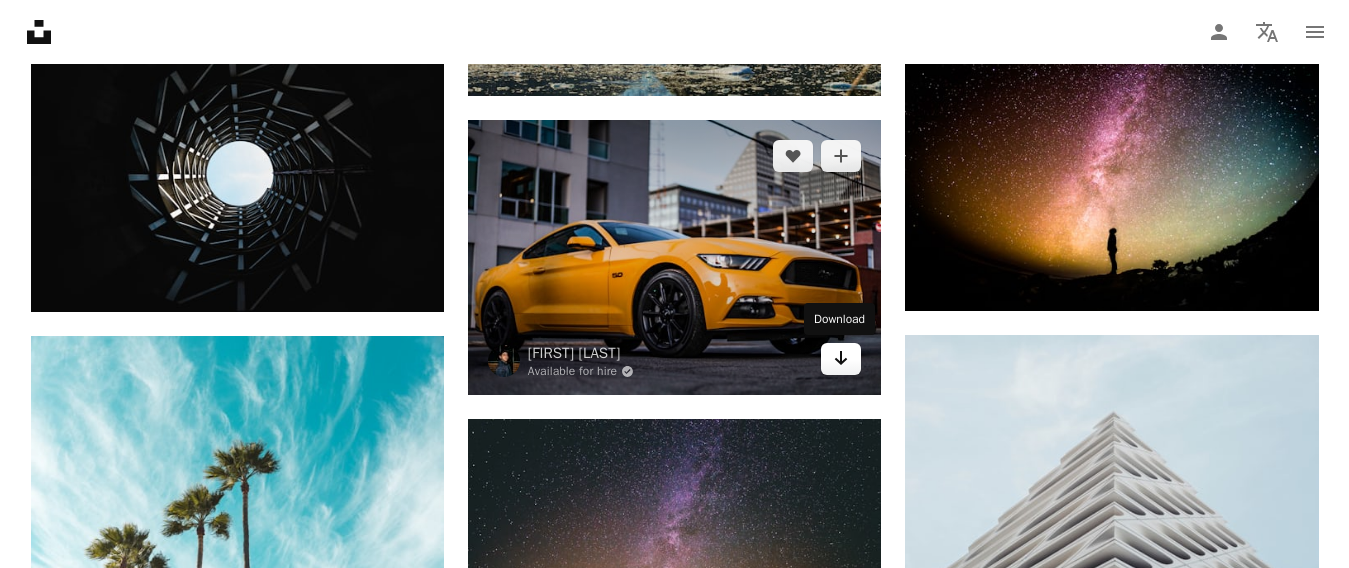click on "Arrow pointing down" 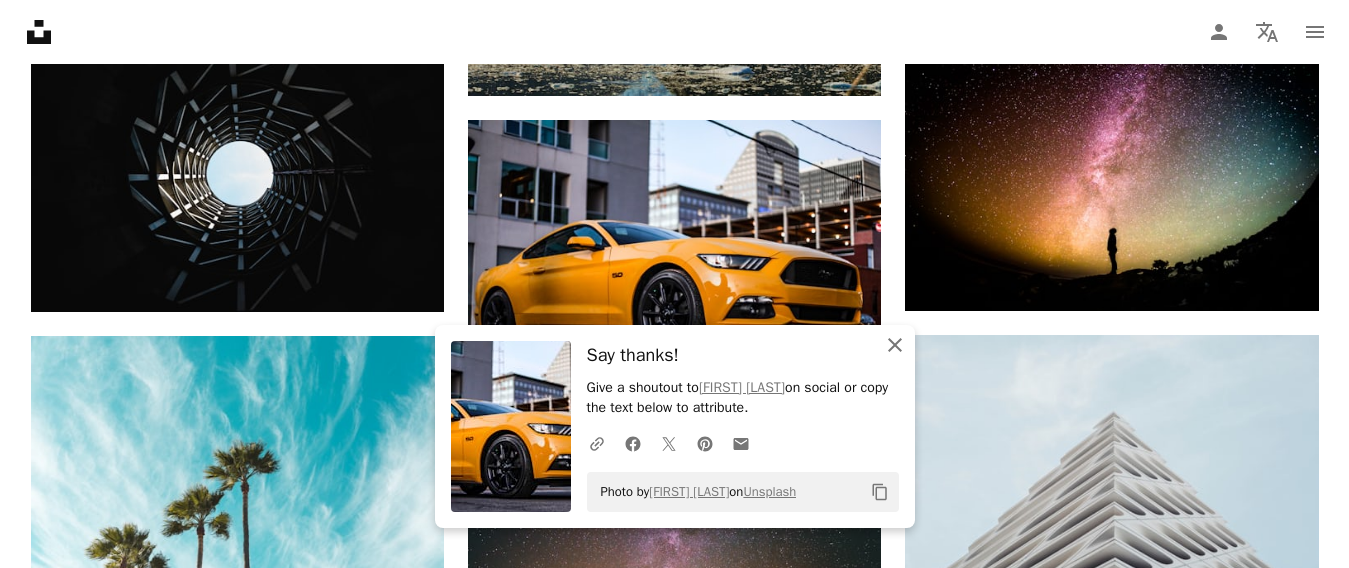 click on "An X shape" 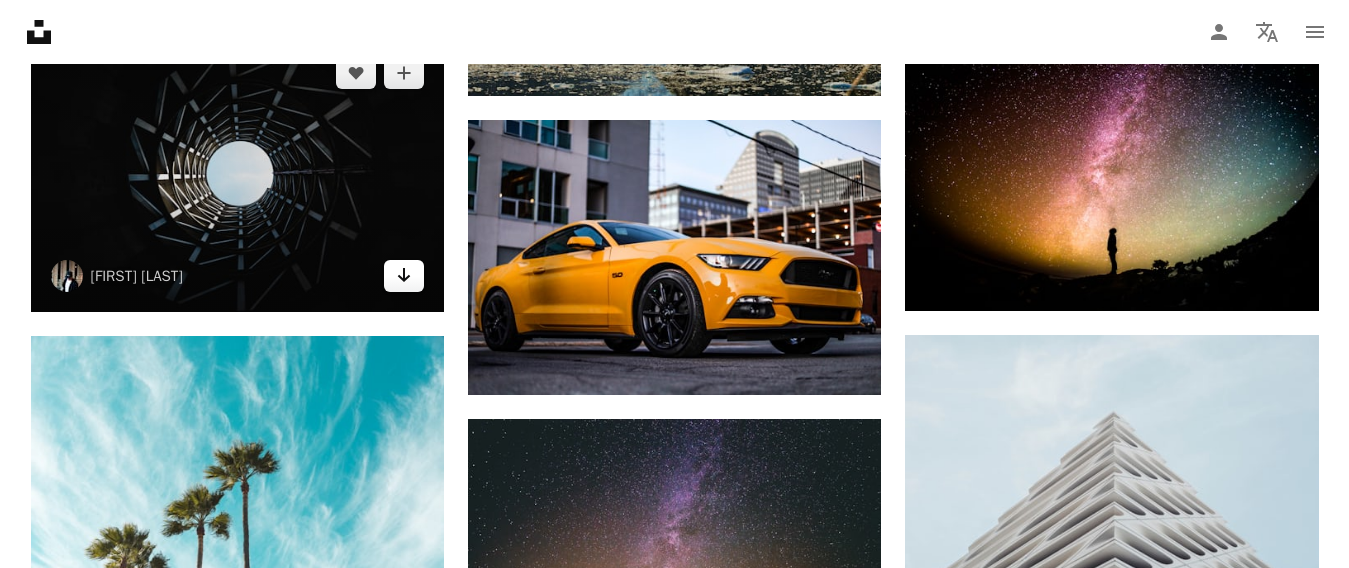click on "Arrow pointing down" 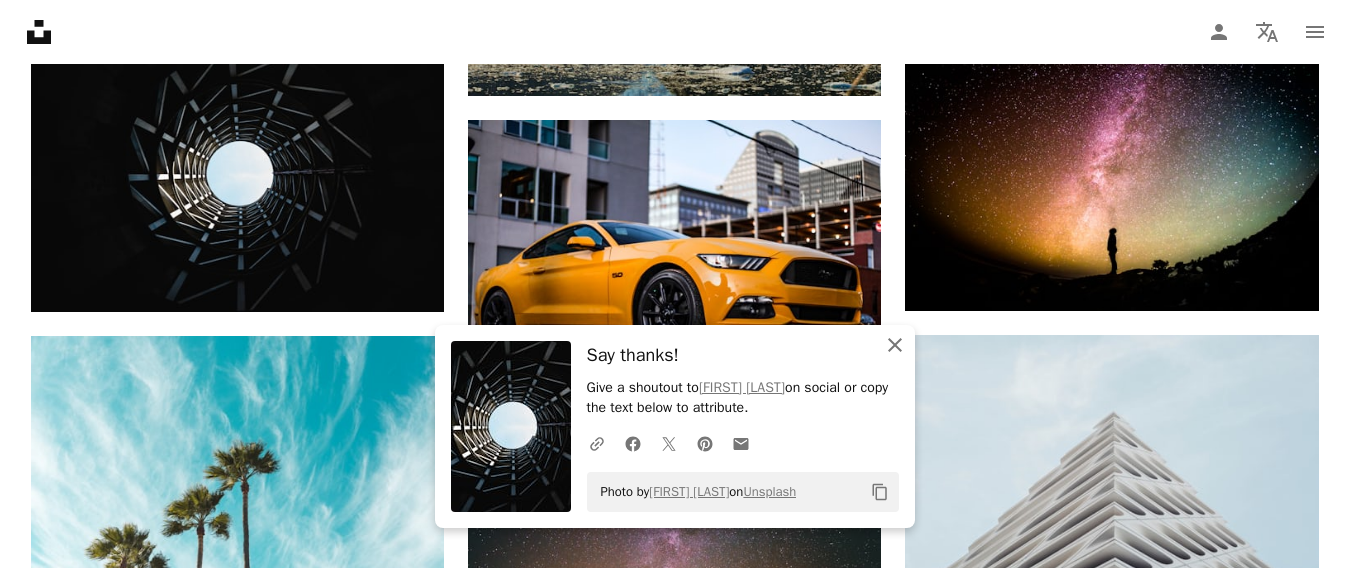 click on "An X shape" 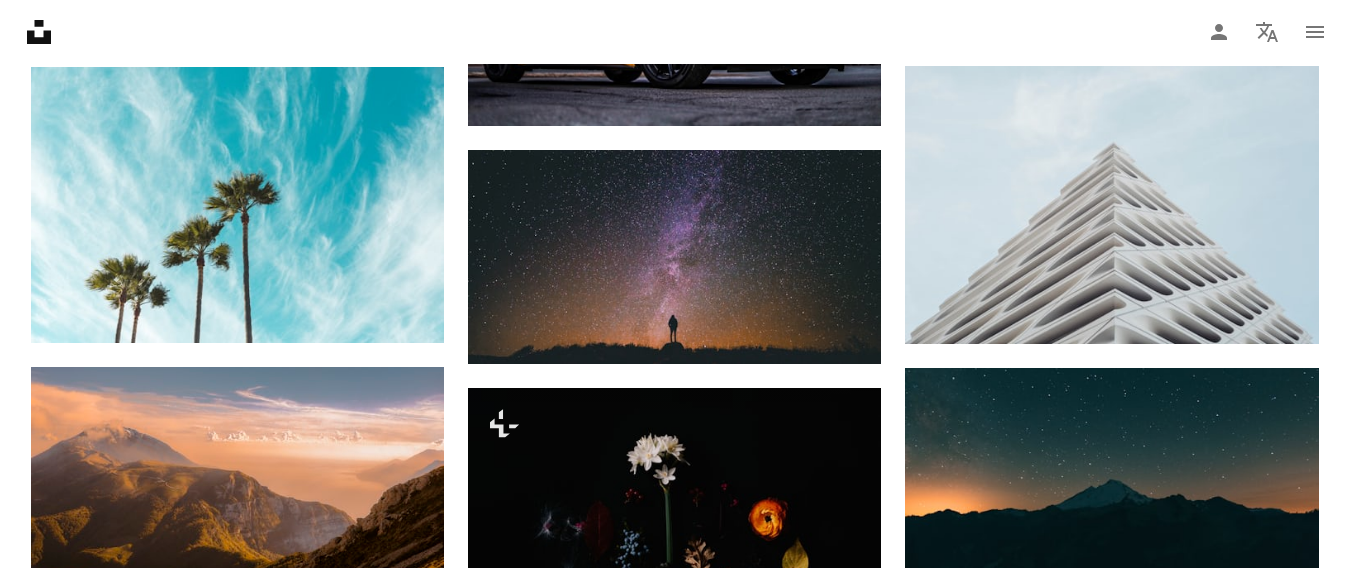 scroll, scrollTop: 7655, scrollLeft: 0, axis: vertical 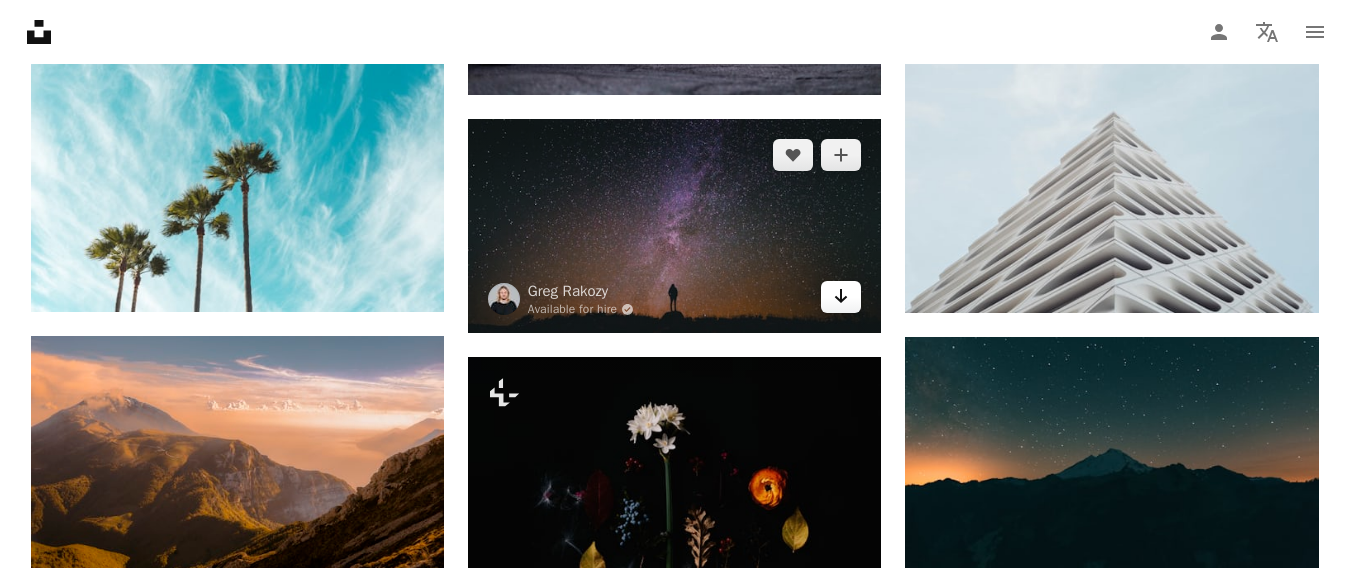 click 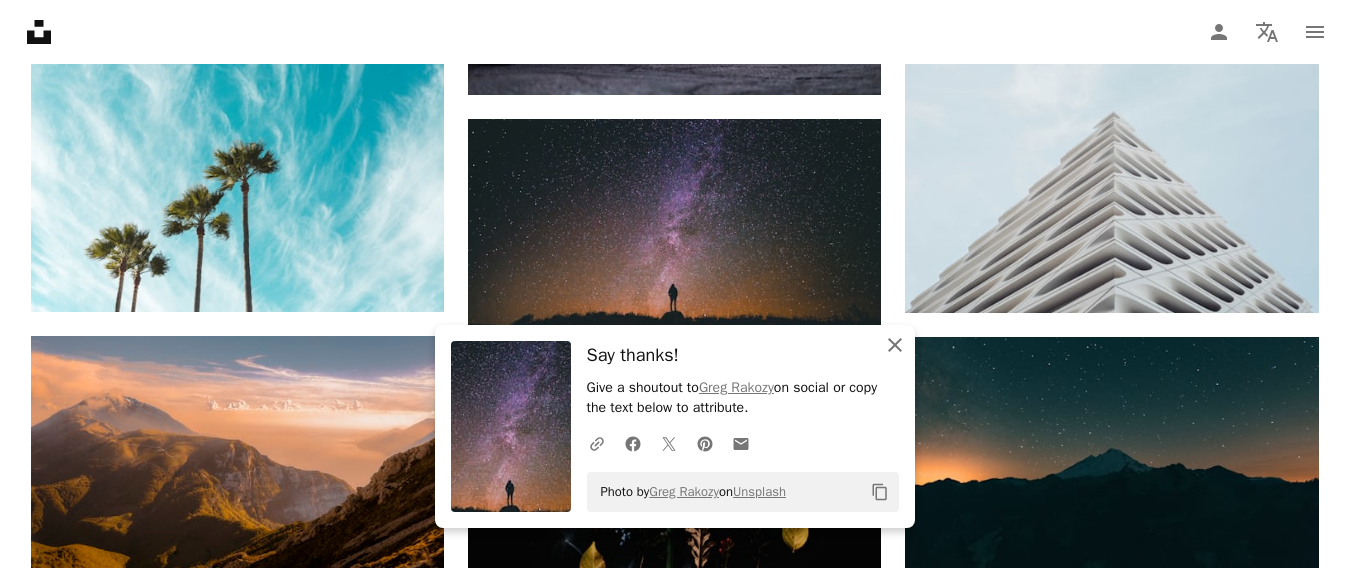 click on "An X shape" 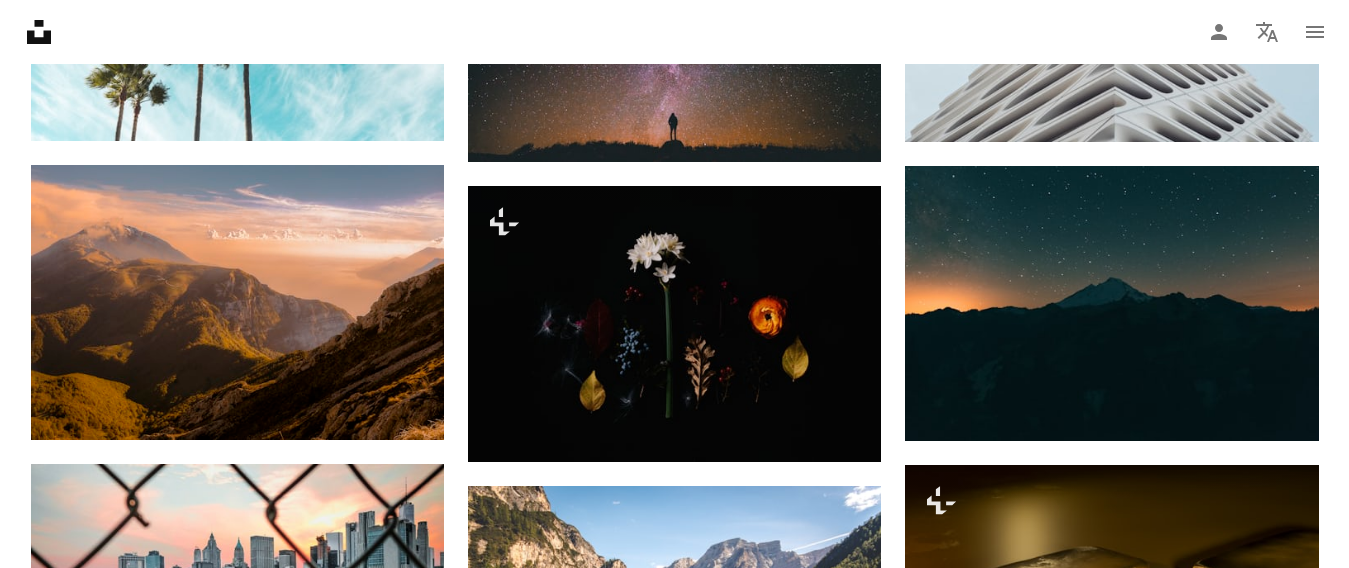scroll, scrollTop: 7855, scrollLeft: 0, axis: vertical 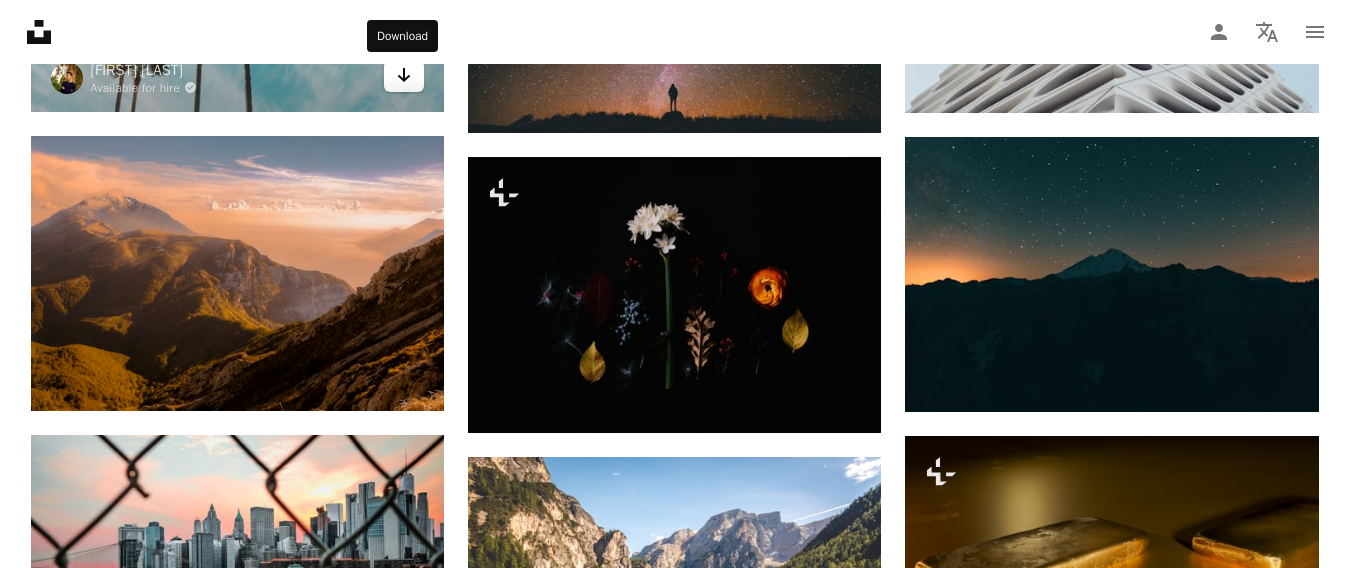click 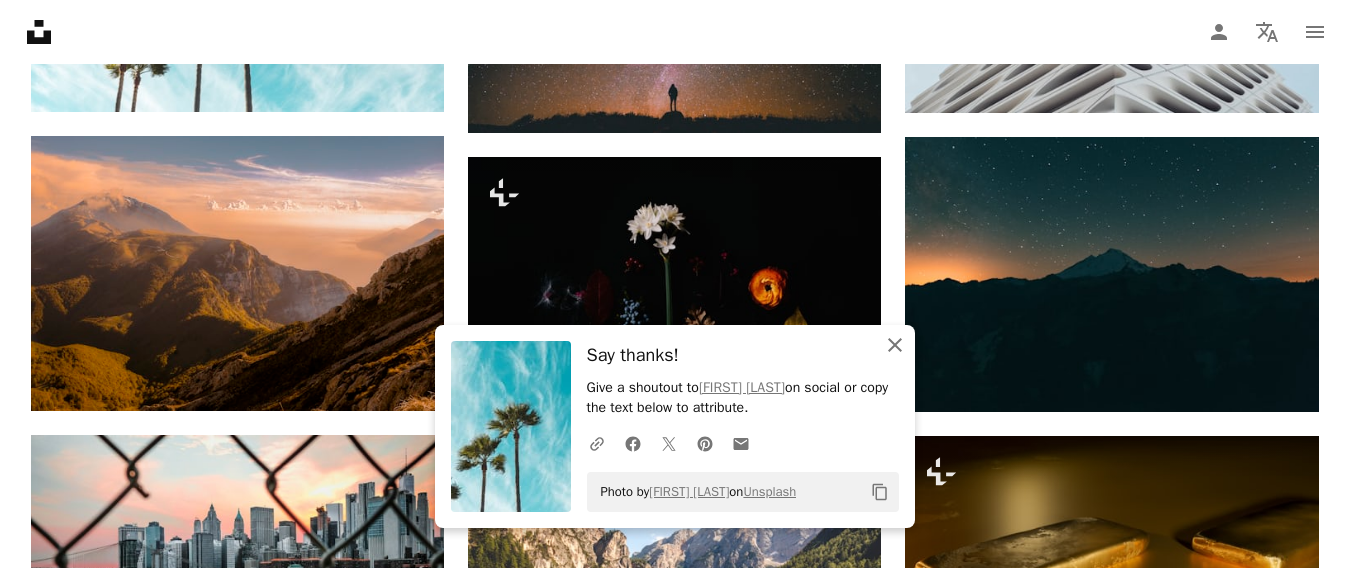 click on "An X shape" 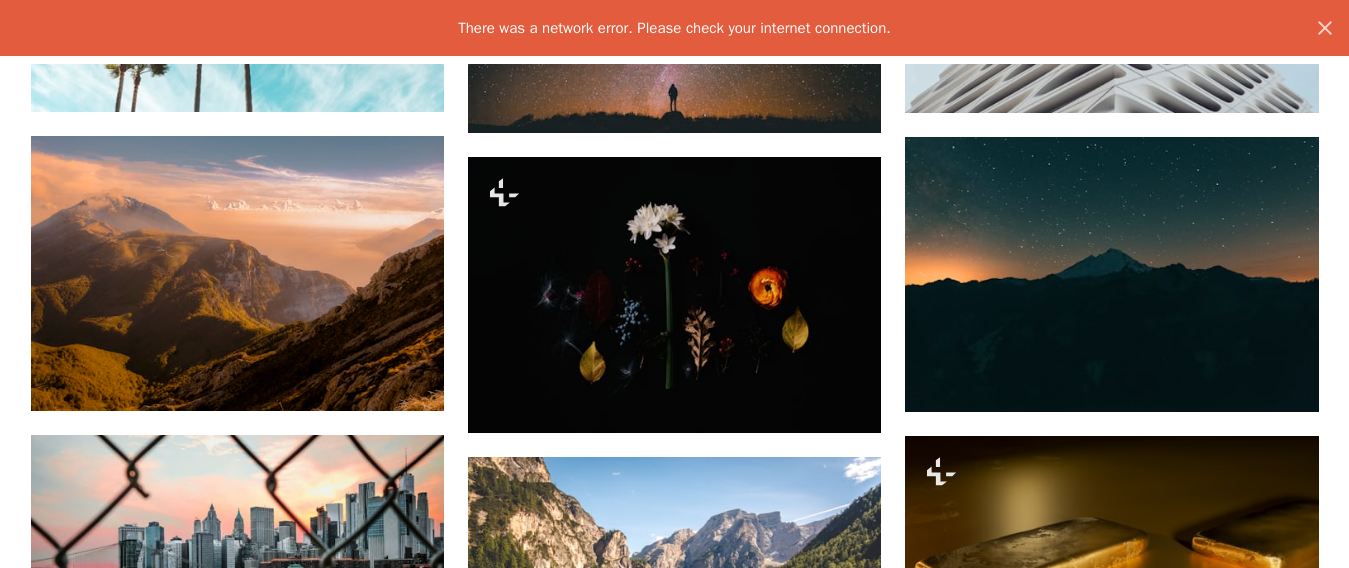 scroll, scrollTop: 7655, scrollLeft: 0, axis: vertical 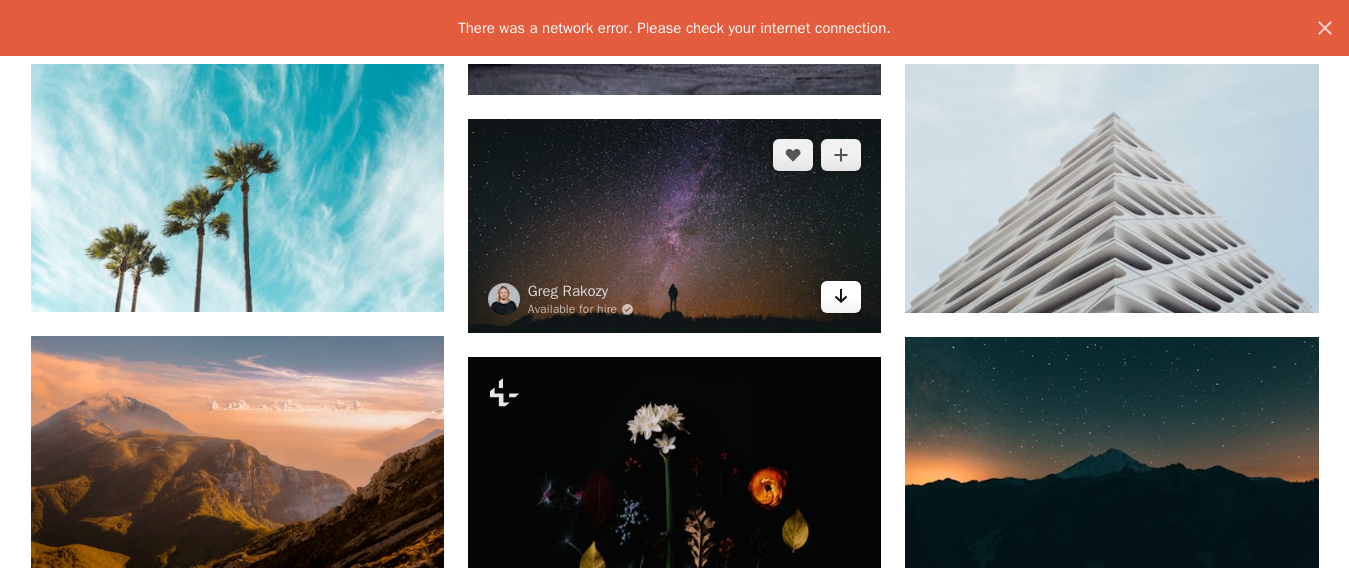 click on "Arrow pointing down" 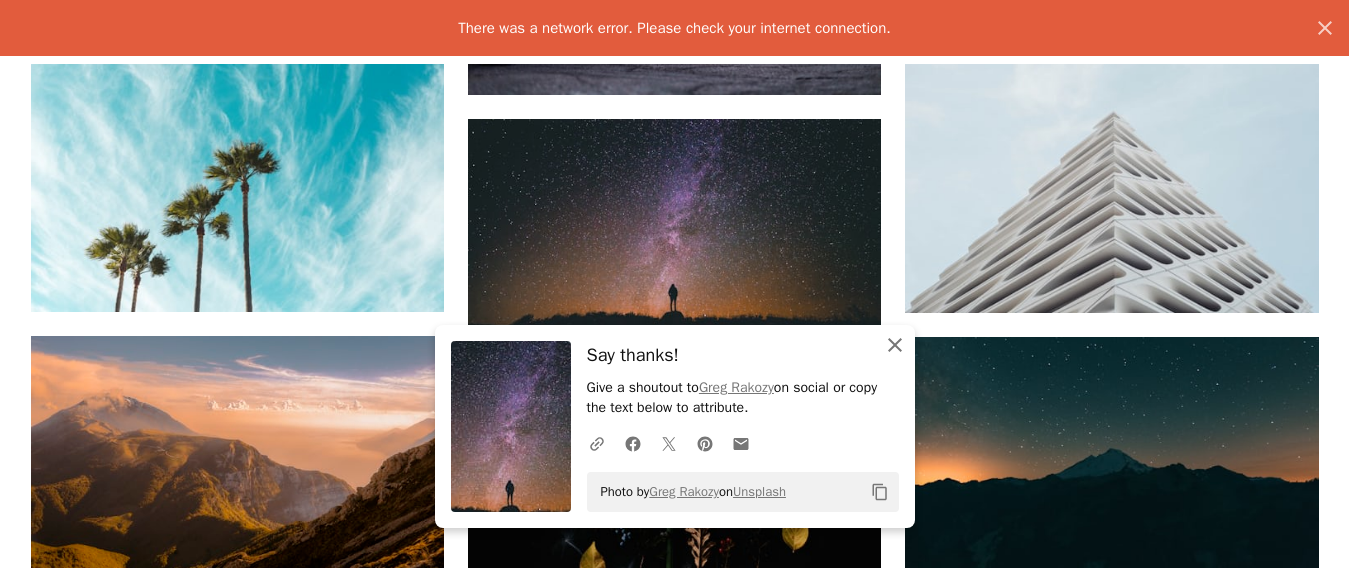 click on "An X shape" 